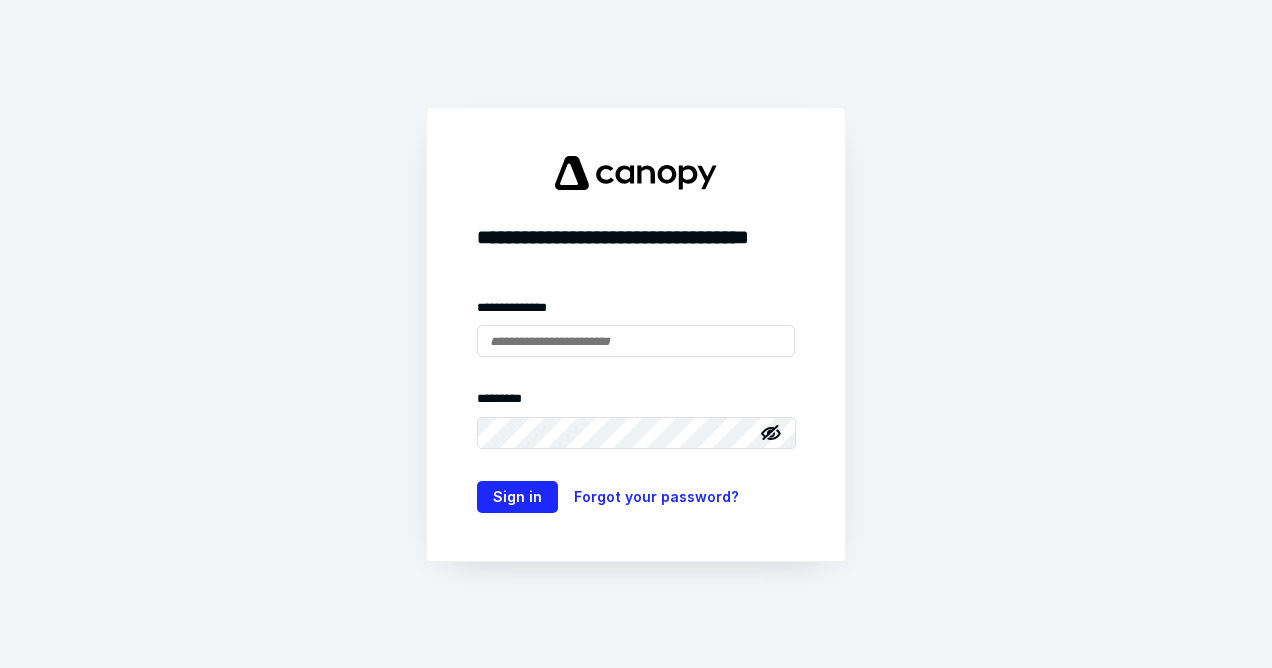 scroll, scrollTop: 0, scrollLeft: 0, axis: both 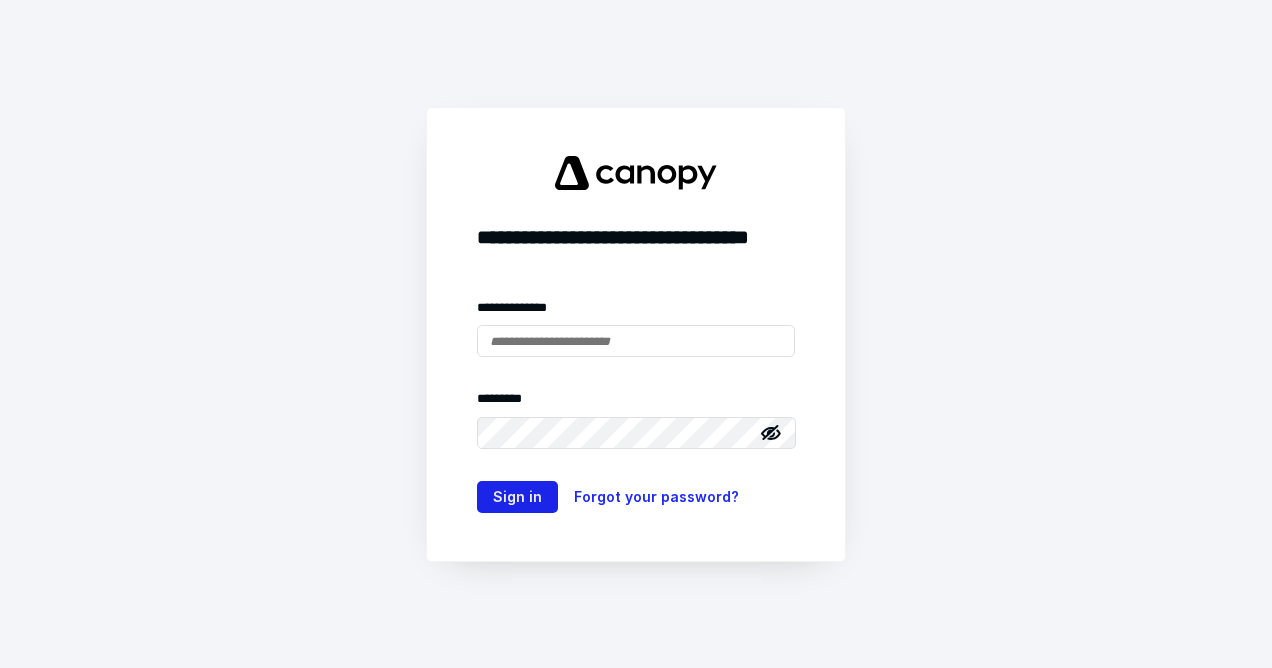 type on "**********" 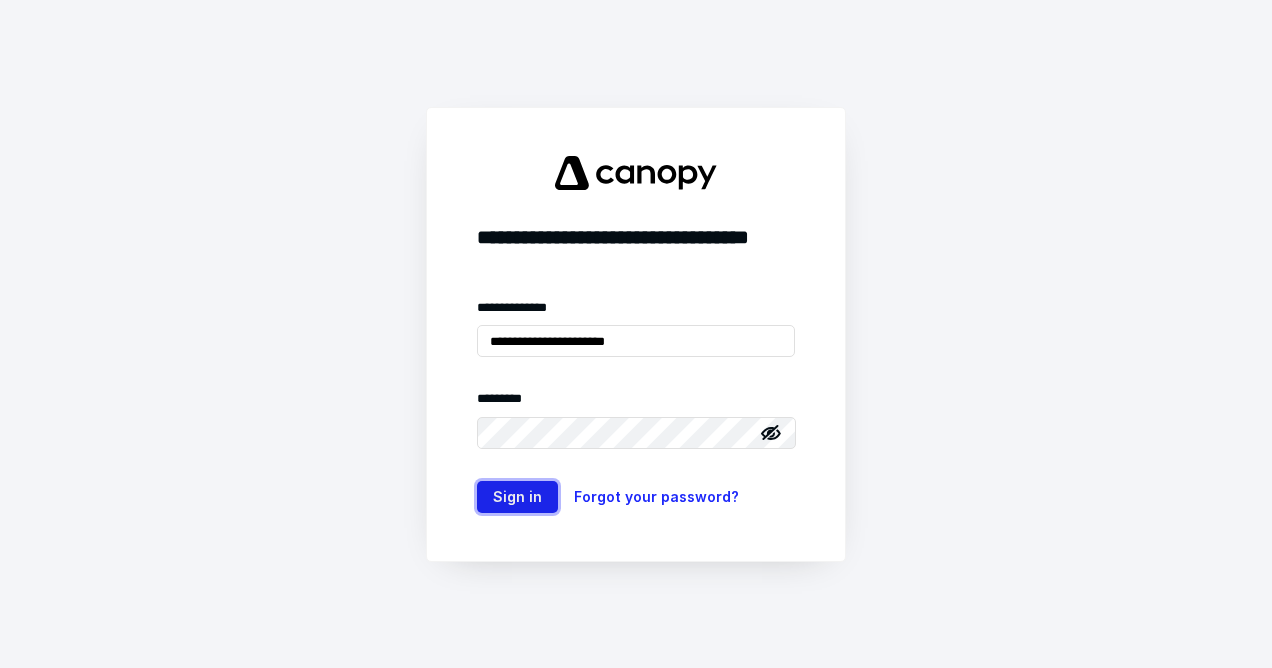 click on "Sign in" at bounding box center [517, 497] 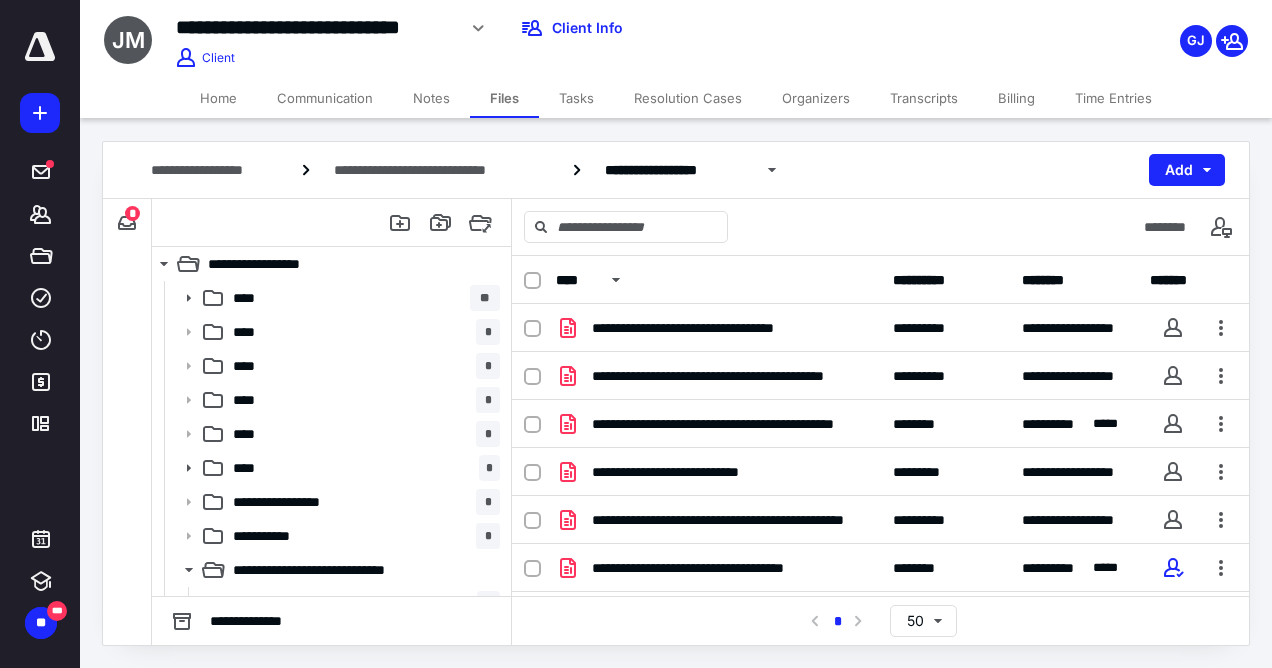 scroll, scrollTop: 0, scrollLeft: 0, axis: both 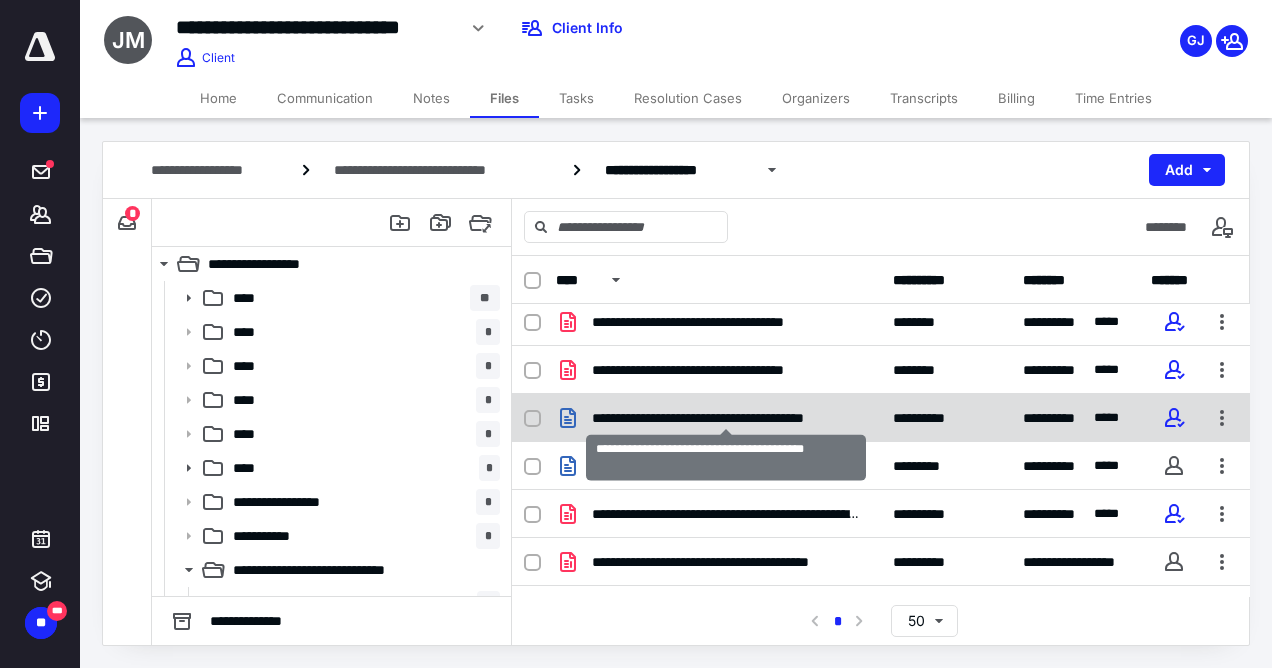 click on "**********" at bounding box center (726, 418) 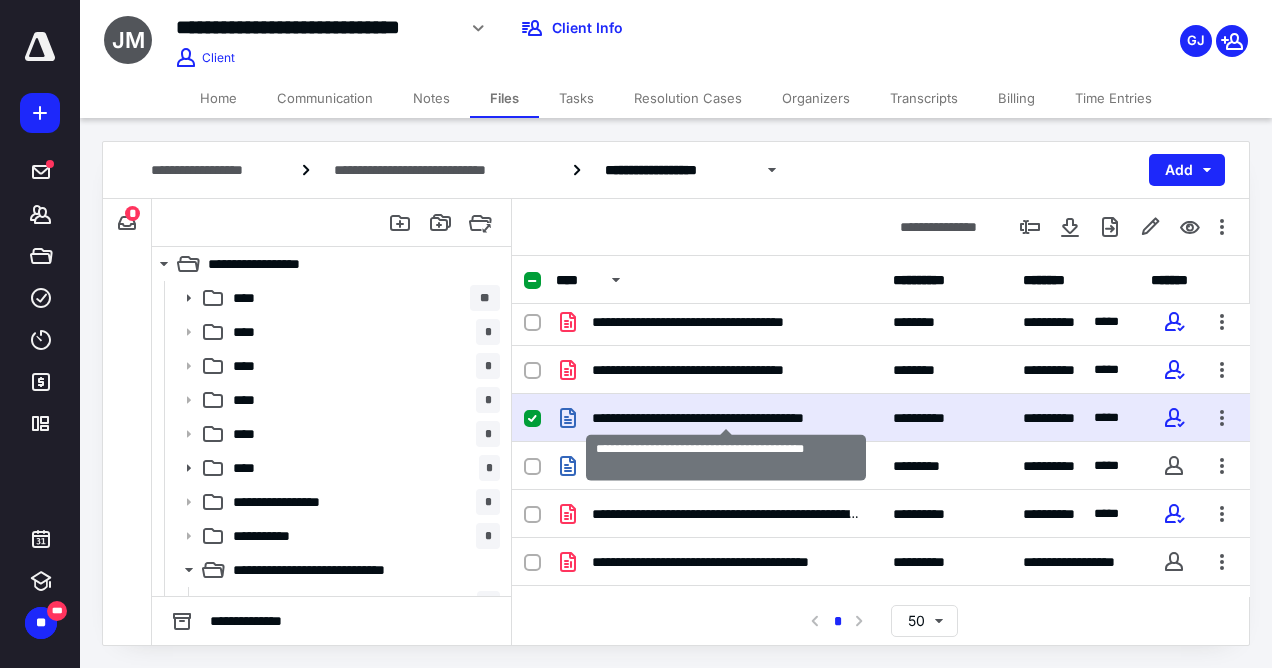 click on "**********" at bounding box center (726, 418) 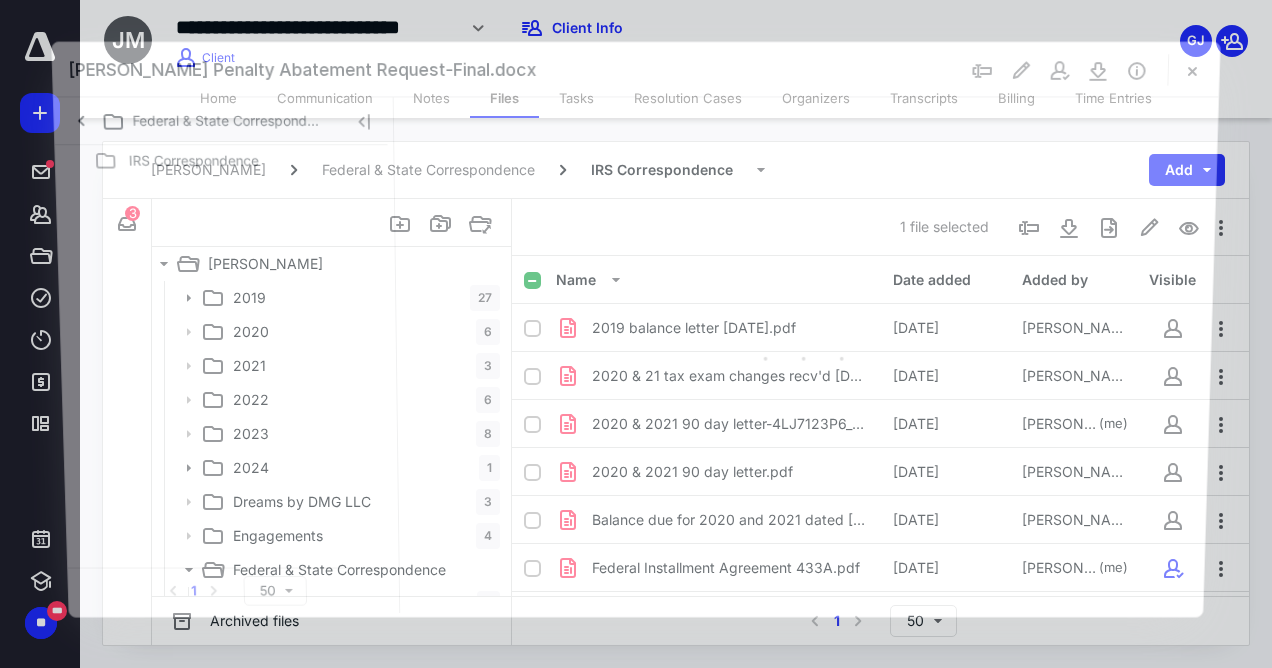 scroll, scrollTop: 246, scrollLeft: 0, axis: vertical 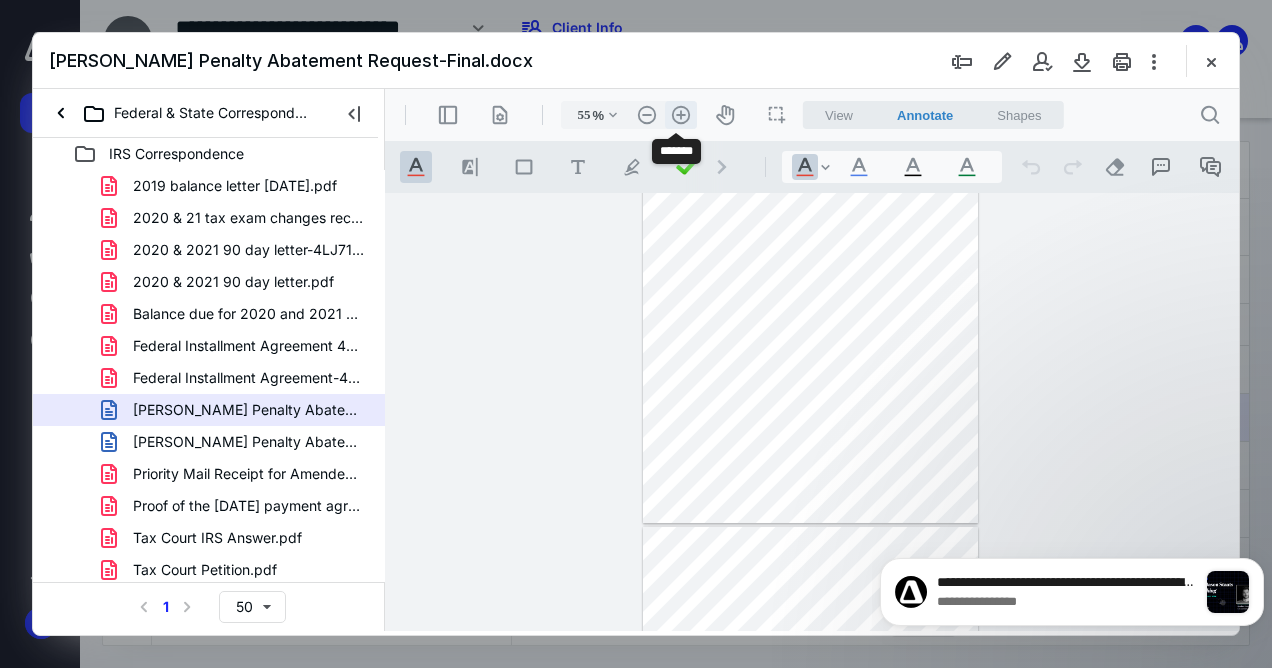 click on ".cls-1{fill:#abb0c4;} icon - header - zoom - in - line" at bounding box center [681, 115] 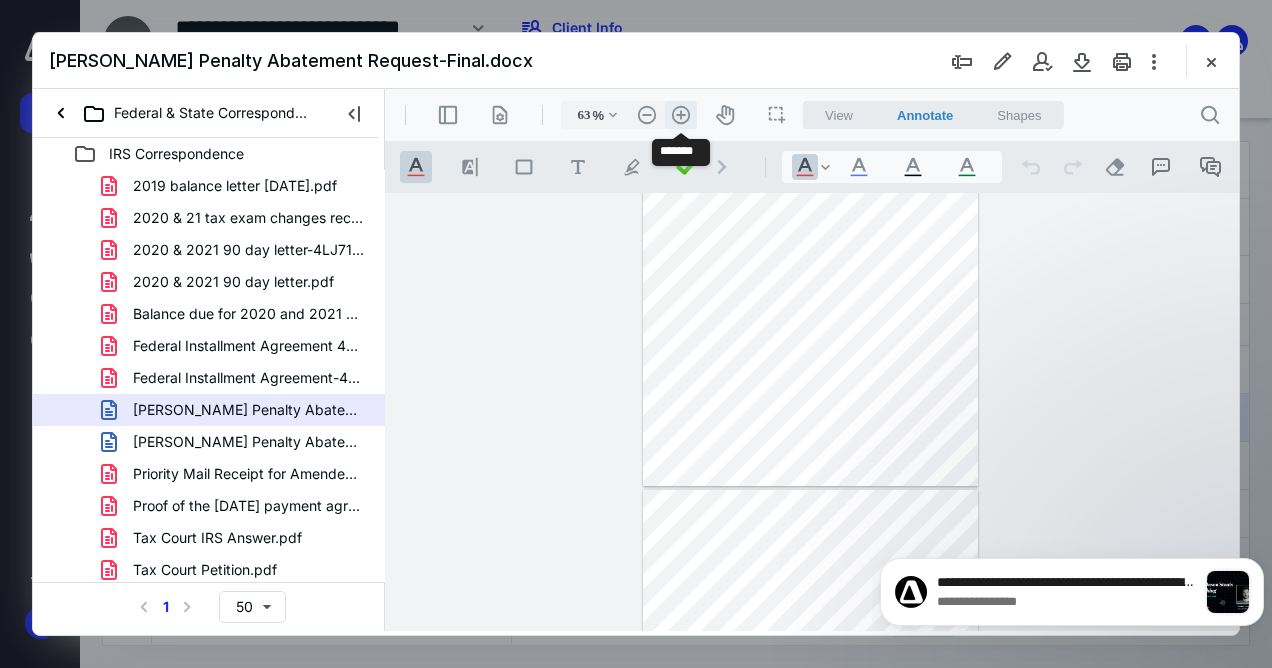 click on ".cls-1{fill:#abb0c4;} icon - header - zoom - in - line" at bounding box center (681, 115) 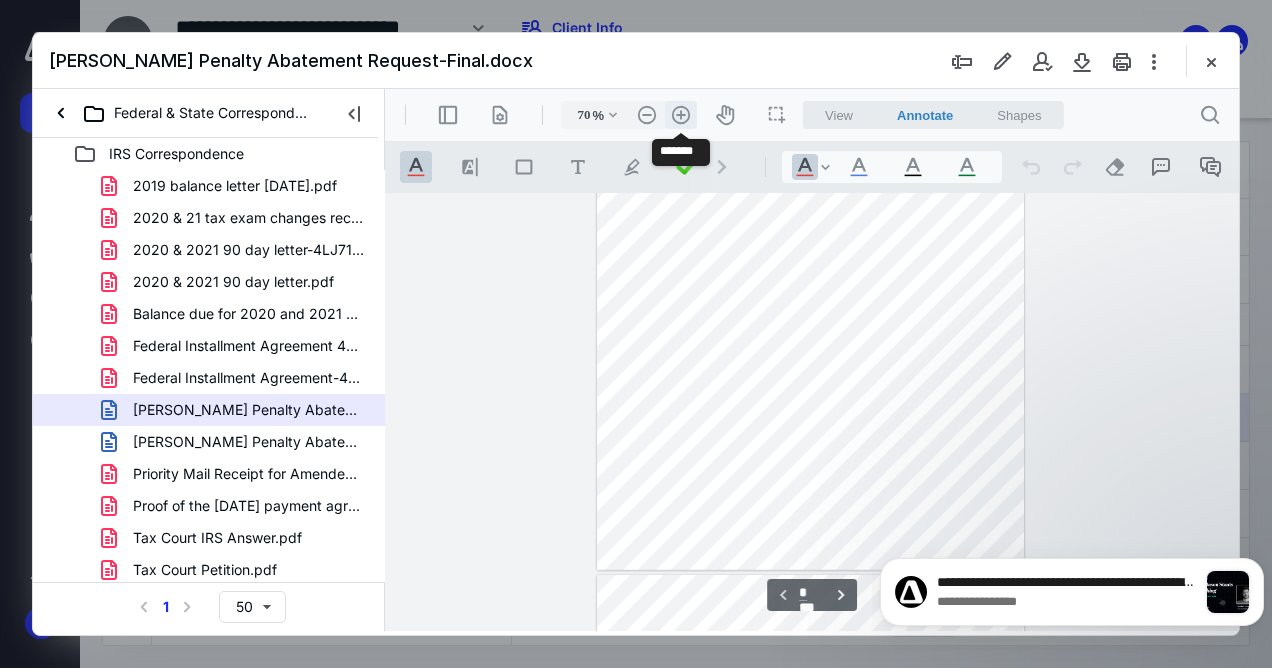 click on ".cls-1{fill:#abb0c4;} icon - header - zoom - in - line" at bounding box center [681, 115] 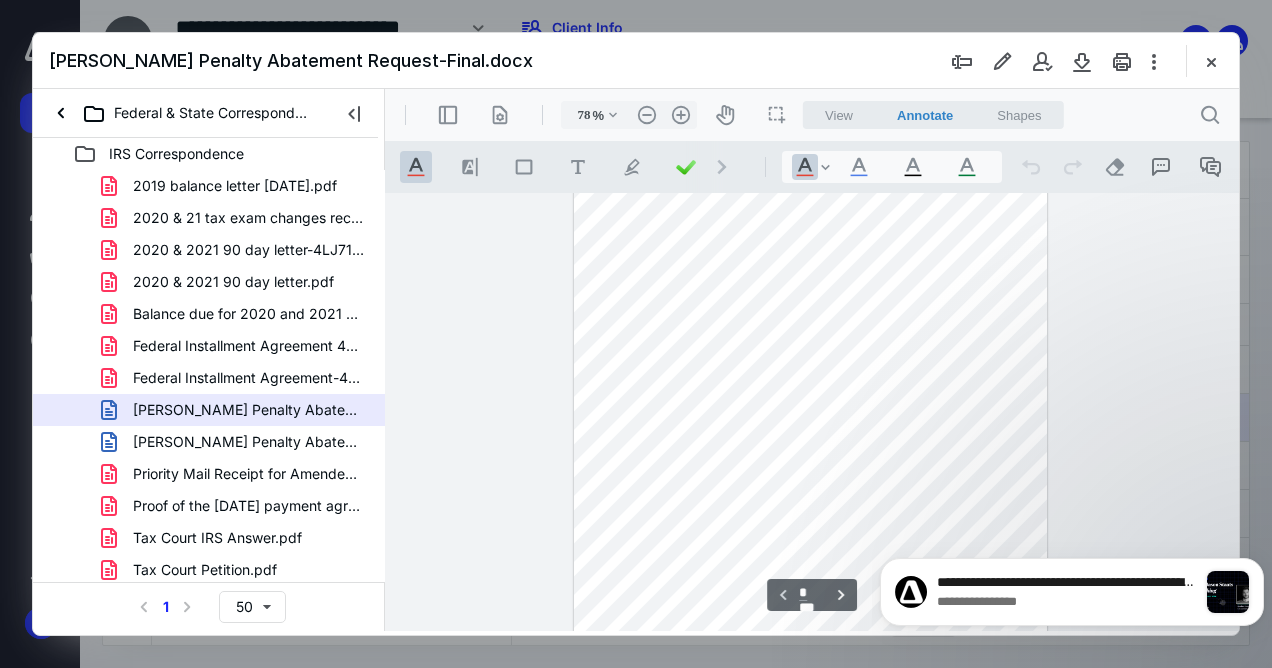 scroll, scrollTop: 110, scrollLeft: 0, axis: vertical 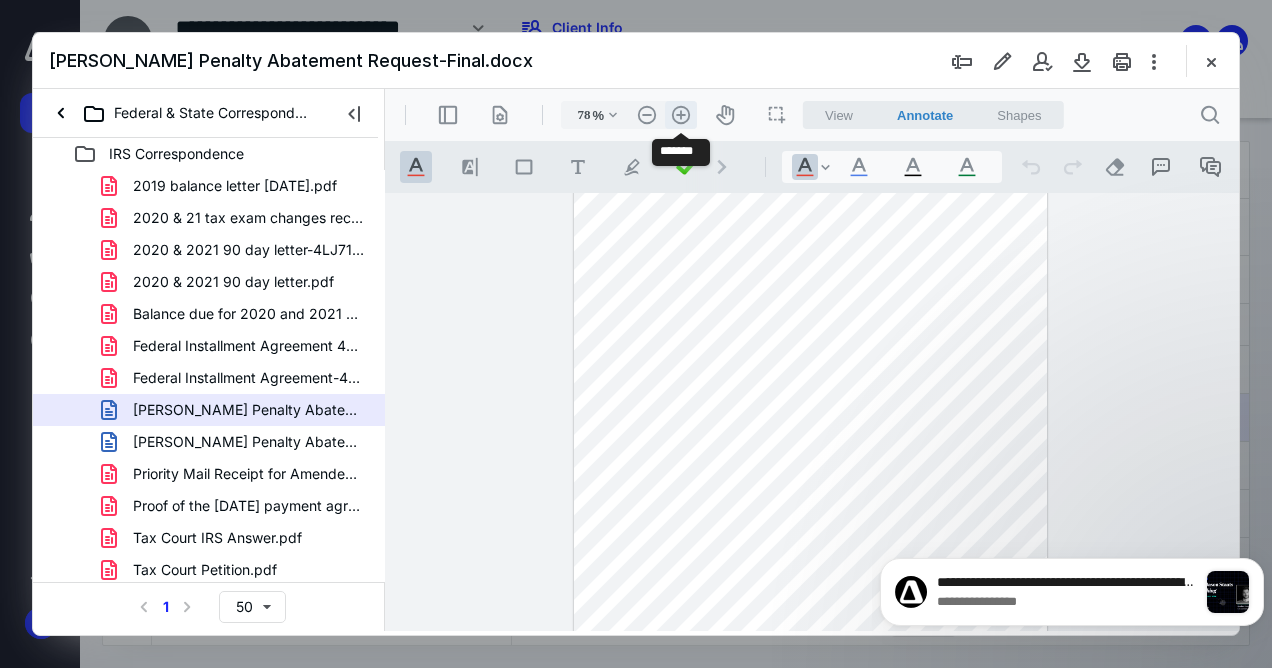 click on ".cls-1{fill:#abb0c4;} icon - header - zoom - in - line" at bounding box center [681, 115] 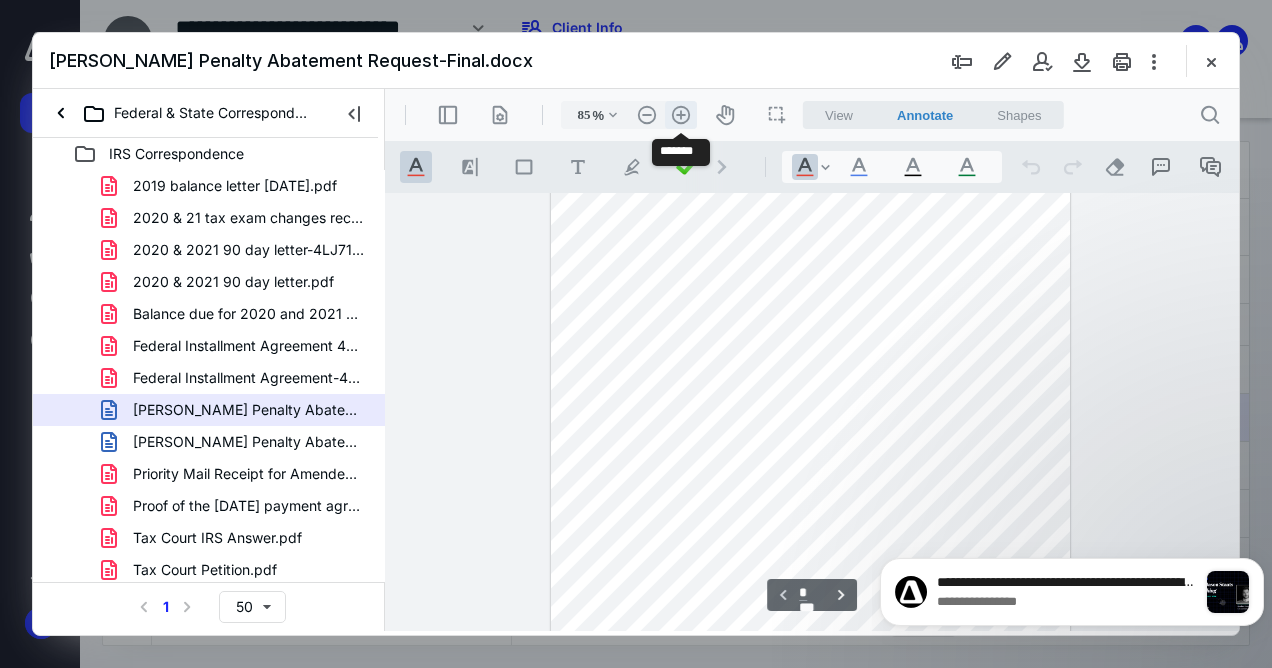 click on ".cls-1{fill:#abb0c4;} icon - header - zoom - in - line" at bounding box center (681, 115) 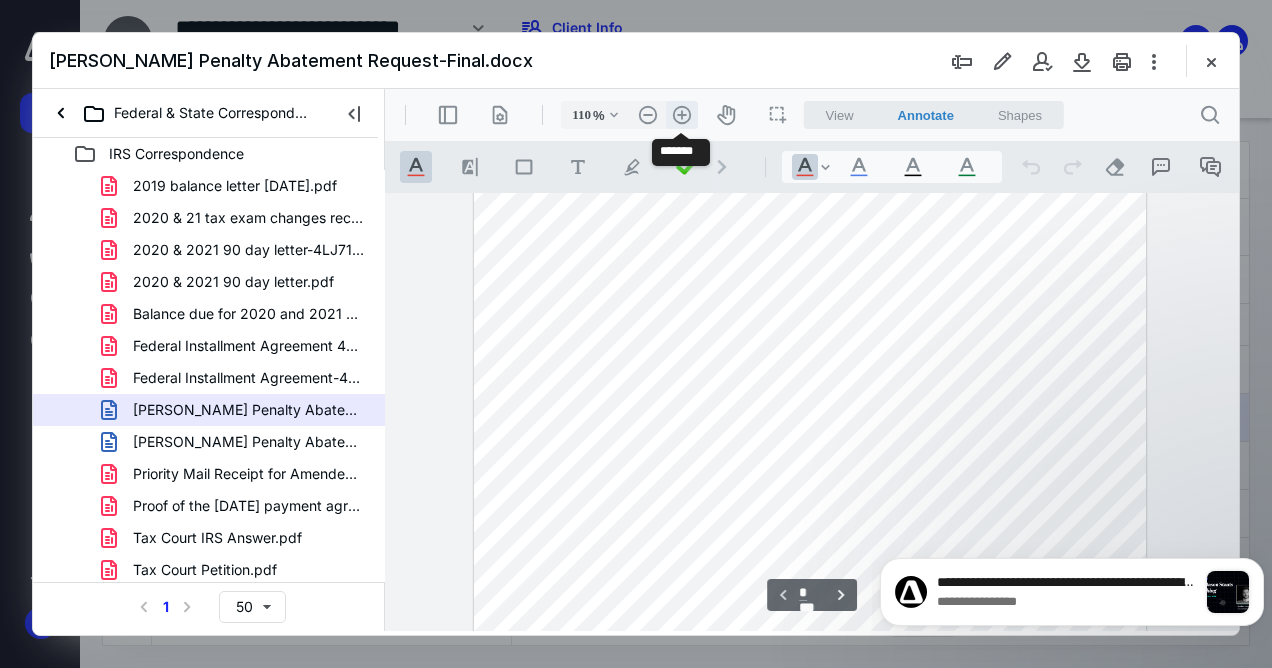 click on ".cls-1{fill:#abb0c4;} icon - header - zoom - in - line" at bounding box center [682, 115] 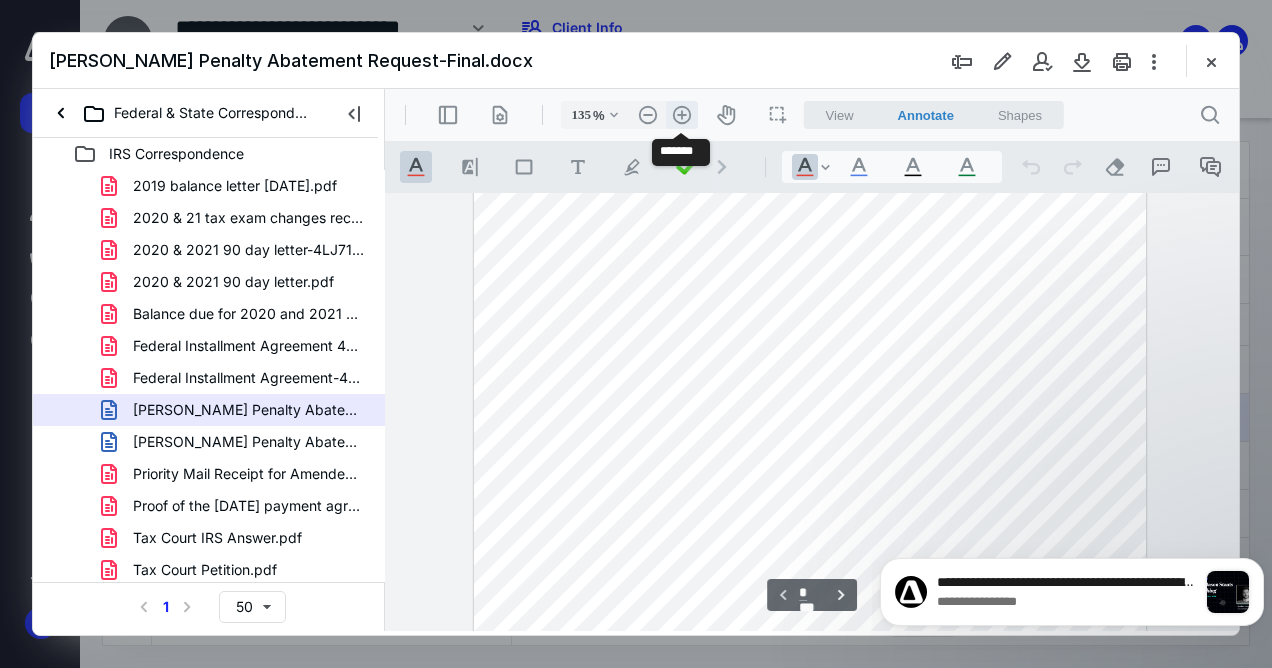 scroll, scrollTop: 315, scrollLeft: 0, axis: vertical 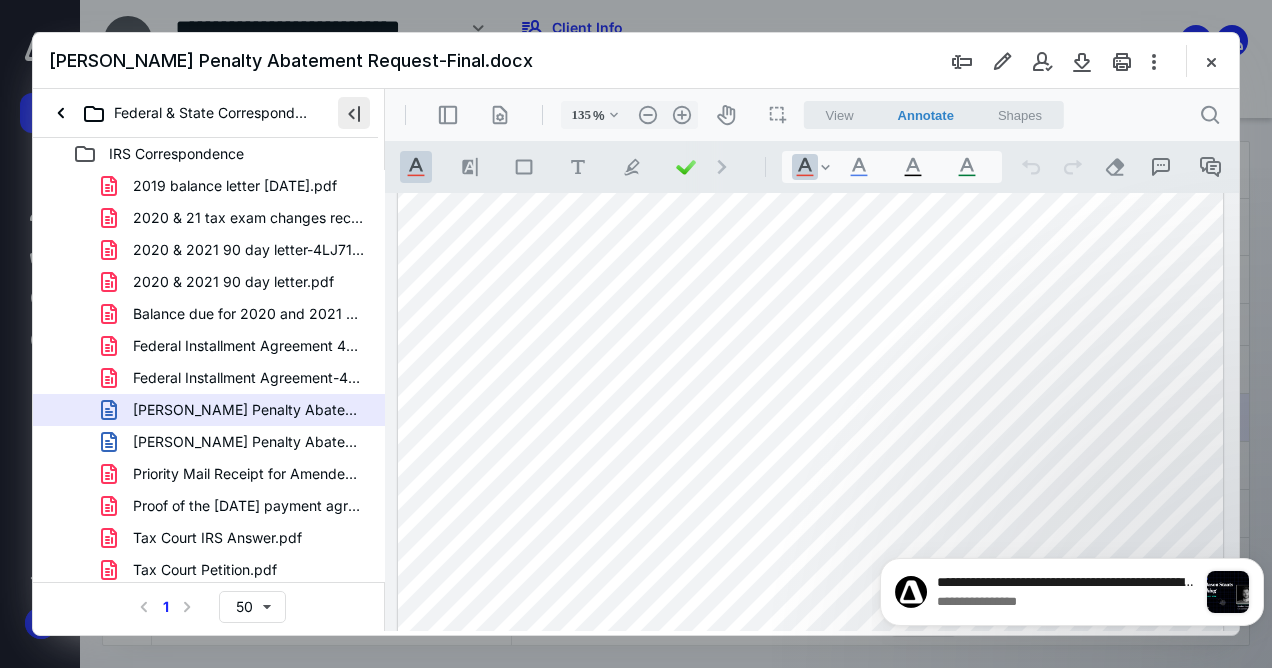click at bounding box center [354, 113] 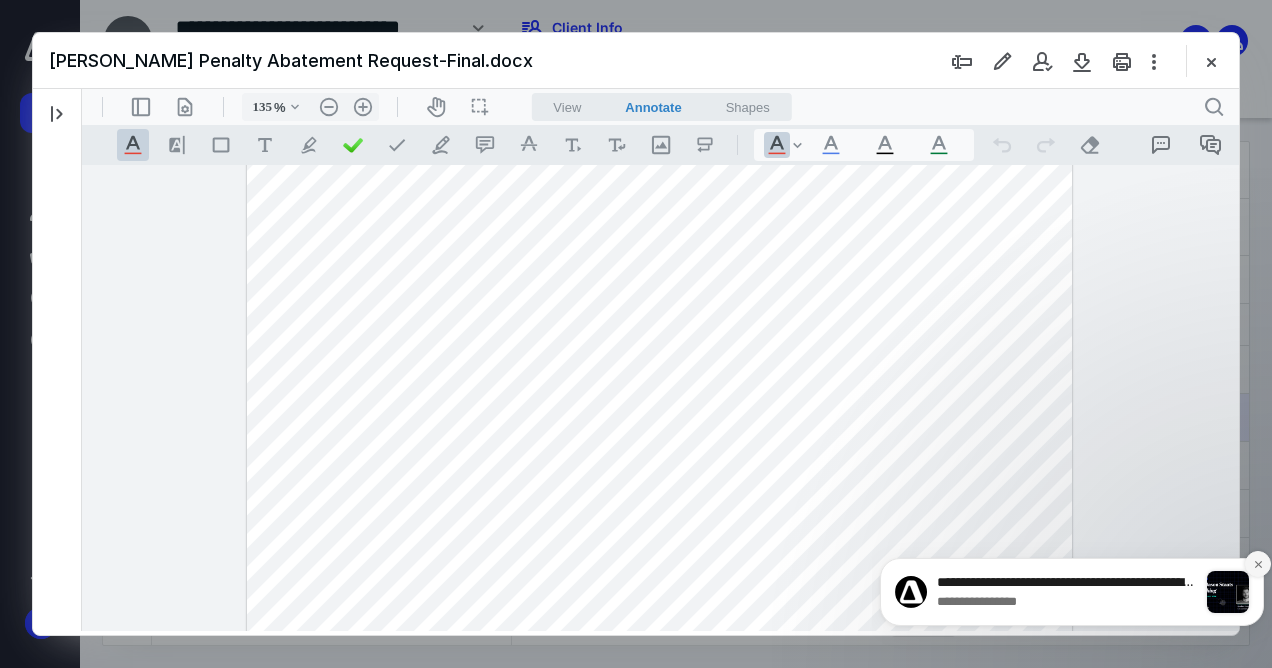 click 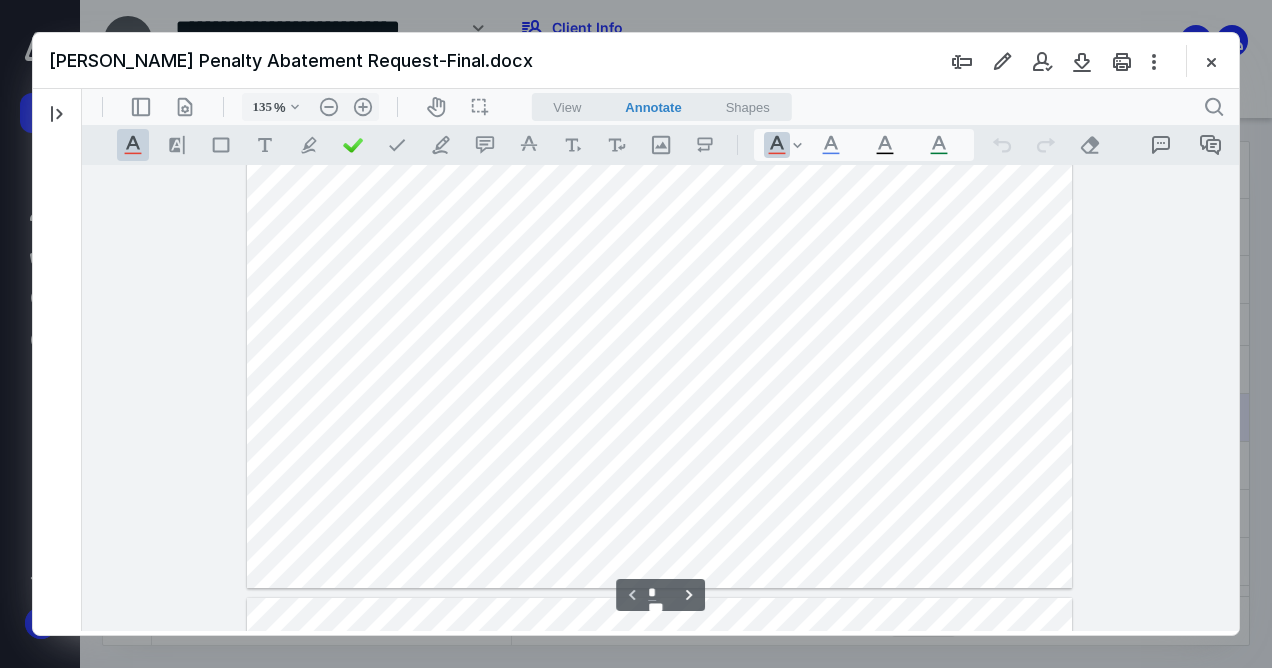 scroll, scrollTop: 651, scrollLeft: 0, axis: vertical 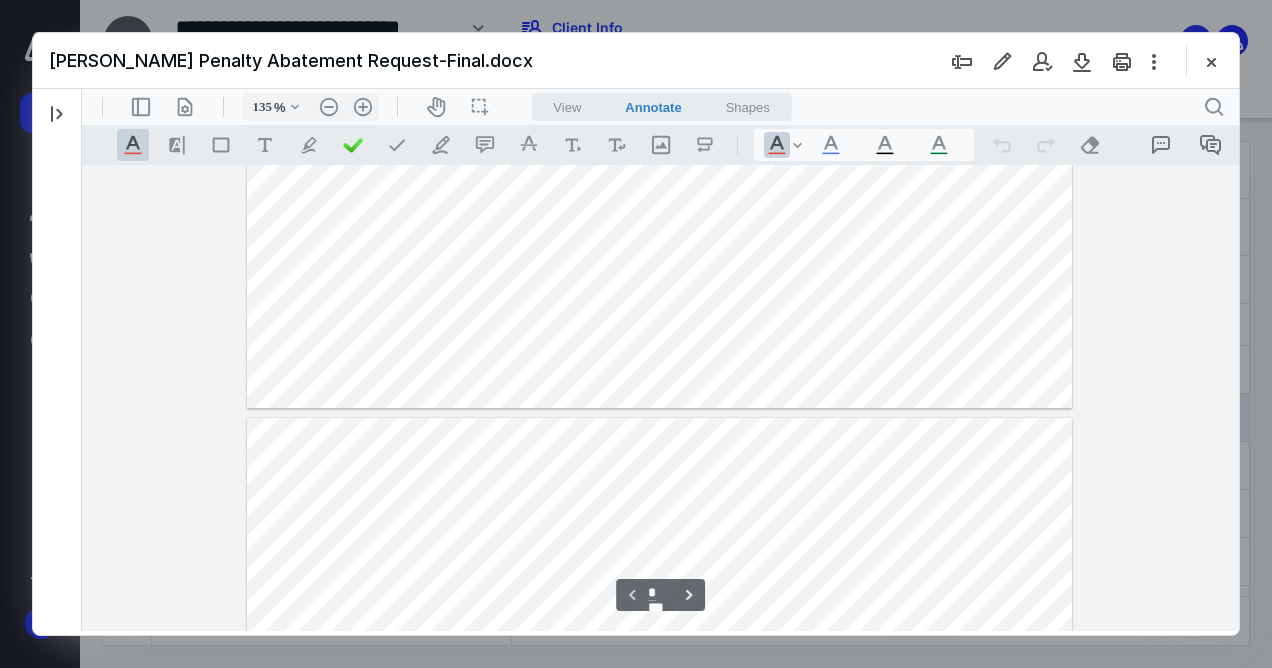type on "*" 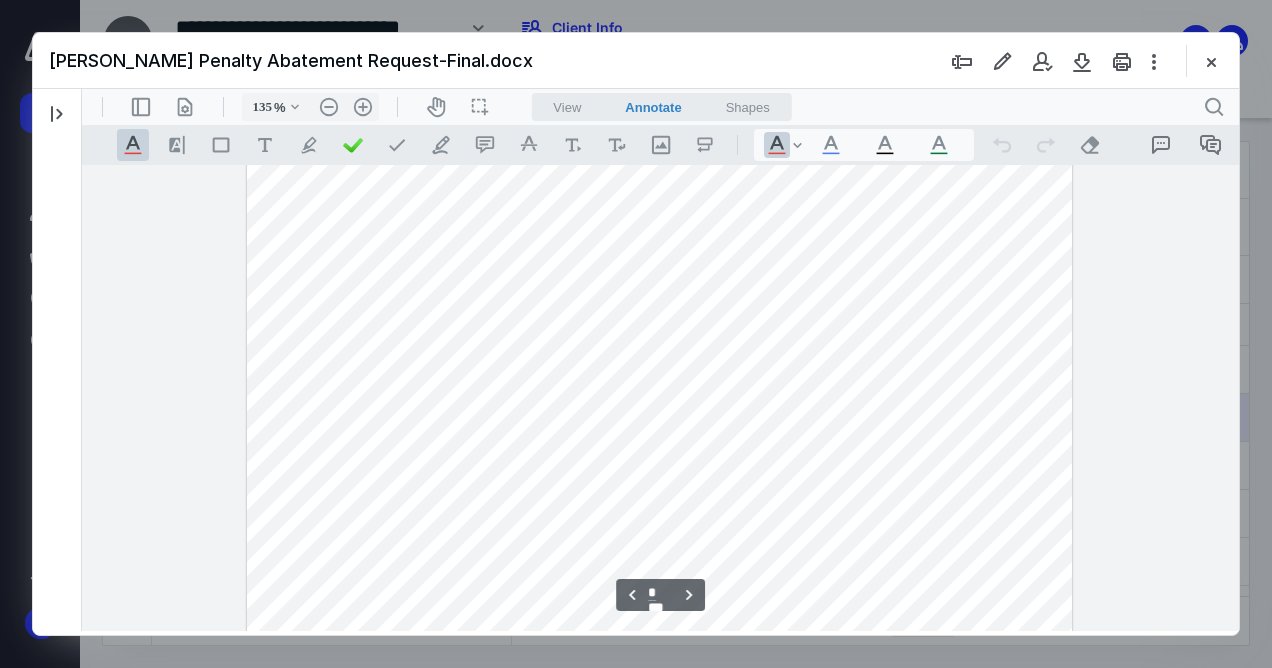 scroll, scrollTop: 1102, scrollLeft: 0, axis: vertical 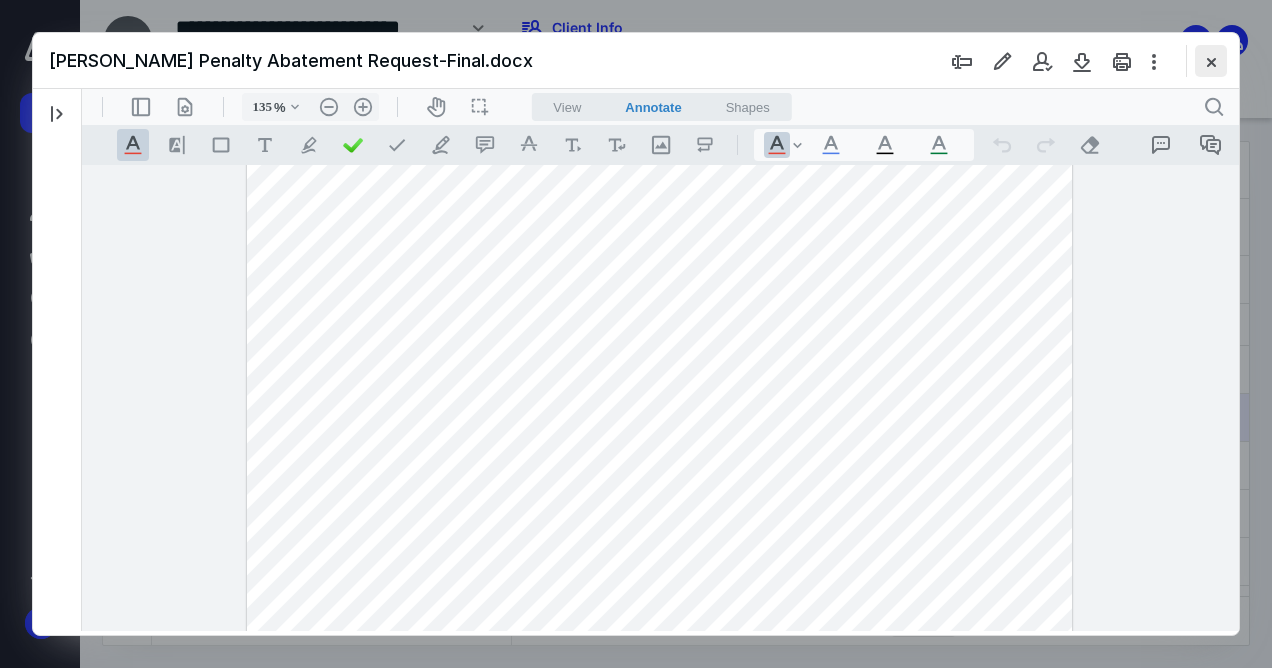click at bounding box center (1211, 61) 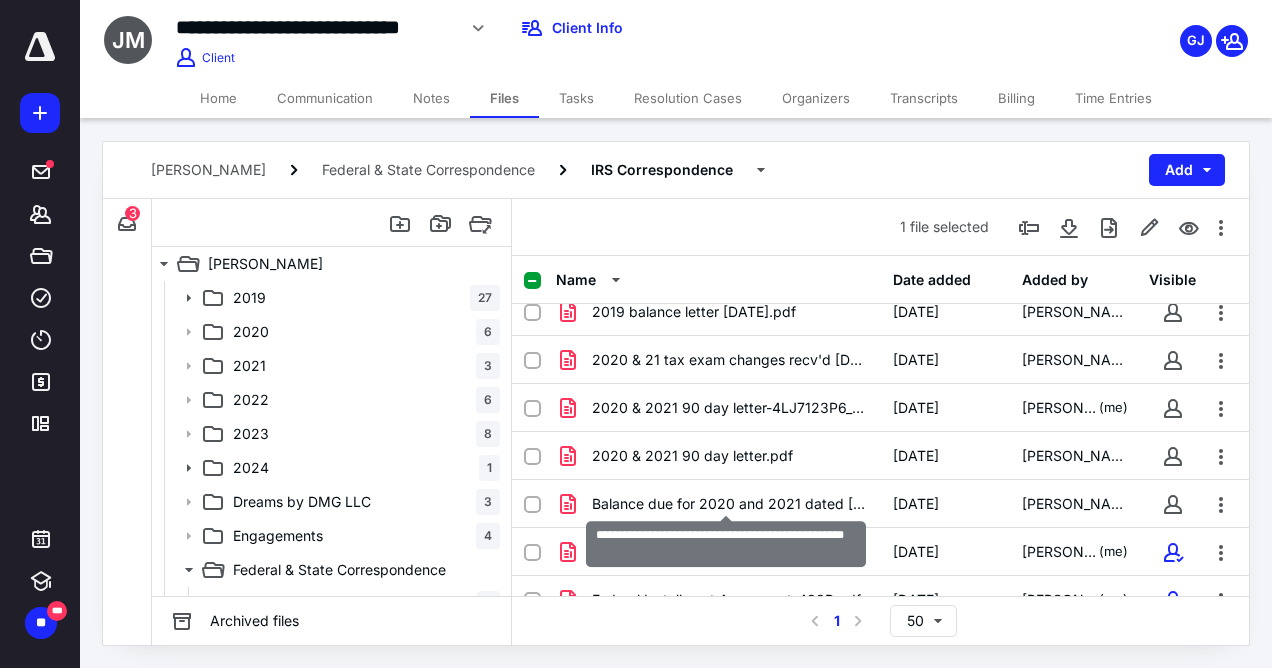 scroll, scrollTop: 0, scrollLeft: 0, axis: both 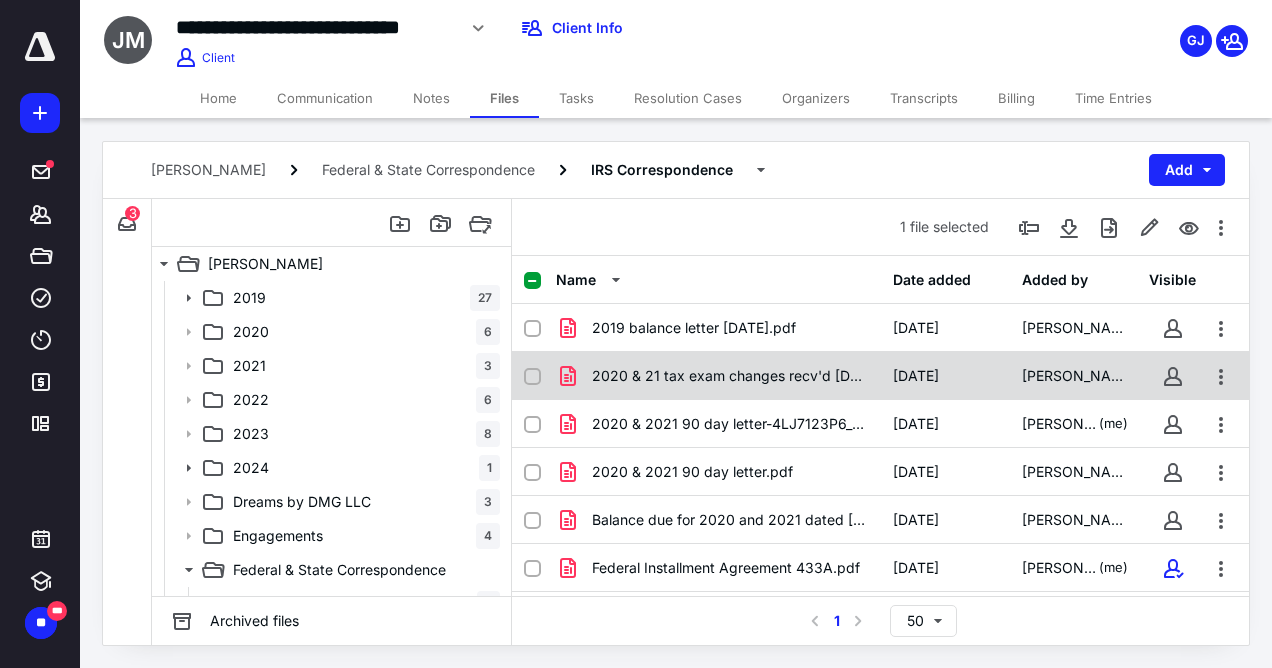 click on "2020 & 21 tax exam changes recv'd [DATE].pdf [DATE] [PERSON_NAME]" at bounding box center (880, 376) 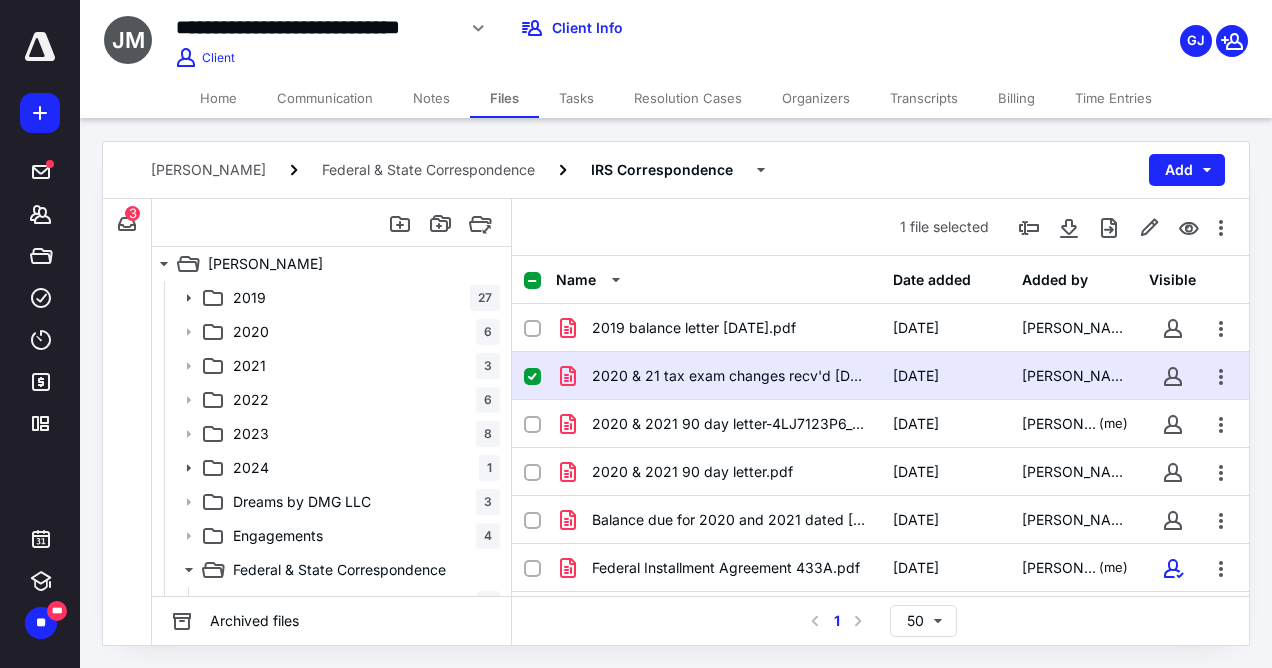 click on "2020 & 21 tax exam changes recv'd Oct 2024.pdf 11/11/2024 Dr. Danielle McGee" at bounding box center (880, 376) 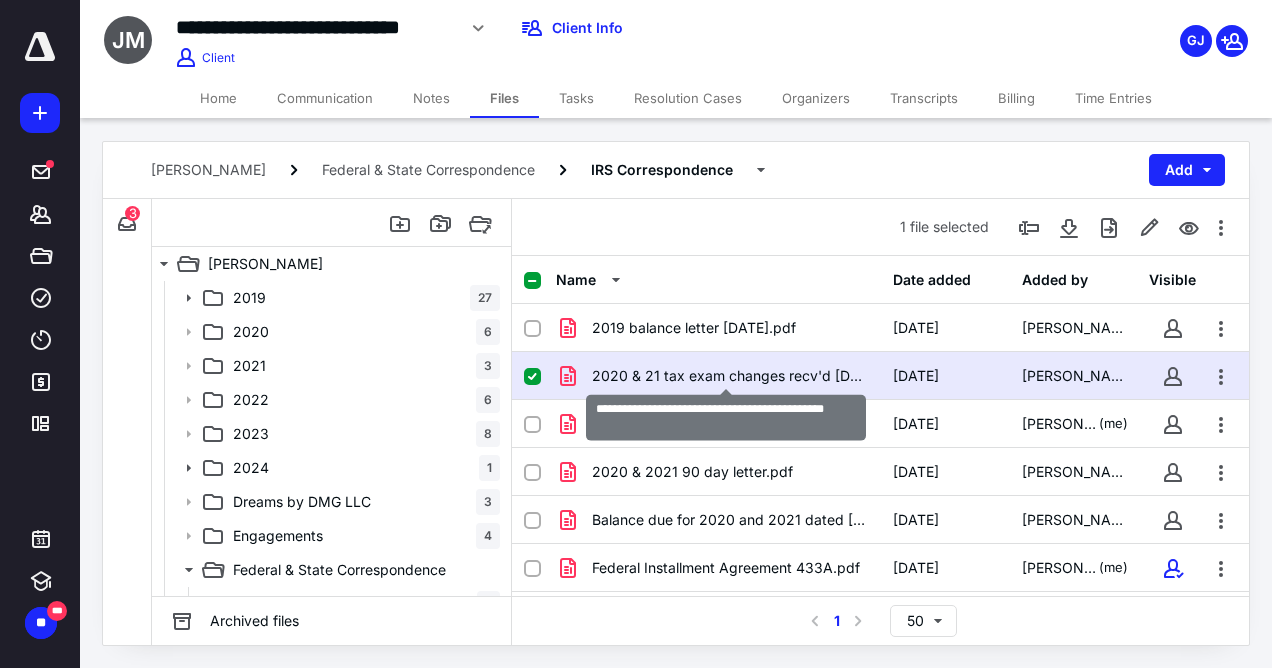 click on "2020 & 21 tax exam changes recv'd Oct 2024.pdf" at bounding box center [730, 376] 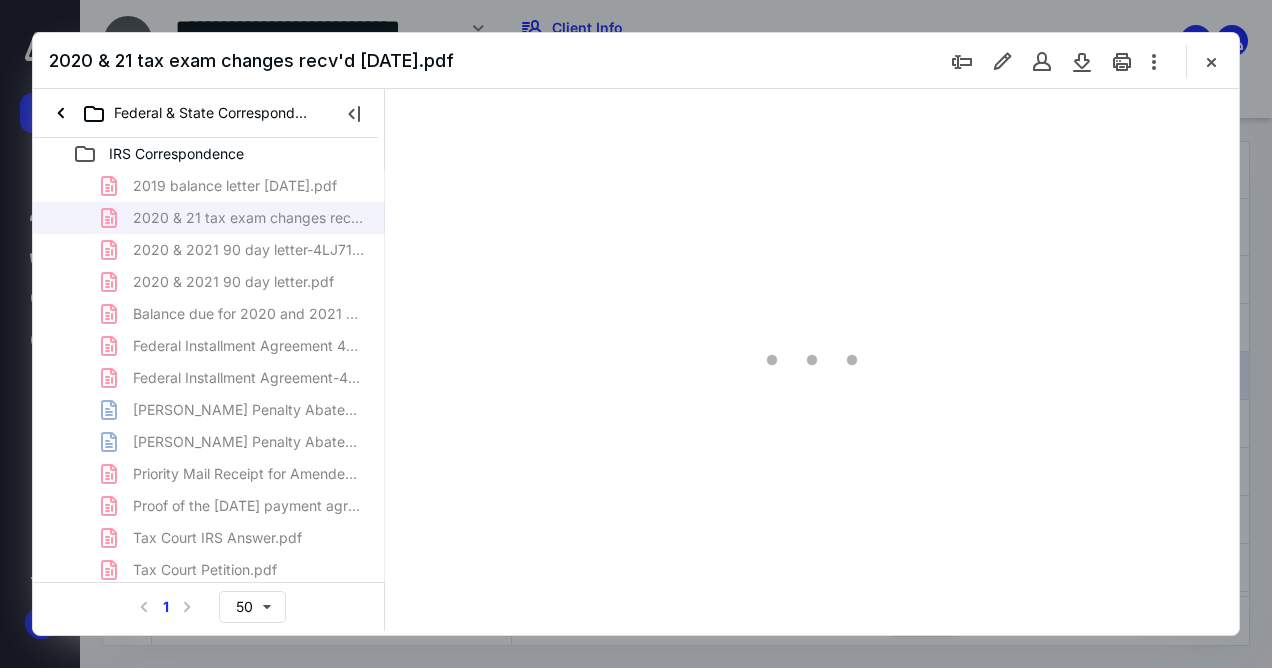 scroll, scrollTop: 0, scrollLeft: 0, axis: both 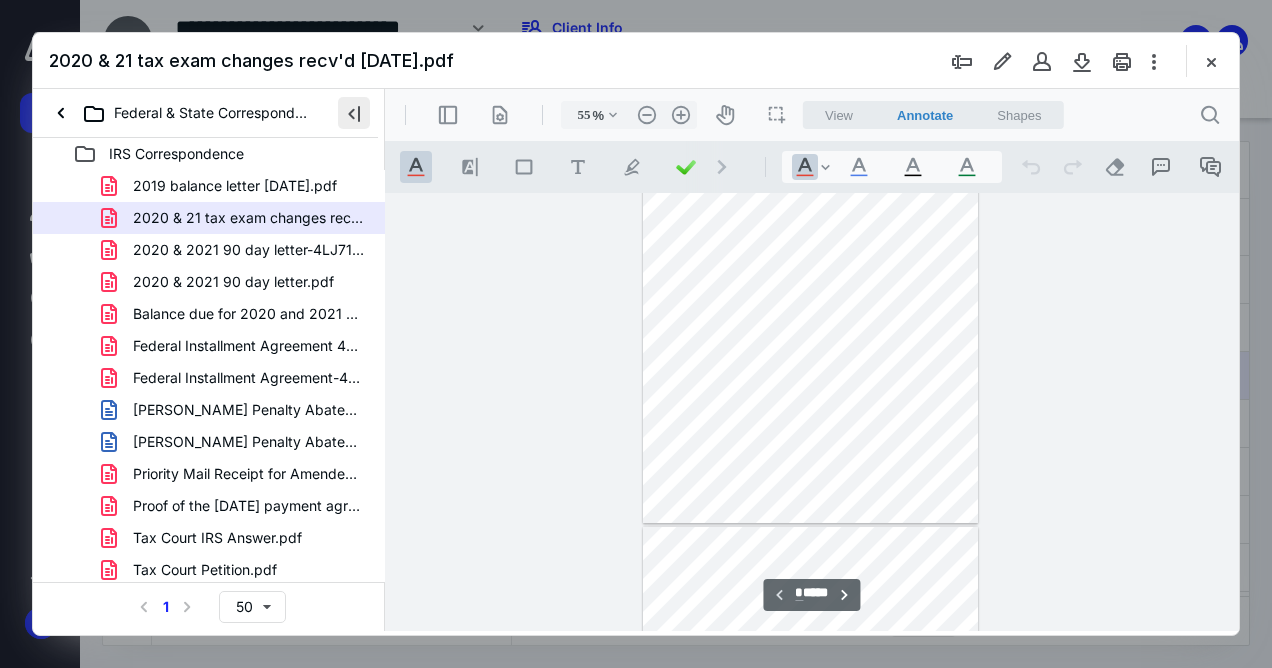 click at bounding box center (354, 113) 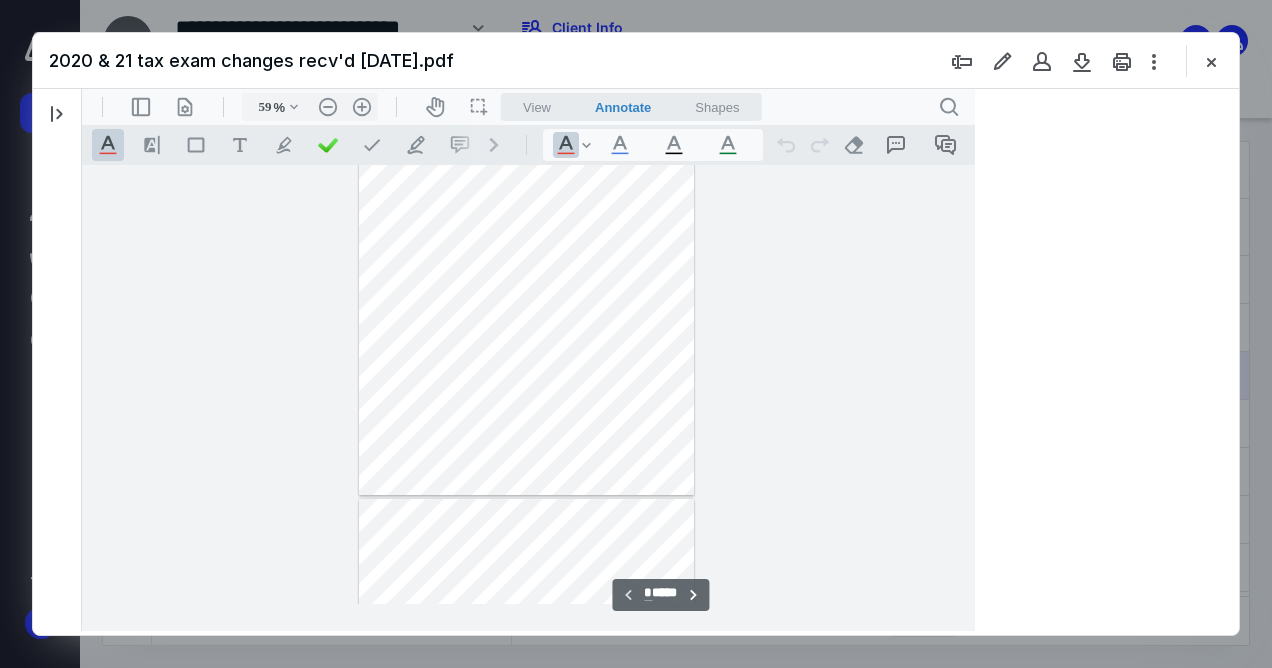 scroll, scrollTop: 78, scrollLeft: 0, axis: vertical 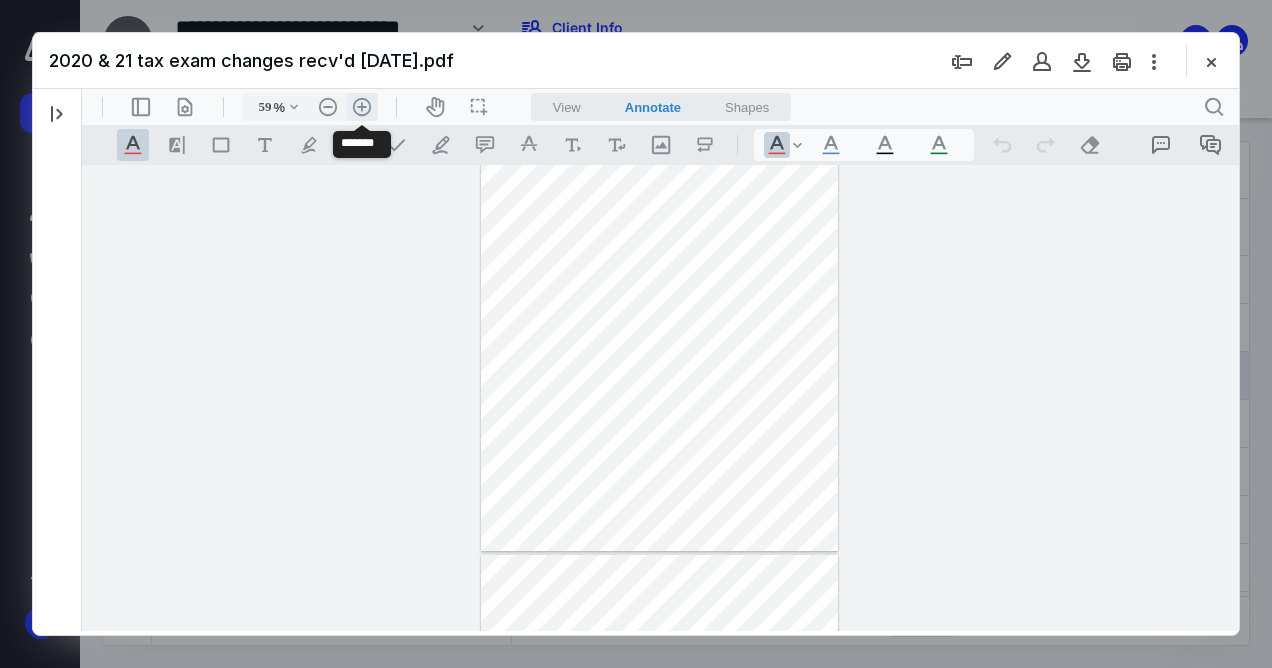 click on ".cls-1{fill:#abb0c4;} icon - header - zoom - in - line" at bounding box center [362, 107] 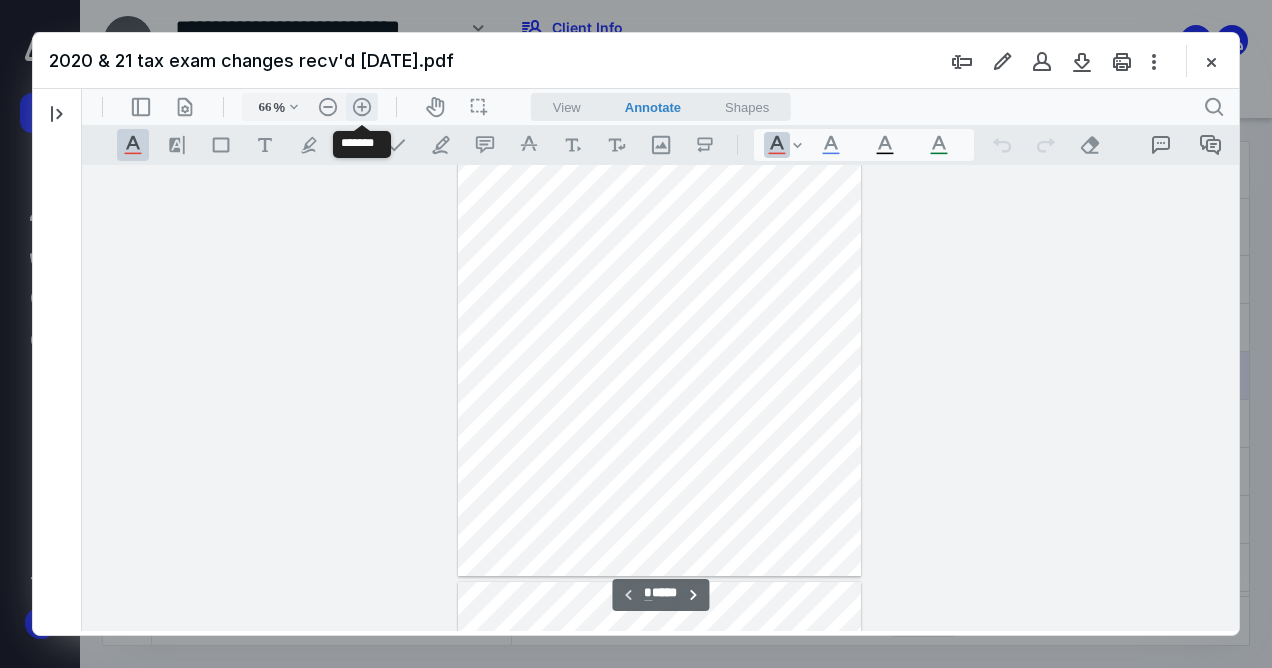 click on ".cls-1{fill:#abb0c4;} icon - header - zoom - in - line" at bounding box center (362, 107) 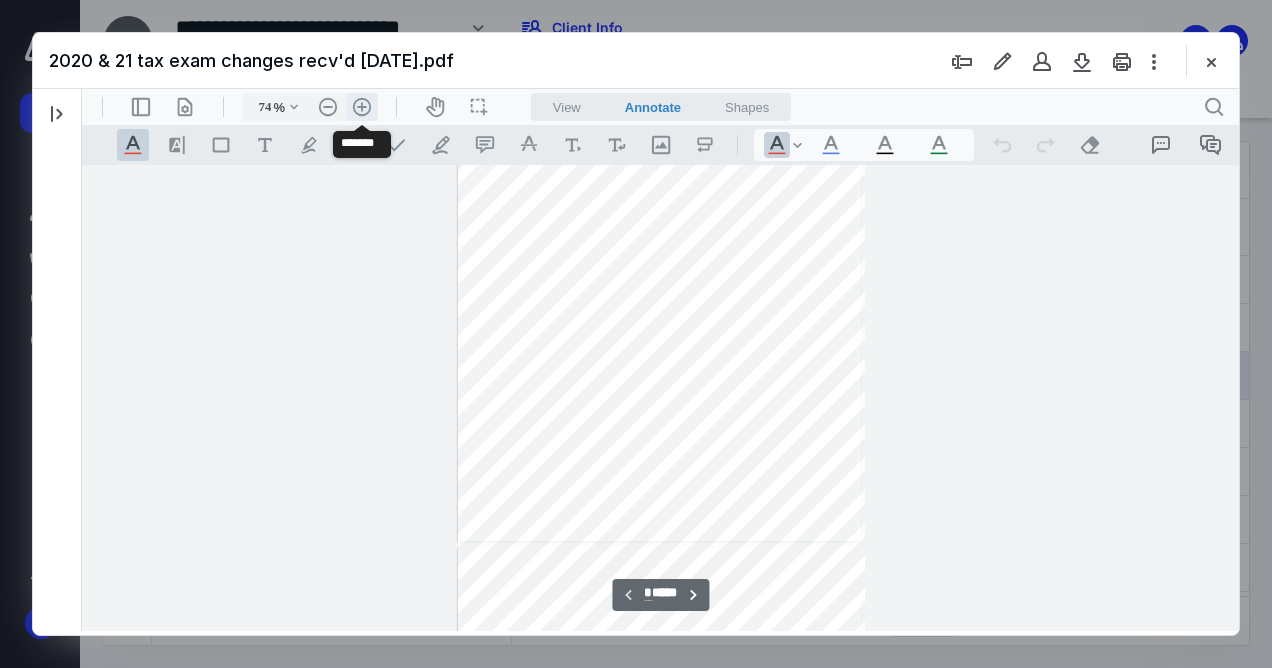 click on ".cls-1{fill:#abb0c4;} icon - header - zoom - in - line" at bounding box center [362, 107] 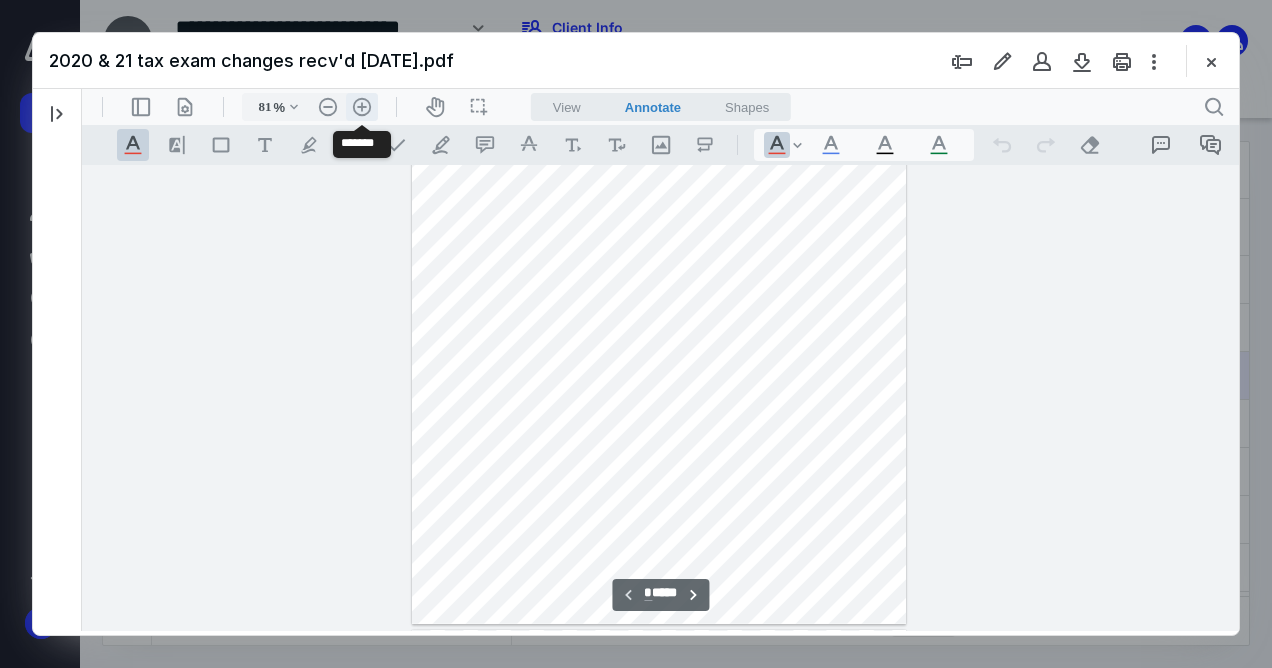click on ".cls-1{fill:#abb0c4;} icon - header - zoom - in - line" at bounding box center [362, 107] 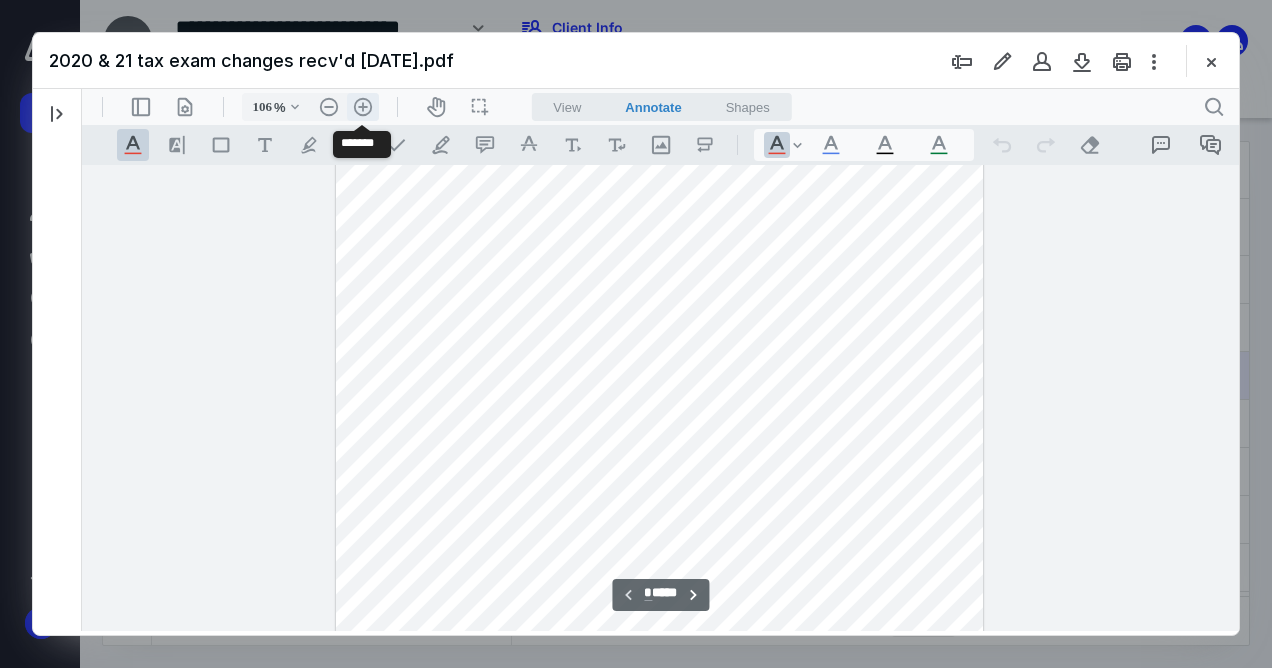 click on ".cls-1{fill:#abb0c4;} icon - header - zoom - in - line" at bounding box center [363, 107] 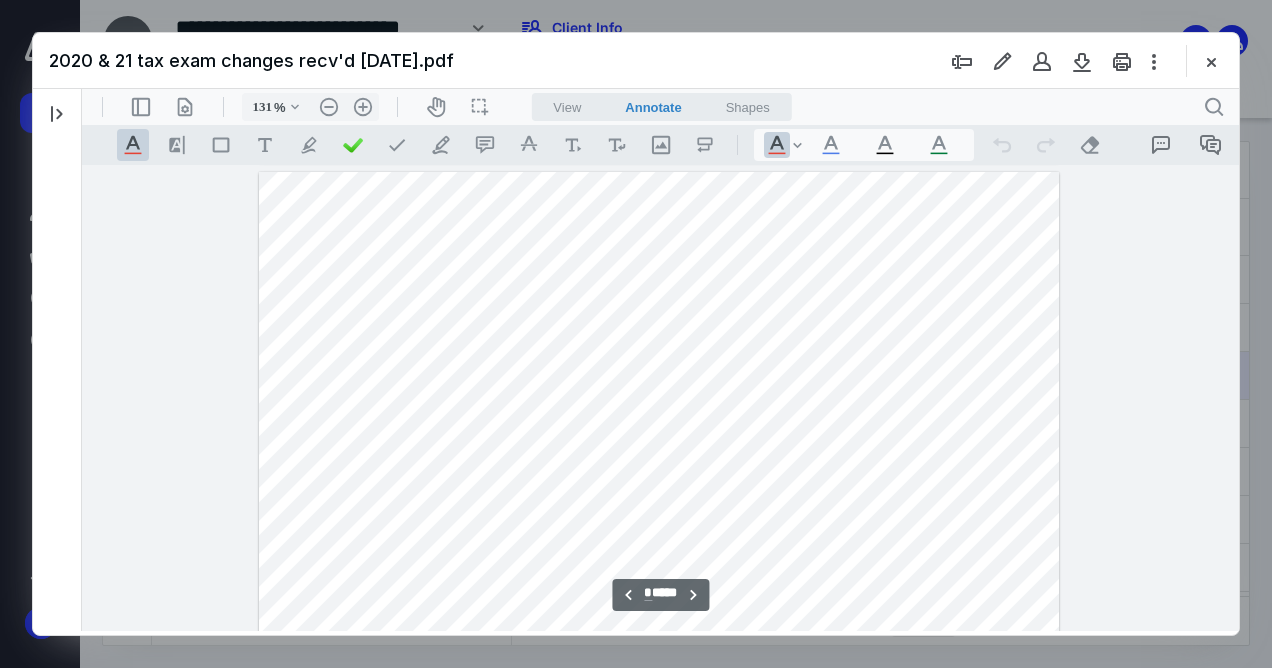 scroll, scrollTop: 2092, scrollLeft: 0, axis: vertical 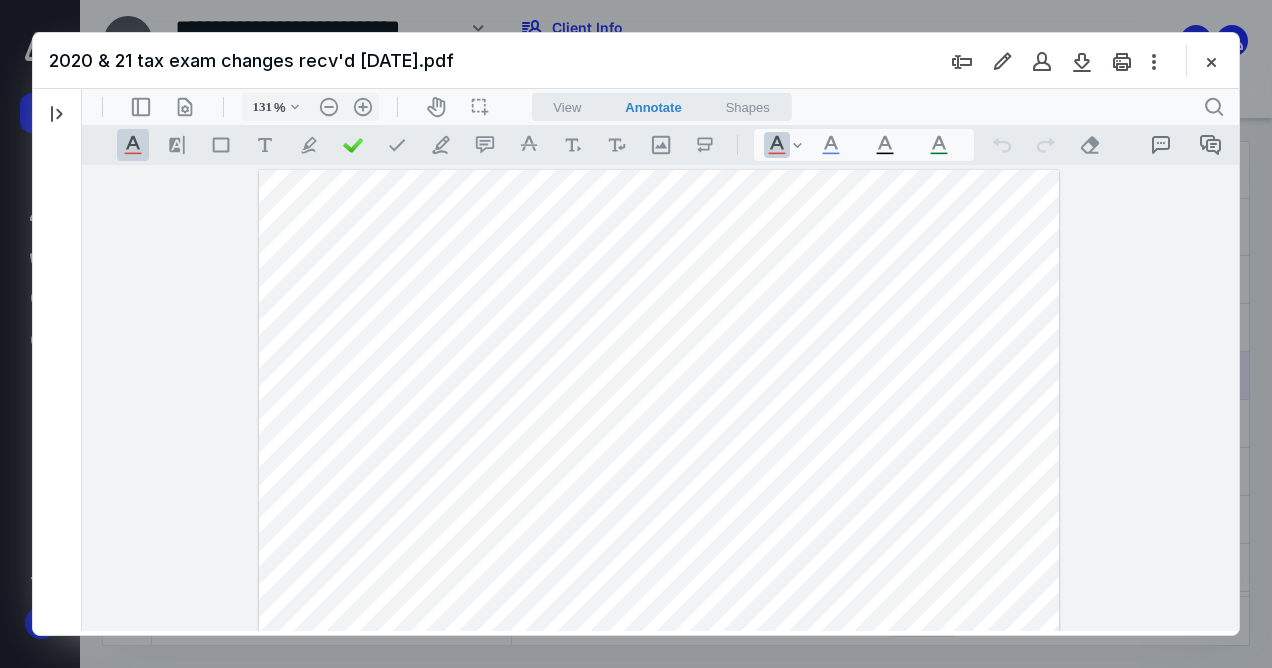 click at bounding box center [659, 688] 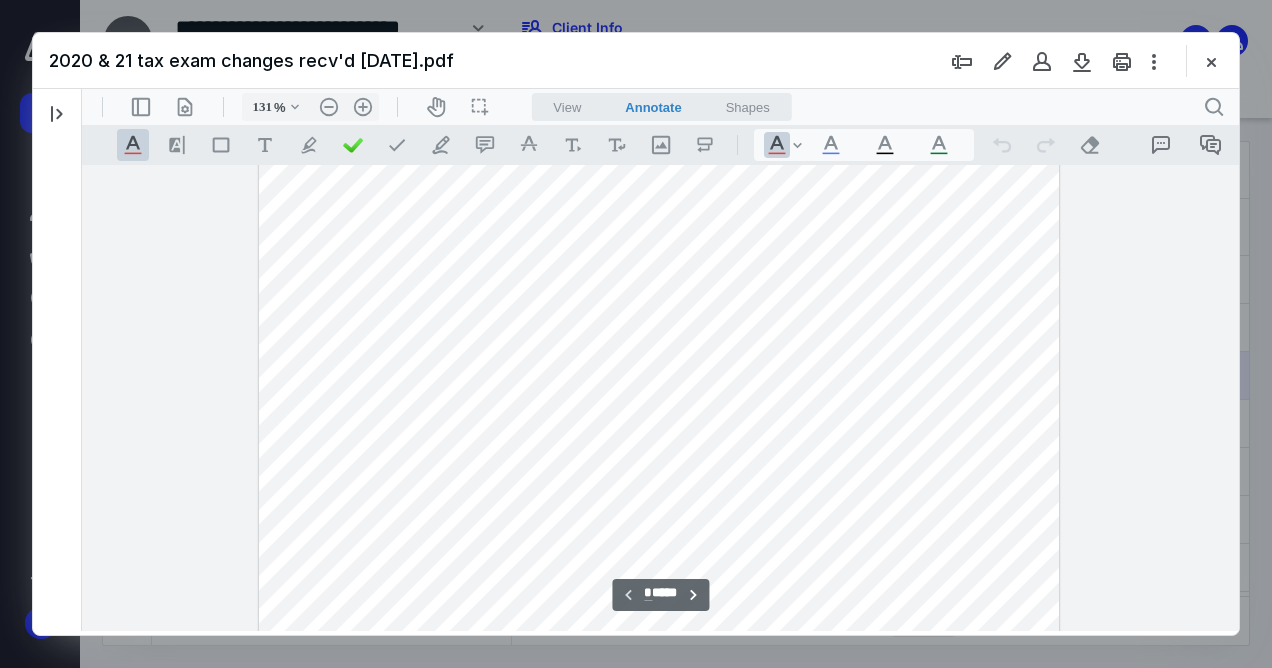 scroll, scrollTop: 0, scrollLeft: 0, axis: both 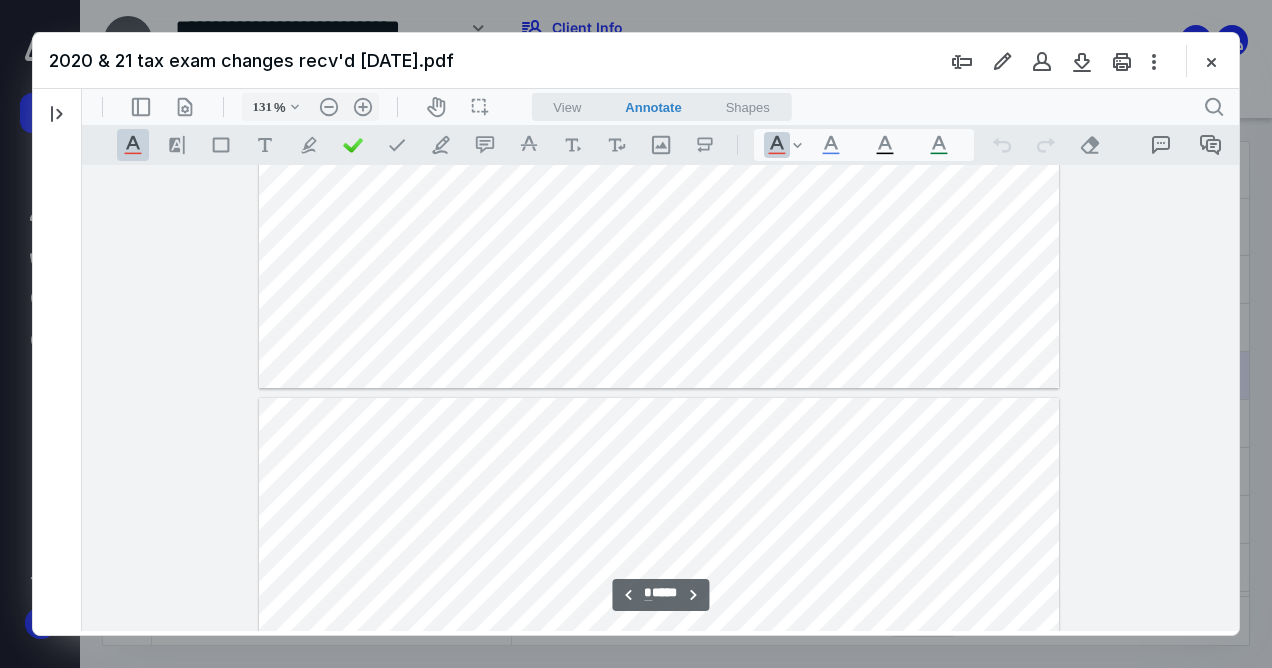type on "*" 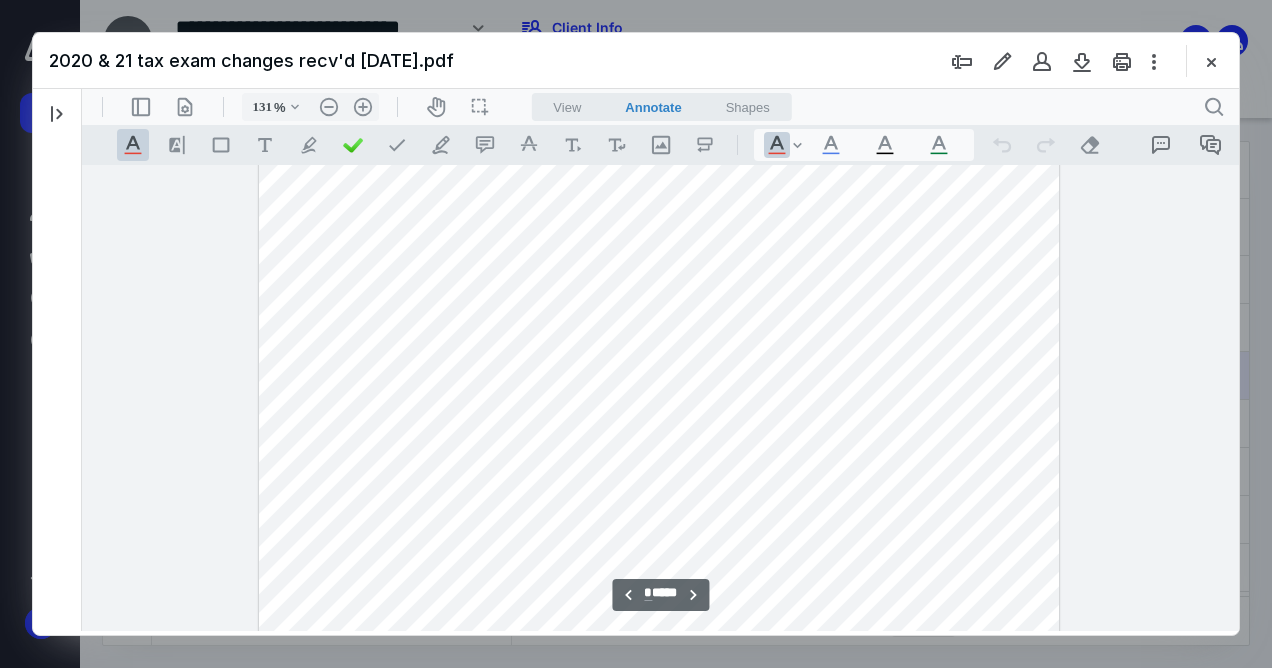 scroll, scrollTop: 3213, scrollLeft: 0, axis: vertical 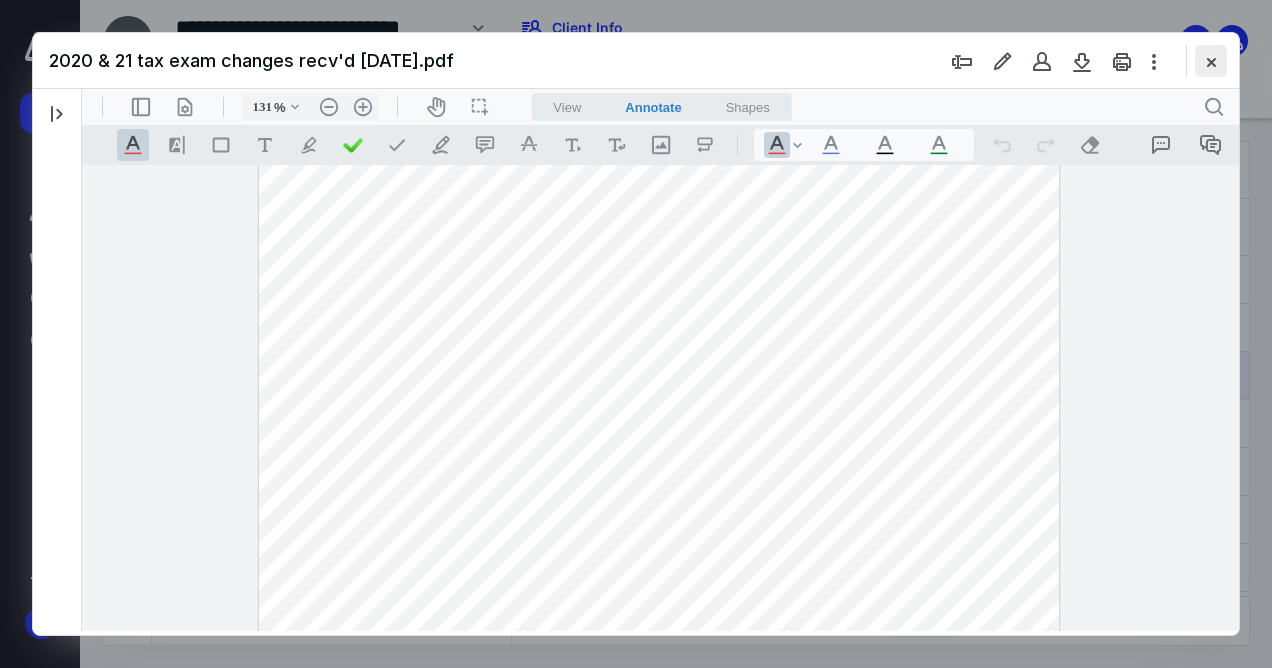 click at bounding box center [1211, 61] 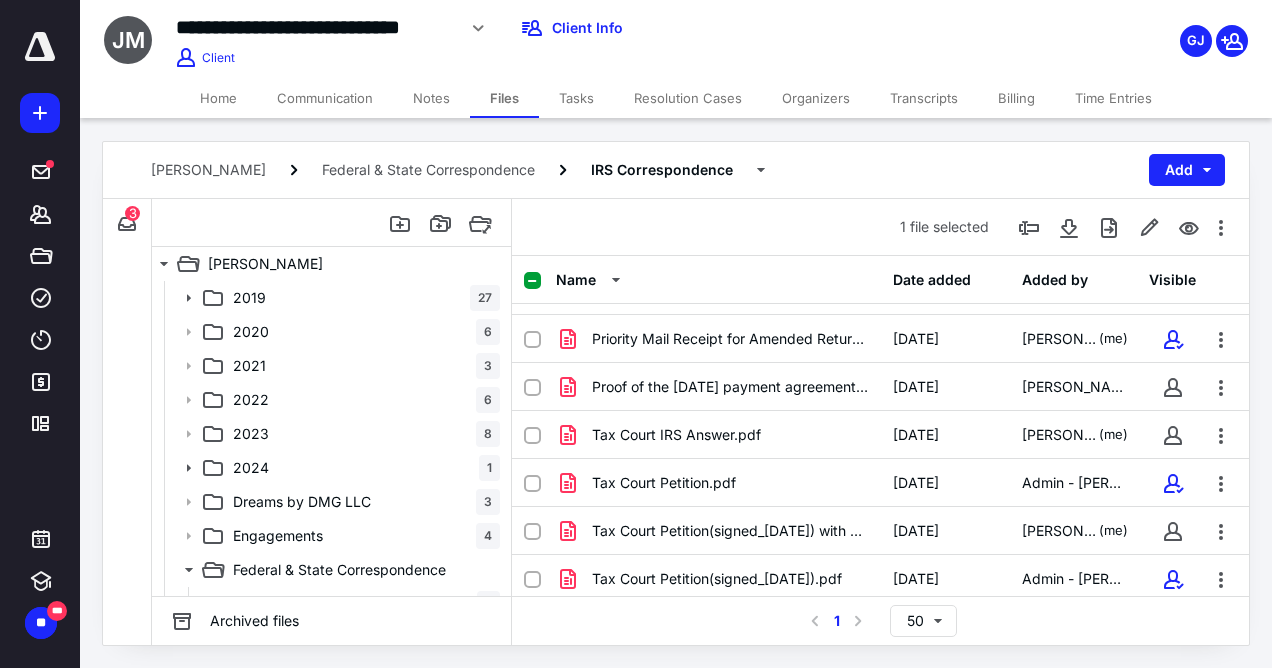scroll, scrollTop: 379, scrollLeft: 0, axis: vertical 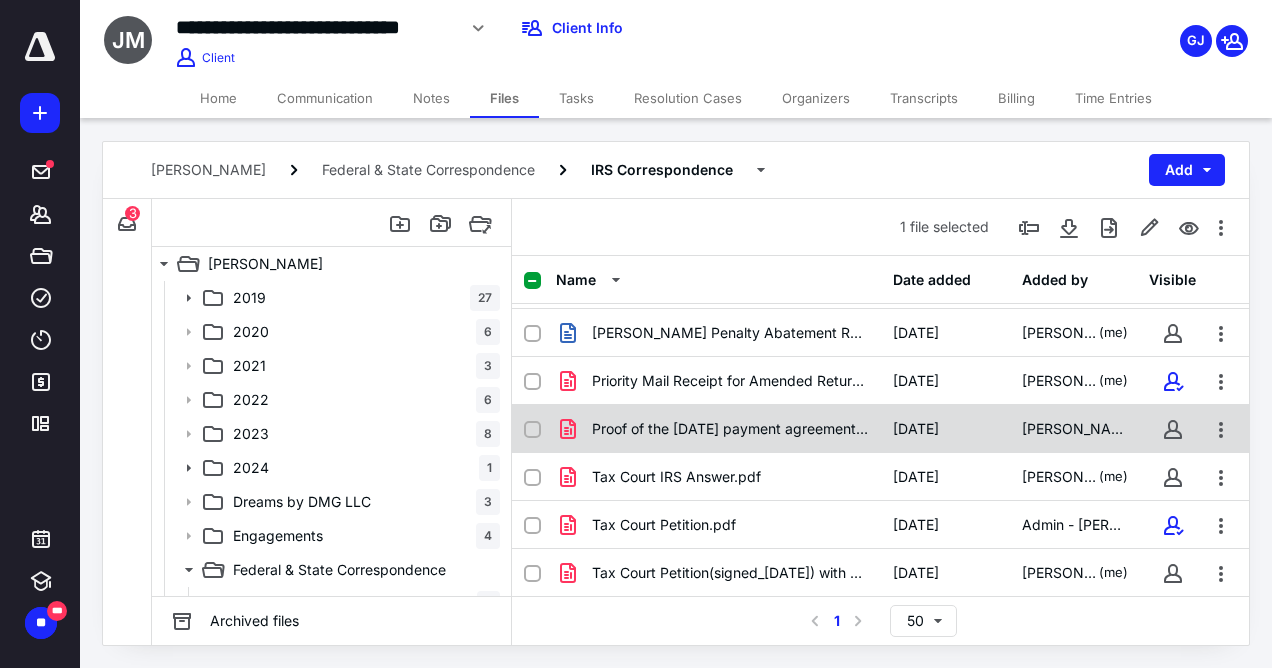 click on "Proof of the feb 24th payment agreement.pdf" at bounding box center [718, 429] 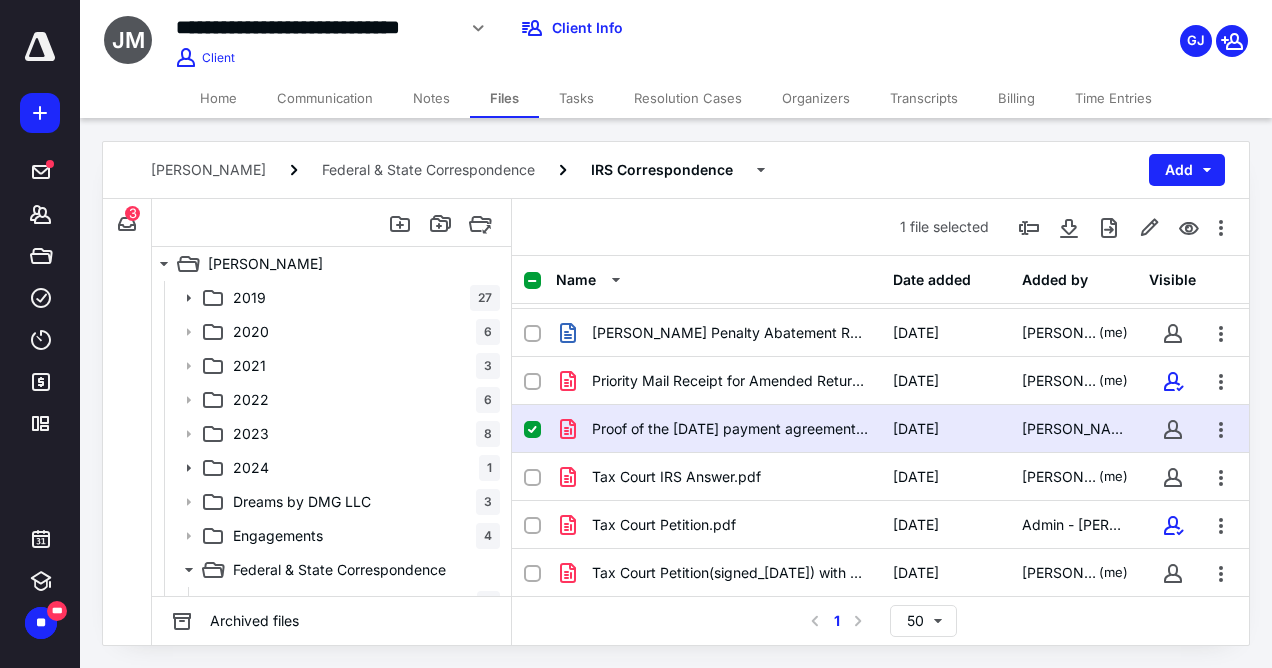 click on "Proof of the feb 24th payment agreement.pdf" at bounding box center (718, 429) 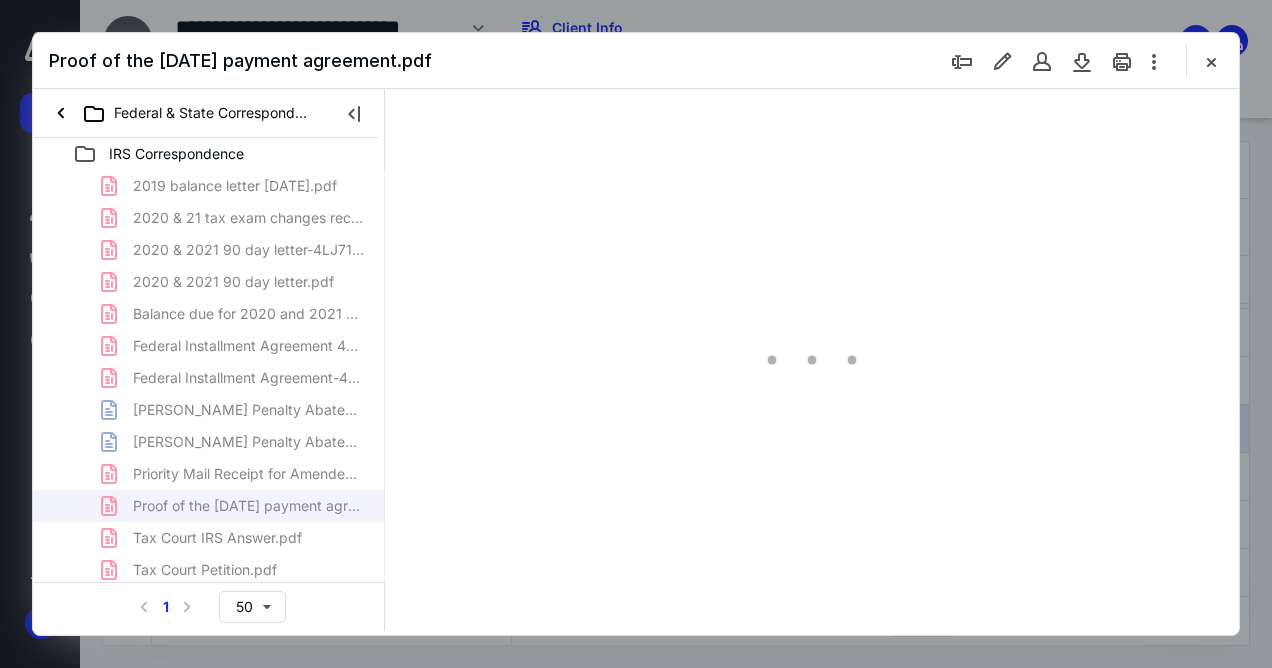 scroll, scrollTop: 0, scrollLeft: 0, axis: both 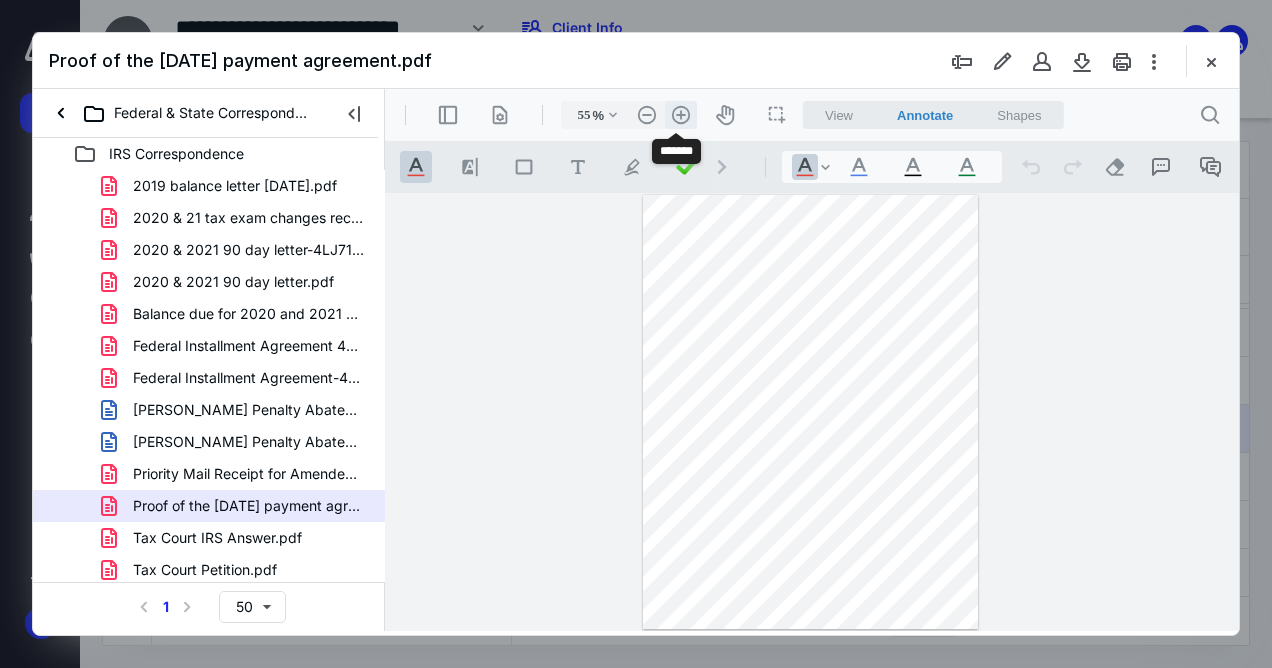 click on ".cls-1{fill:#abb0c4;} icon - header - zoom - in - line" at bounding box center [681, 115] 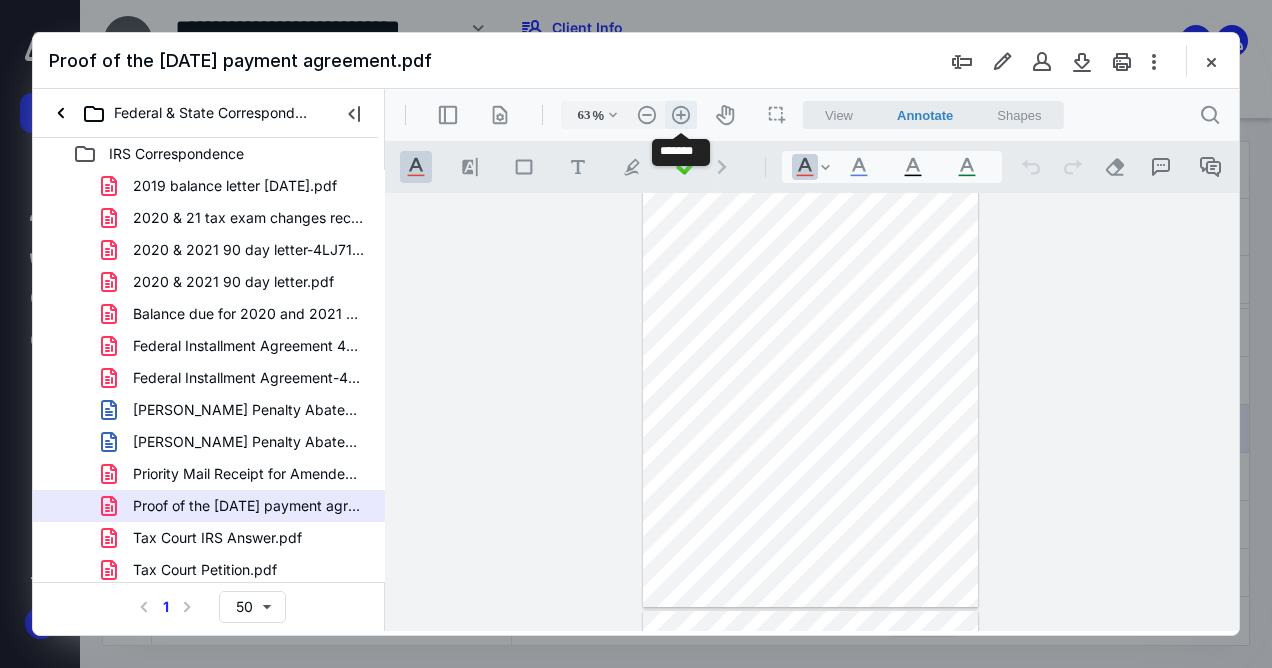click on ".cls-1{fill:#abb0c4;} icon - header - zoom - in - line" at bounding box center (681, 115) 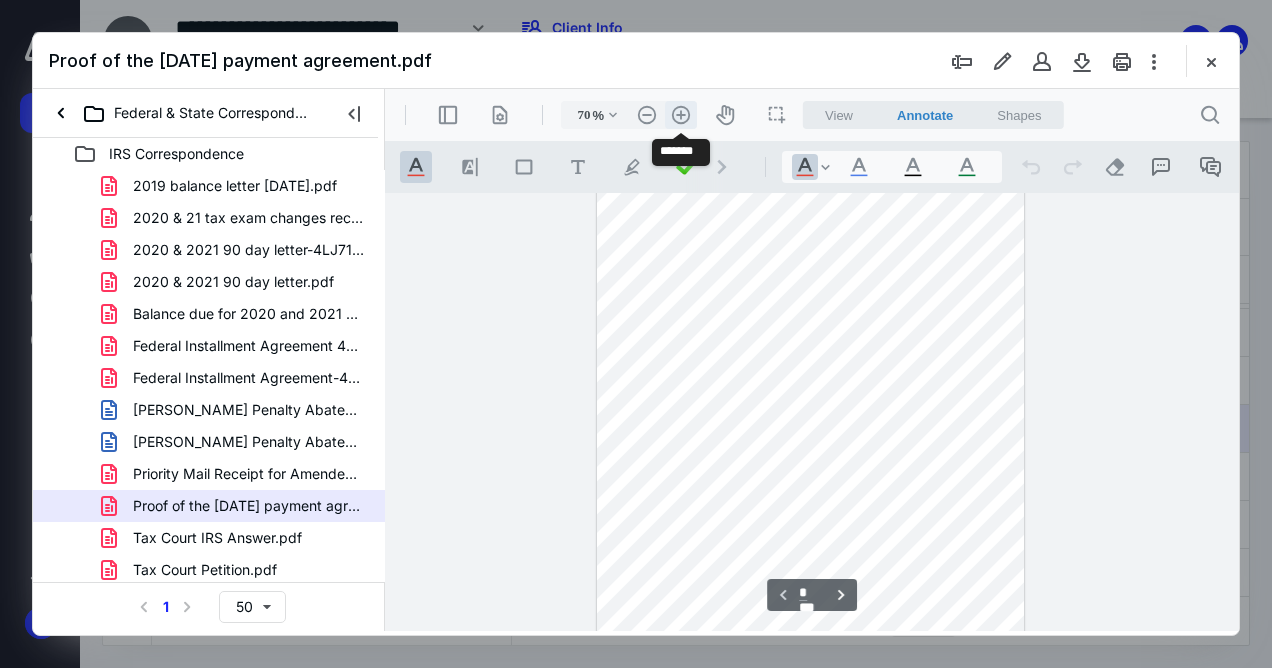 click on ".cls-1{fill:#abb0c4;} icon - header - zoom - in - line" at bounding box center (681, 115) 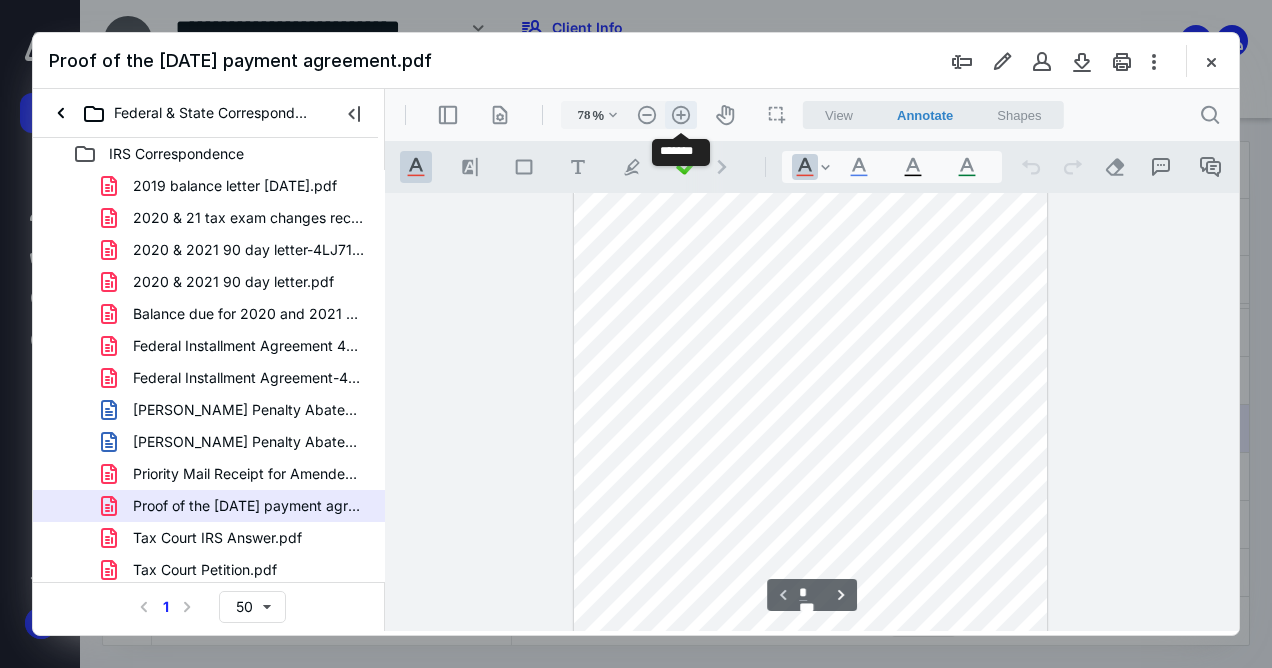 click on ".cls-1{fill:#abb0c4;} icon - header - zoom - in - line" at bounding box center [681, 115] 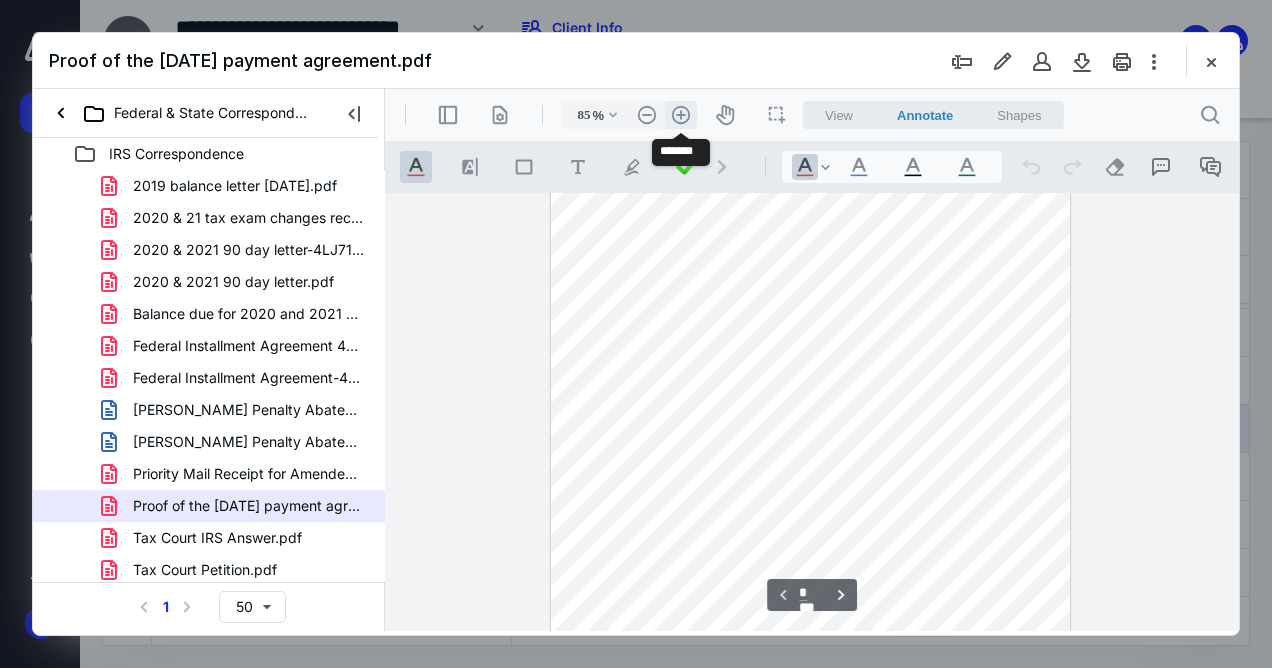 click on ".cls-1{fill:#abb0c4;} icon - header - zoom - in - line" at bounding box center (681, 115) 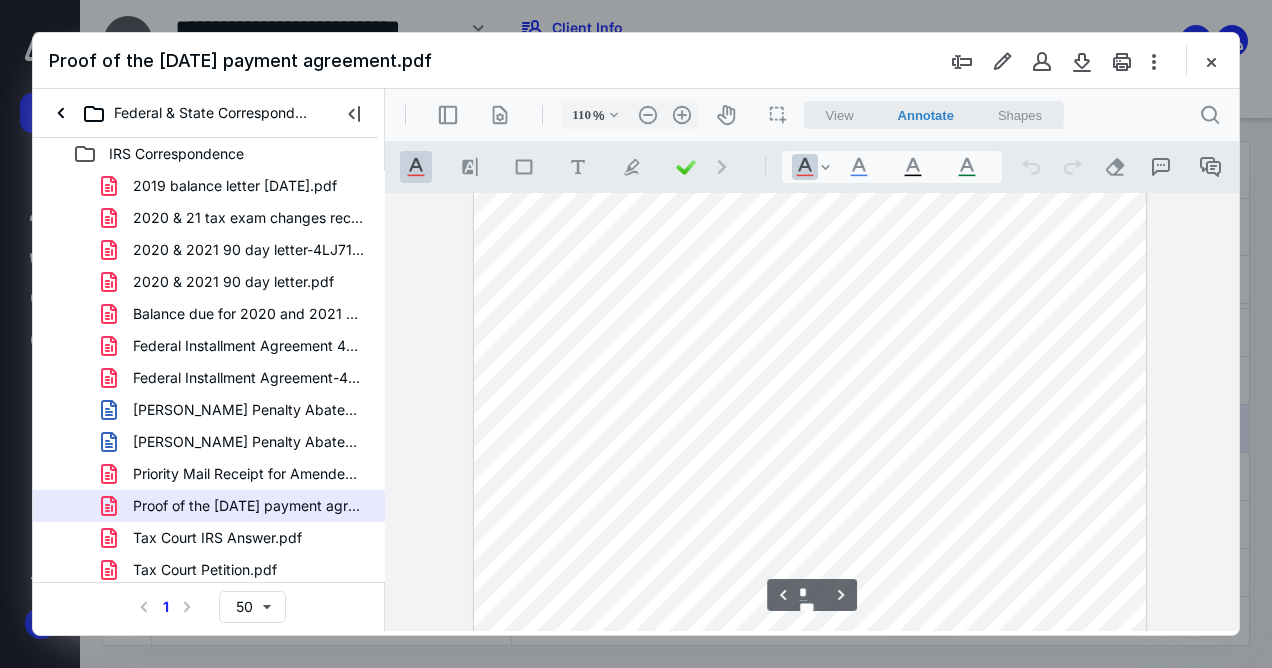scroll, scrollTop: 2667, scrollLeft: 0, axis: vertical 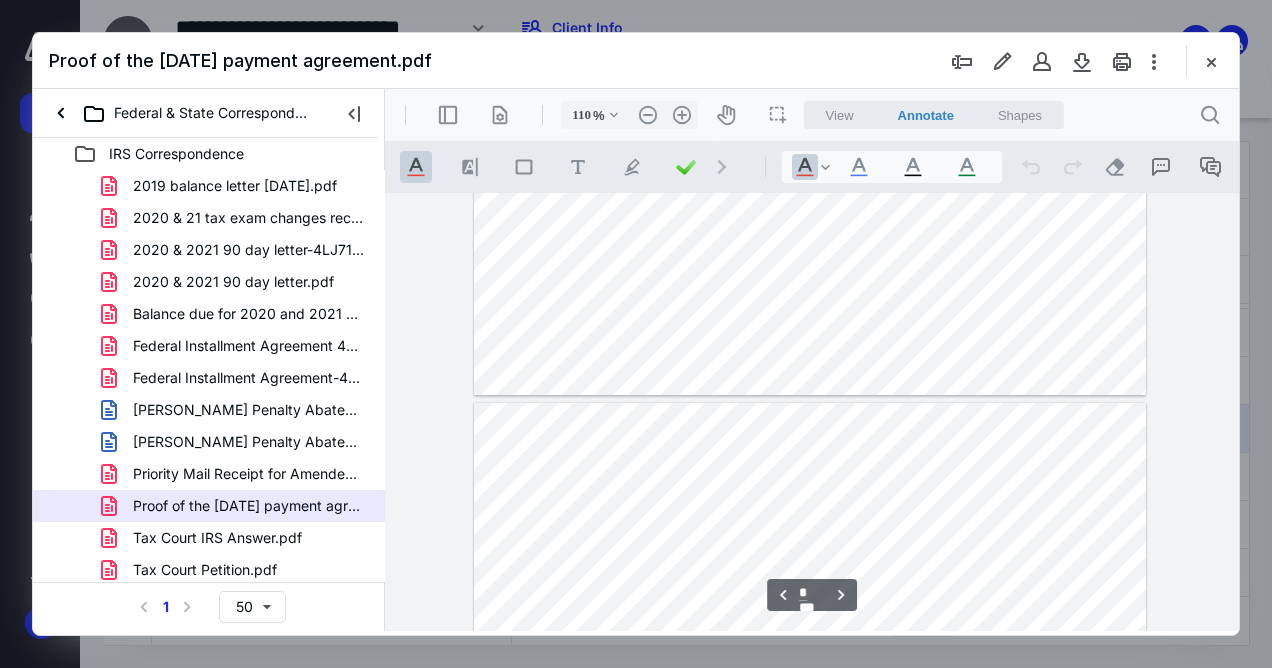 type on "*" 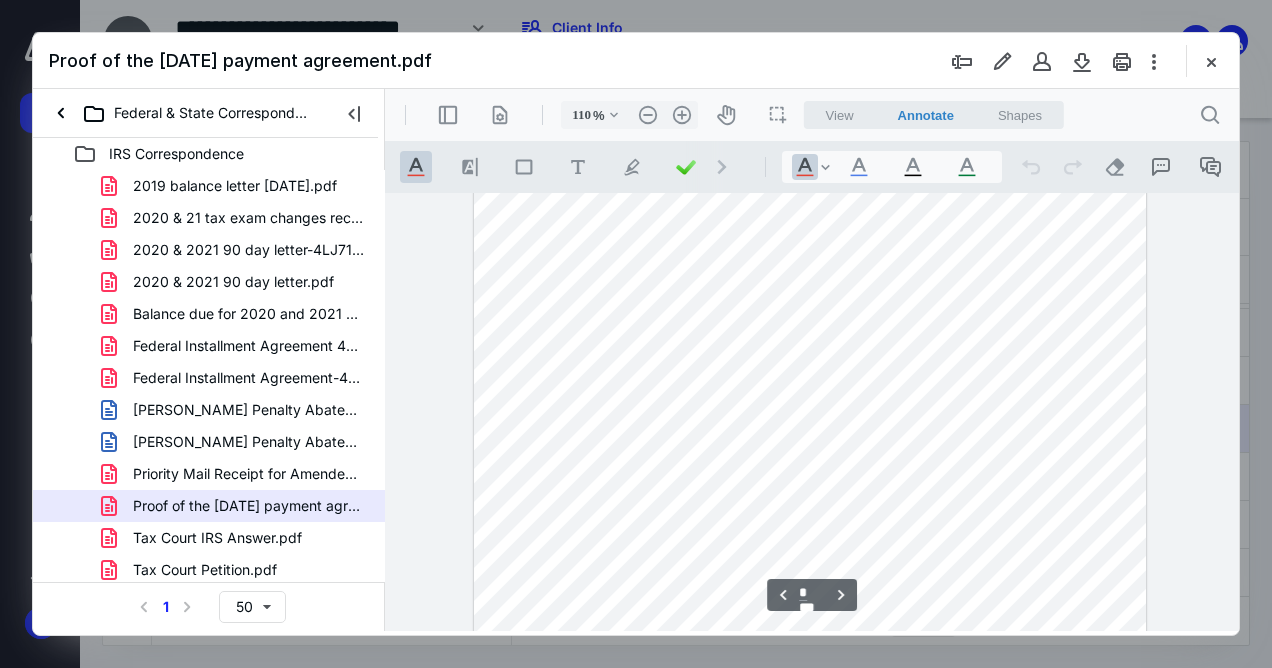scroll, scrollTop: 1910, scrollLeft: 0, axis: vertical 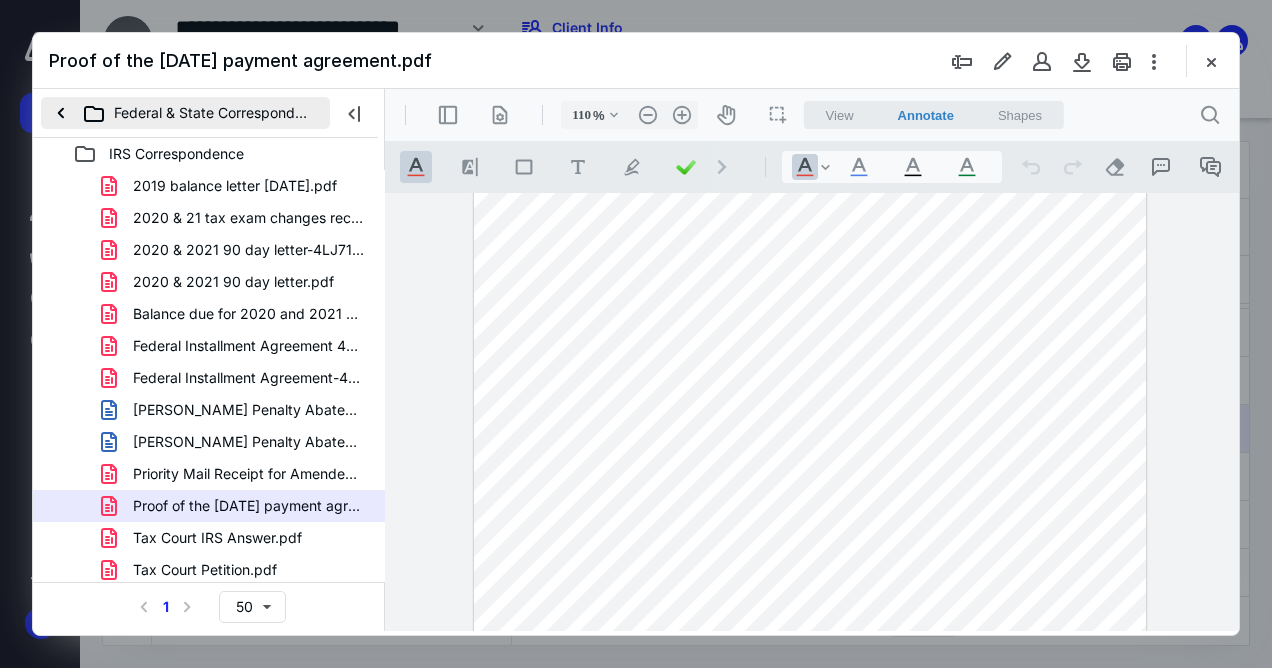 click on "Federal & State Correspondence" at bounding box center [185, 113] 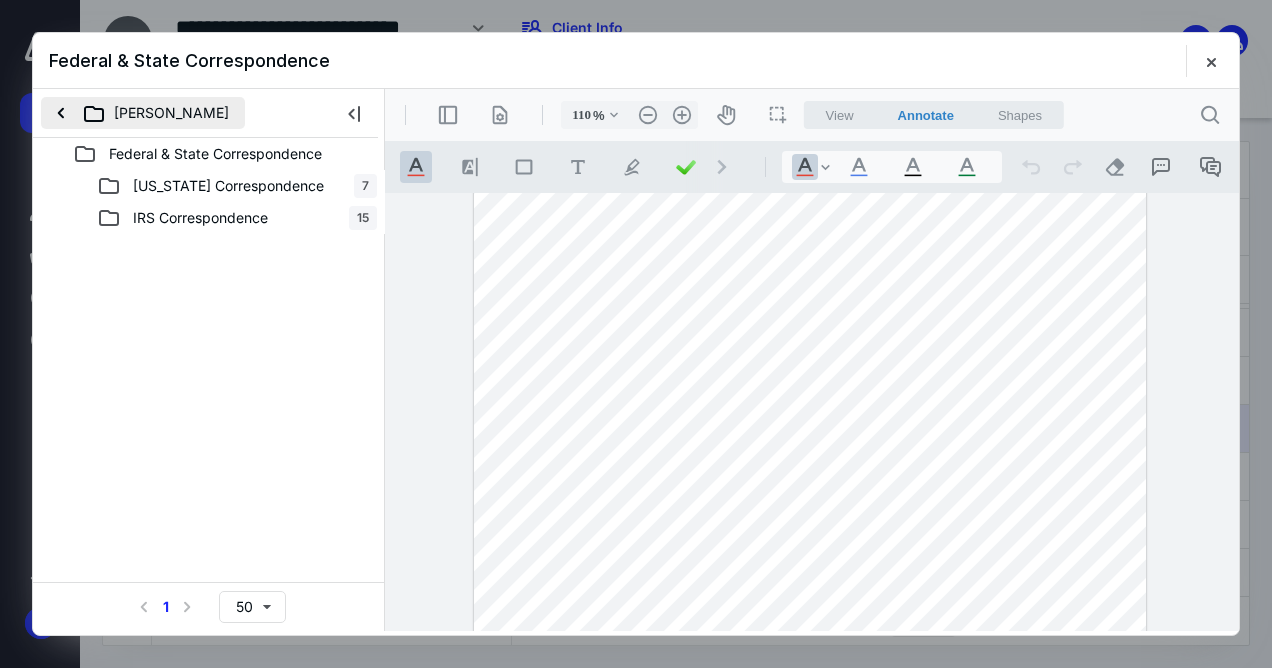 click on "Dr. Danielle McGee" at bounding box center (143, 113) 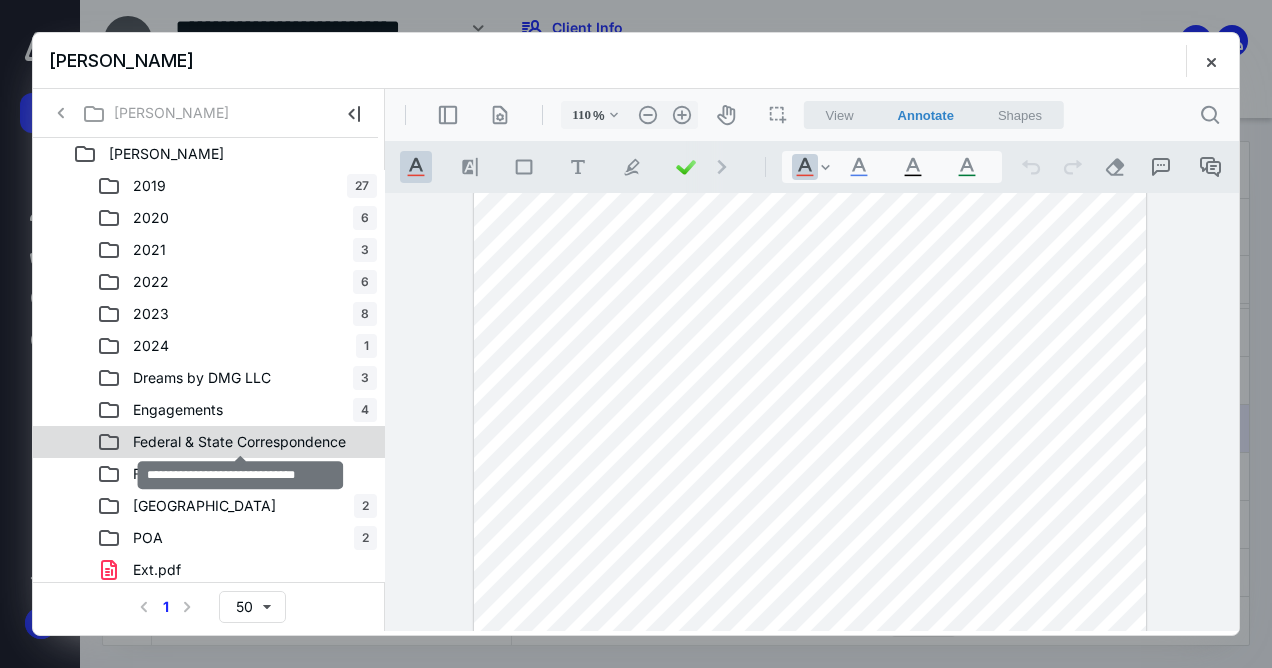 click on "Federal & State Correspondence" at bounding box center (239, 442) 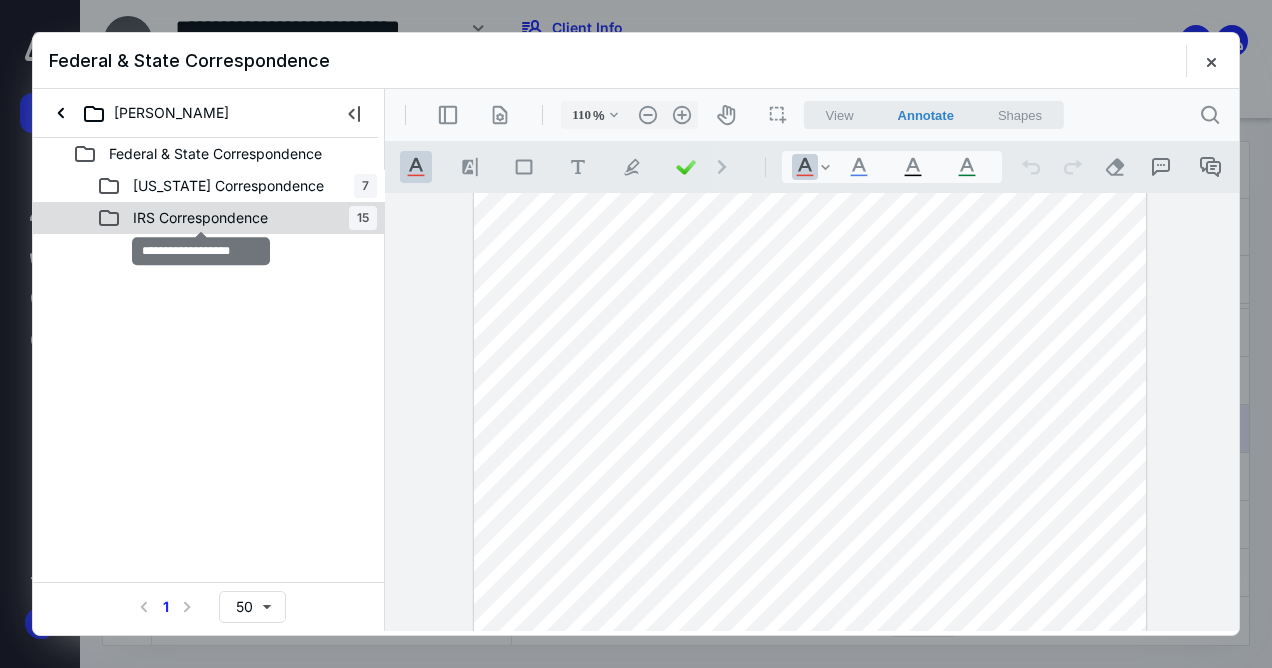 click on "IRS Correspondence" at bounding box center [200, 218] 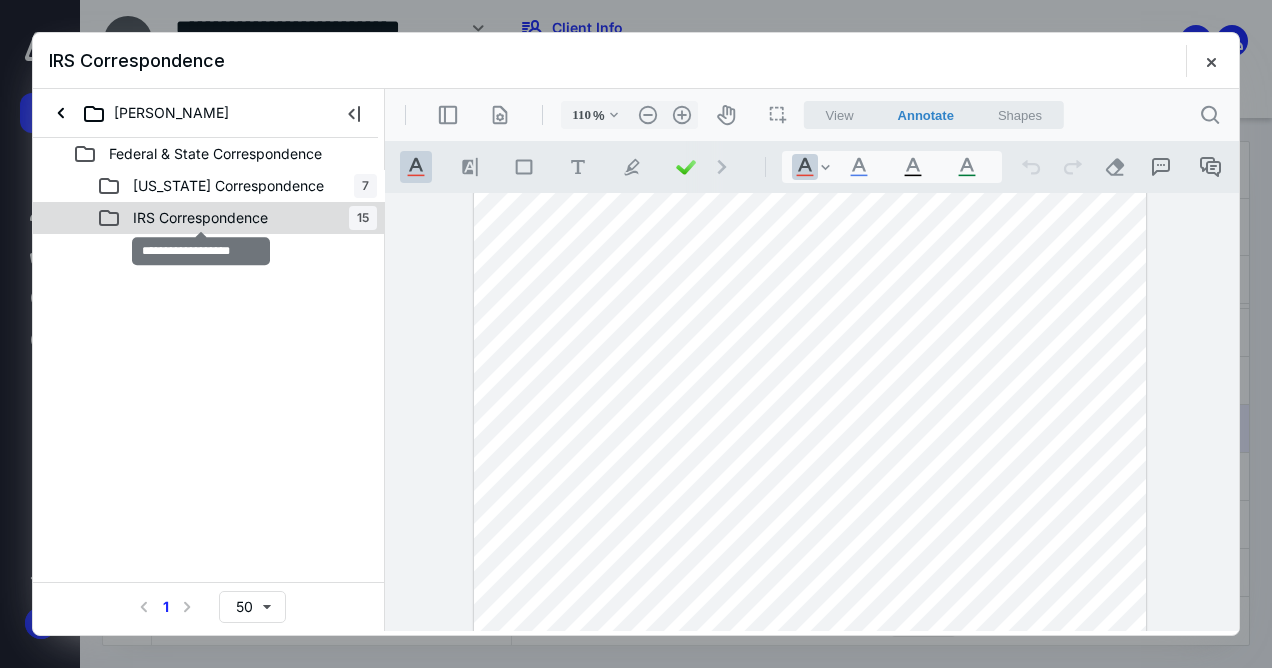 click on "IRS Correspondence" at bounding box center [200, 218] 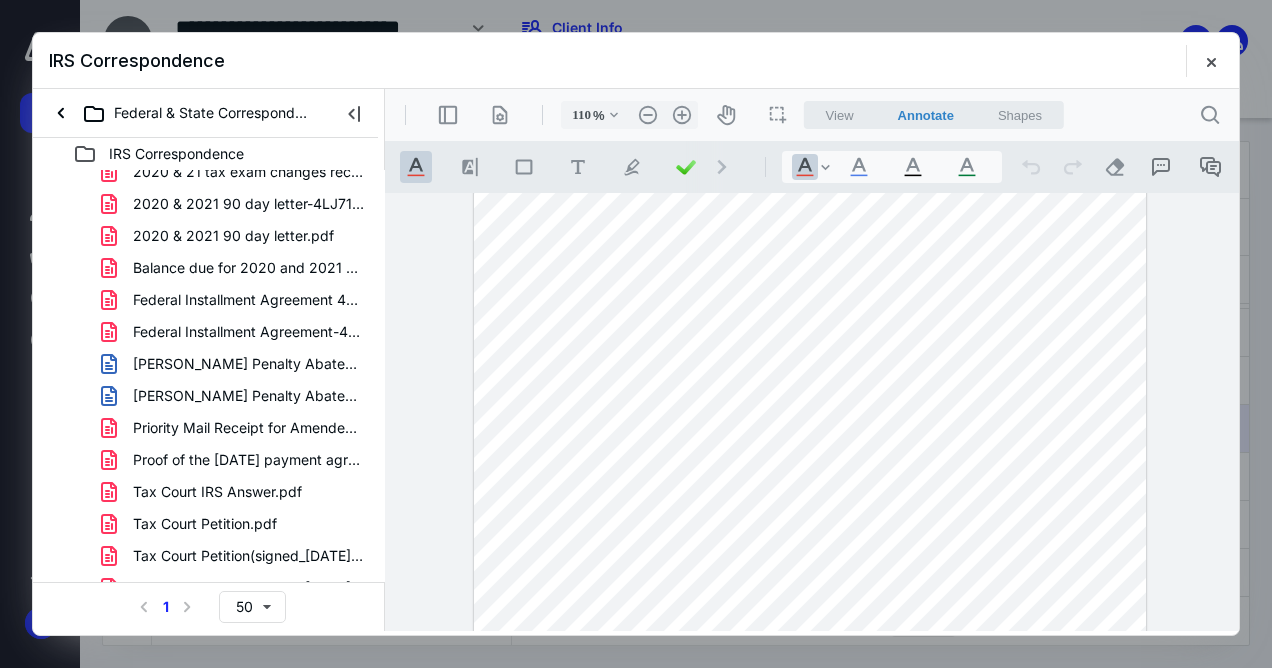 scroll, scrollTop: 66, scrollLeft: 0, axis: vertical 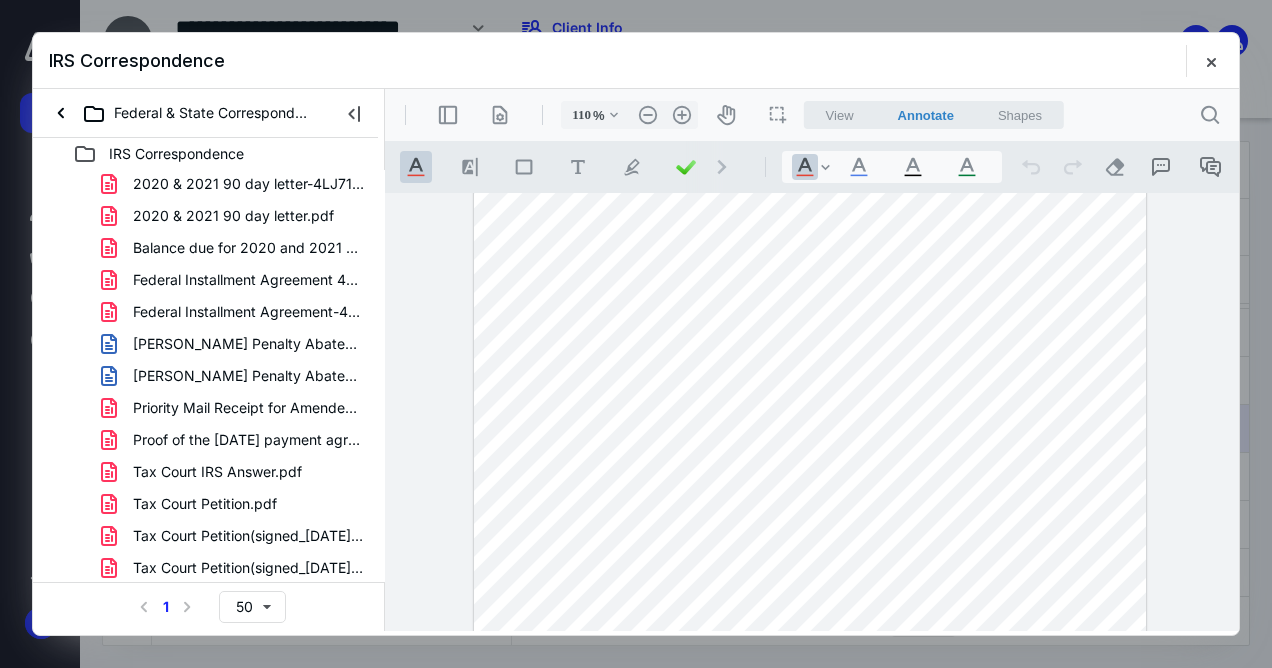drag, startPoint x: 378, startPoint y: 307, endPoint x: 2, endPoint y: 306, distance: 376.00134 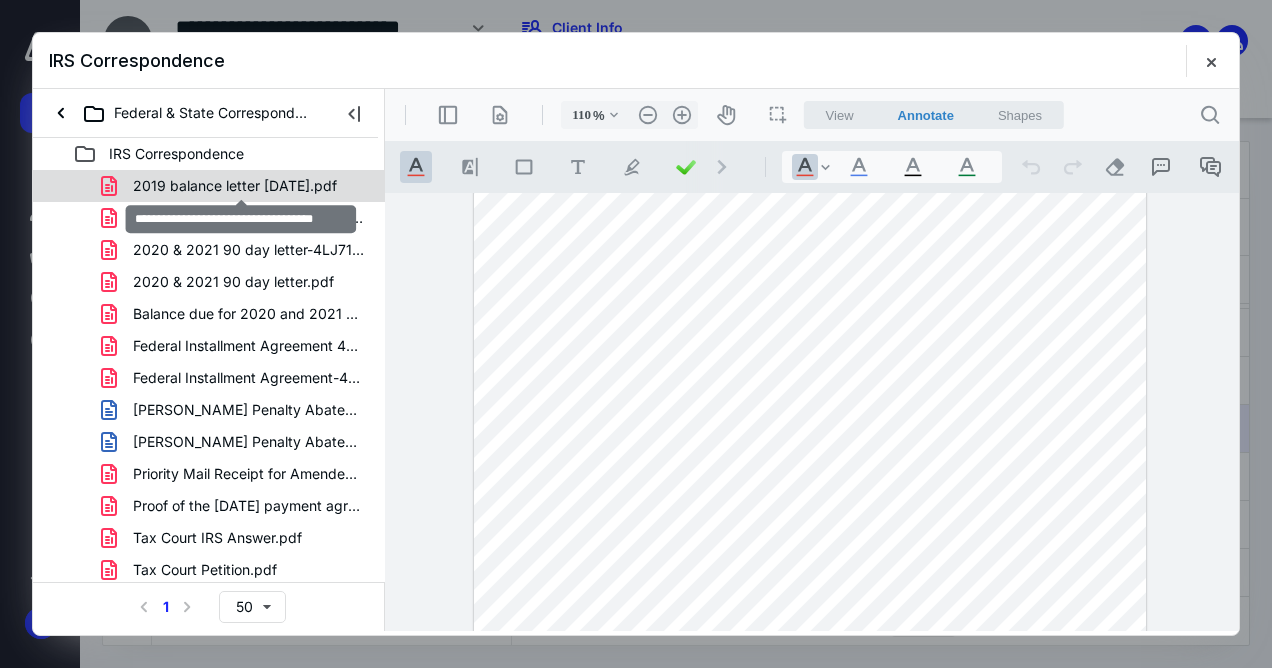 click on "2019 balance letter sept 23 2024.pdf" at bounding box center [235, 186] 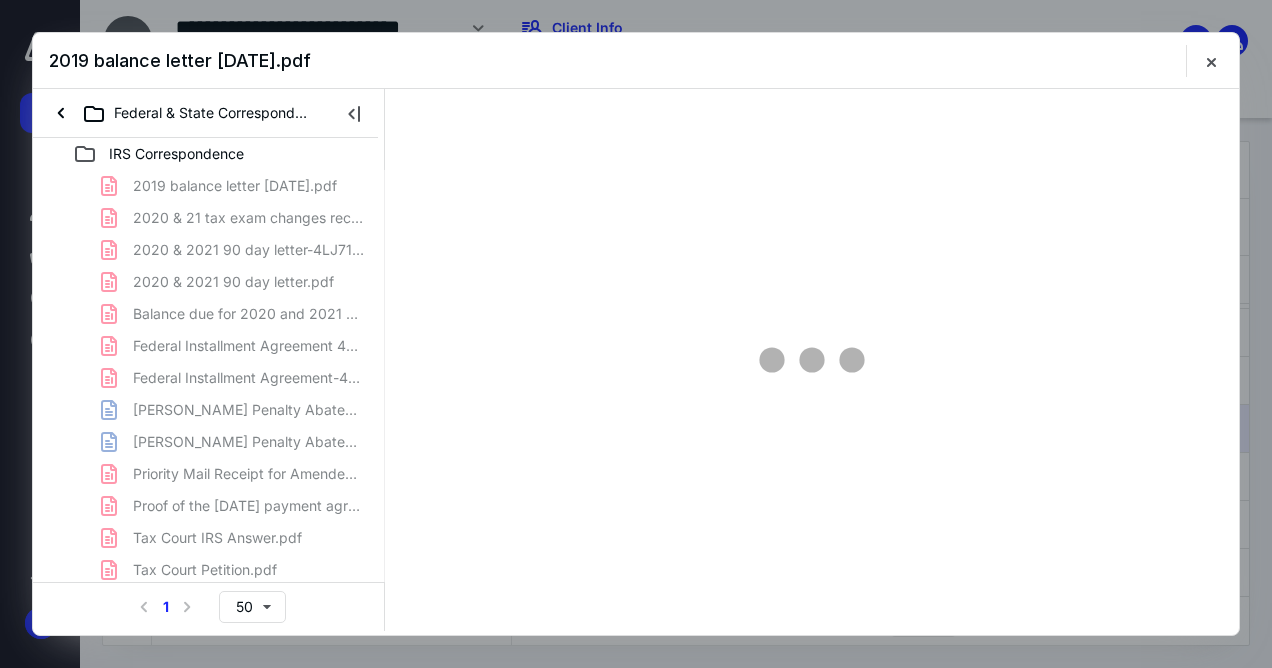 click on "2019 balance letter sept 23 2024.pdf 2020 & 21 tax exam changes recv'd Oct 2024.pdf 2020 & 2021 90 day letter-4LJ7123P6_Redacted.pdf 2020 & 2021 90 day letter.pdf Balance due for 2020 and 2021 dated Nov 4 2024.pdf Federal Installment Agreement 433A.pdf Federal Installment Agreement-433D.pdf McGee Penalty Abatement Request-Final.docx McGee Penalty Abatement Request.docx Priority Mail Receipt for Amended Return Mailings_0001.pdf Proof of the feb 24th payment agreement.pdf Tax Court IRS Answer.pdf Tax Court Petition.pdf Tax Court Petition(signed_01-30-2025) with attachments.pdf Tax Court Petition(signed_01-30-2025).pdf" at bounding box center [209, 410] 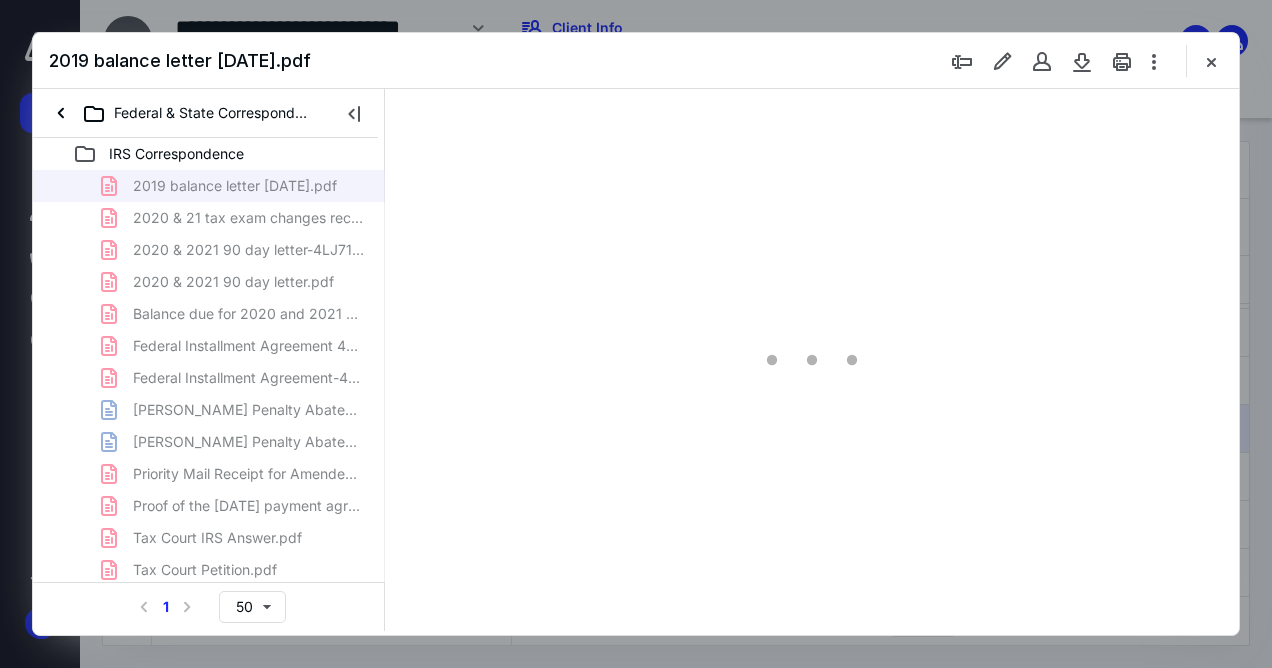 scroll, scrollTop: 106, scrollLeft: 0, axis: vertical 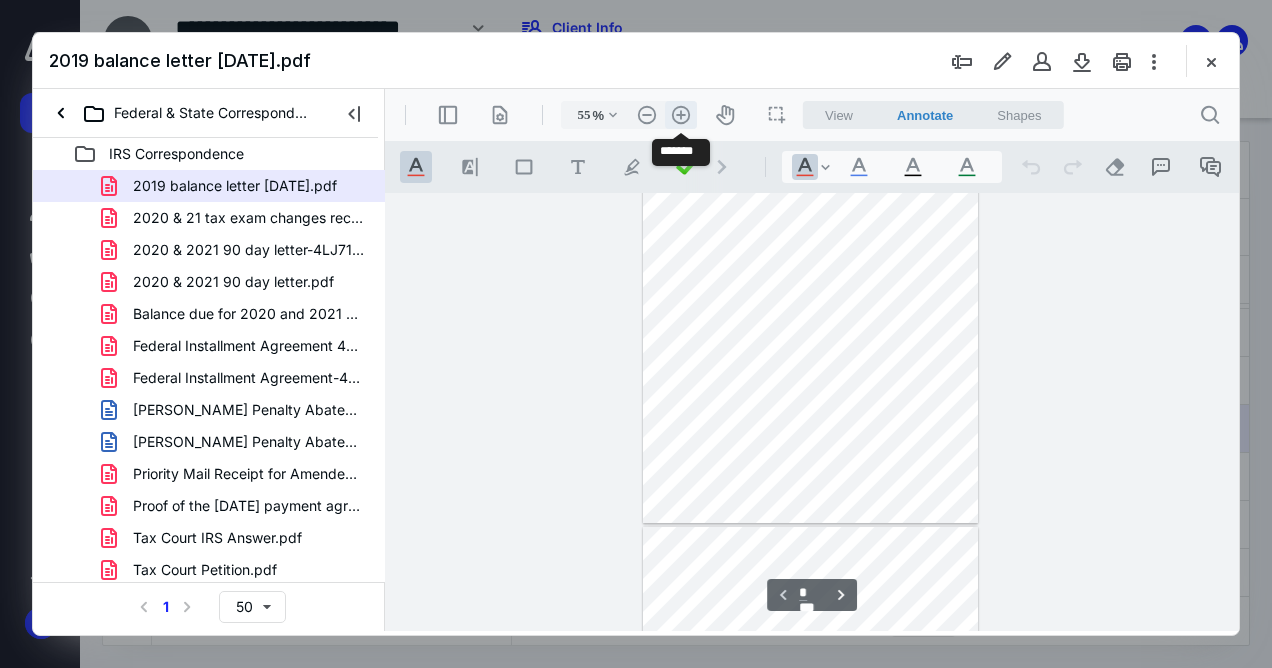 click on ".cls-1{fill:#abb0c4;} icon - header - zoom - in - line" at bounding box center [681, 115] 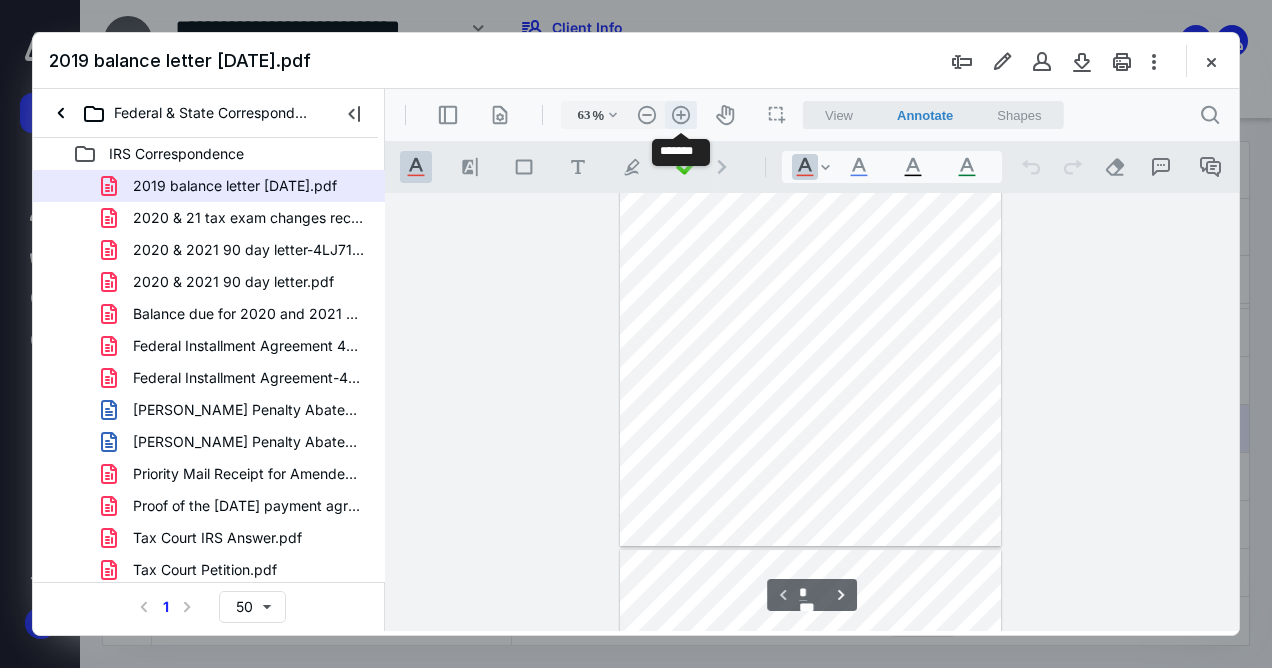 click on ".cls-1{fill:#abb0c4;} icon - header - zoom - in - line" at bounding box center (681, 115) 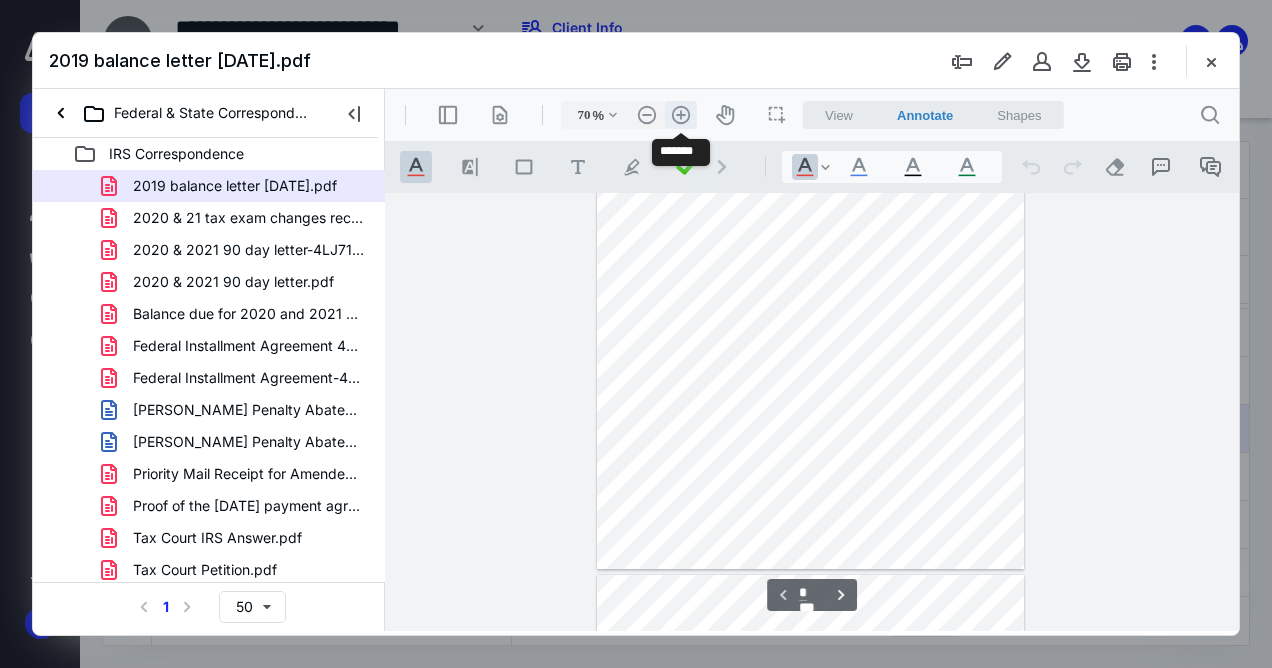 click on ".cls-1{fill:#abb0c4;} icon - header - zoom - in - line" at bounding box center (681, 115) 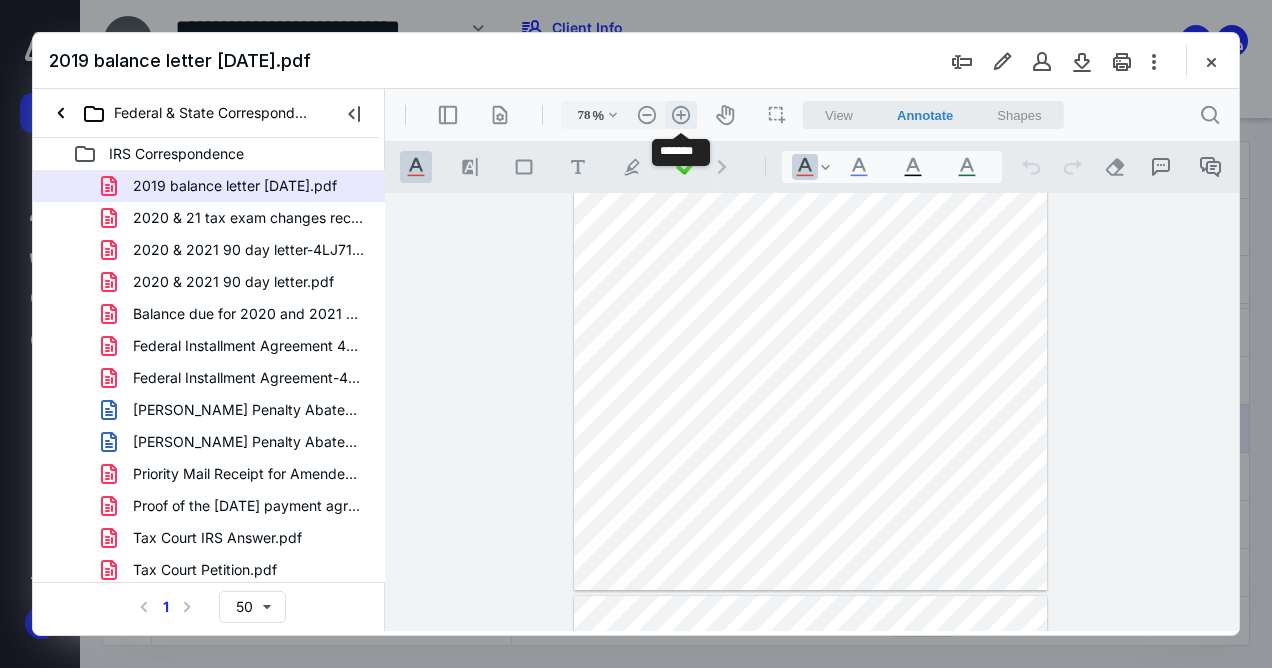 click on ".cls-1{fill:#abb0c4;} icon - header - zoom - in - line" at bounding box center [681, 115] 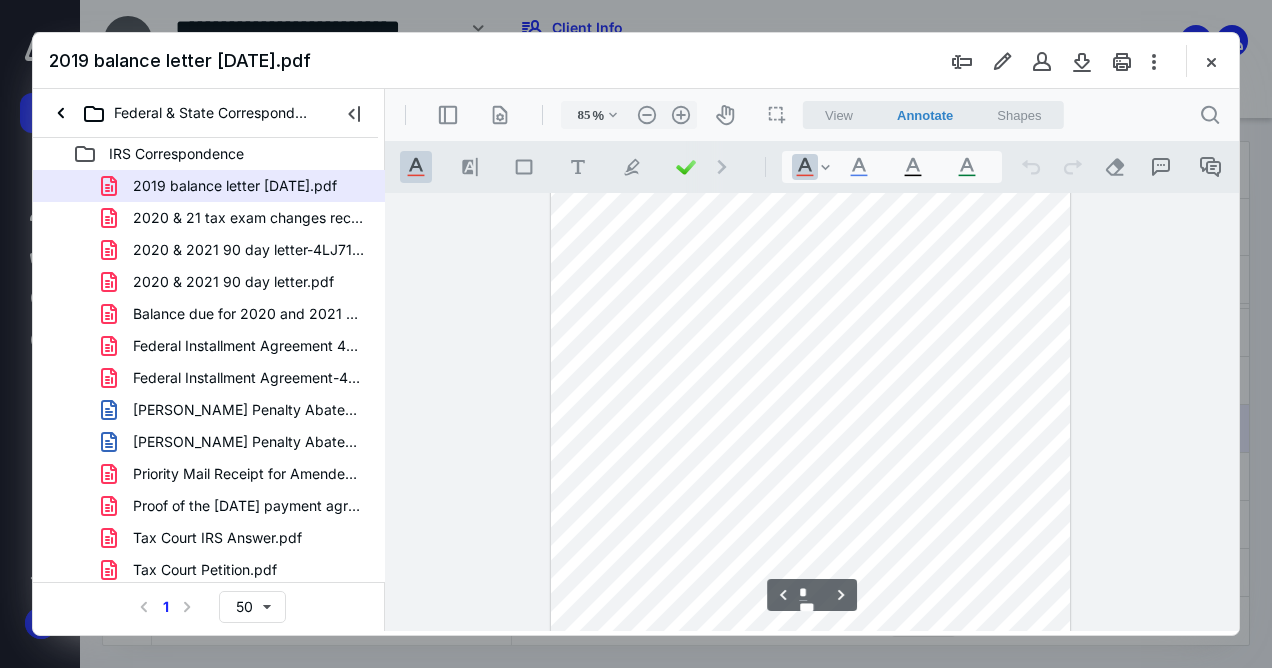 scroll, scrollTop: 1587, scrollLeft: 0, axis: vertical 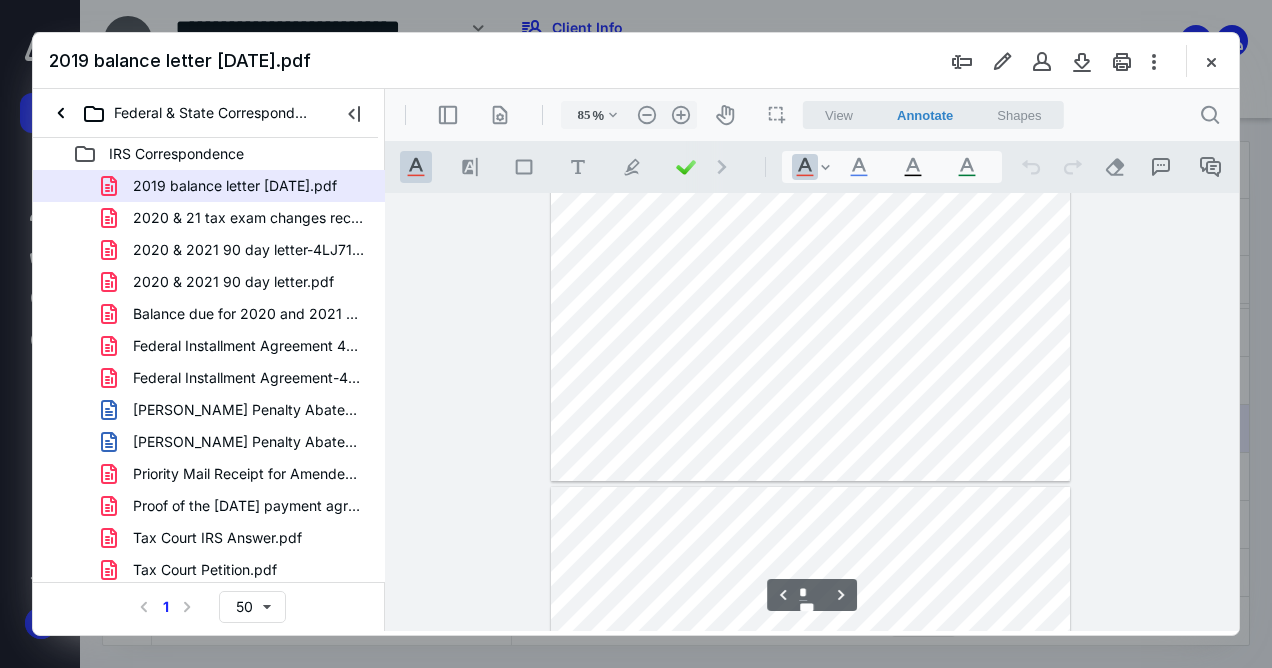 type on "*" 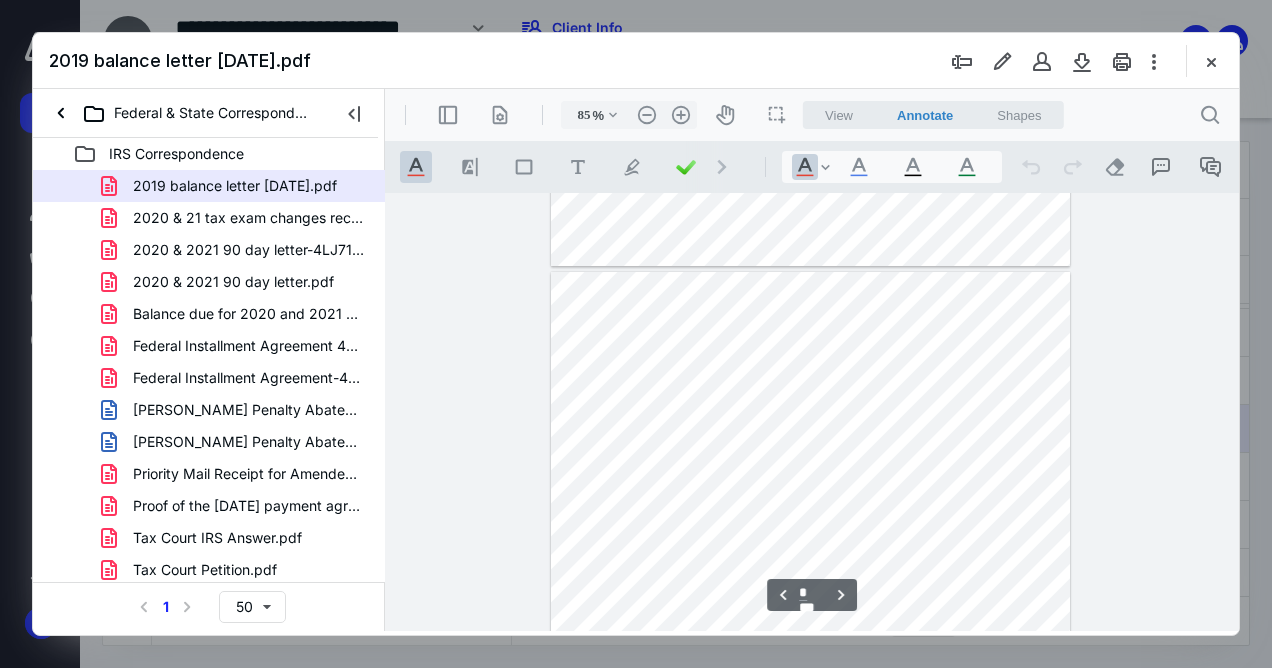 scroll, scrollTop: 2637, scrollLeft: 0, axis: vertical 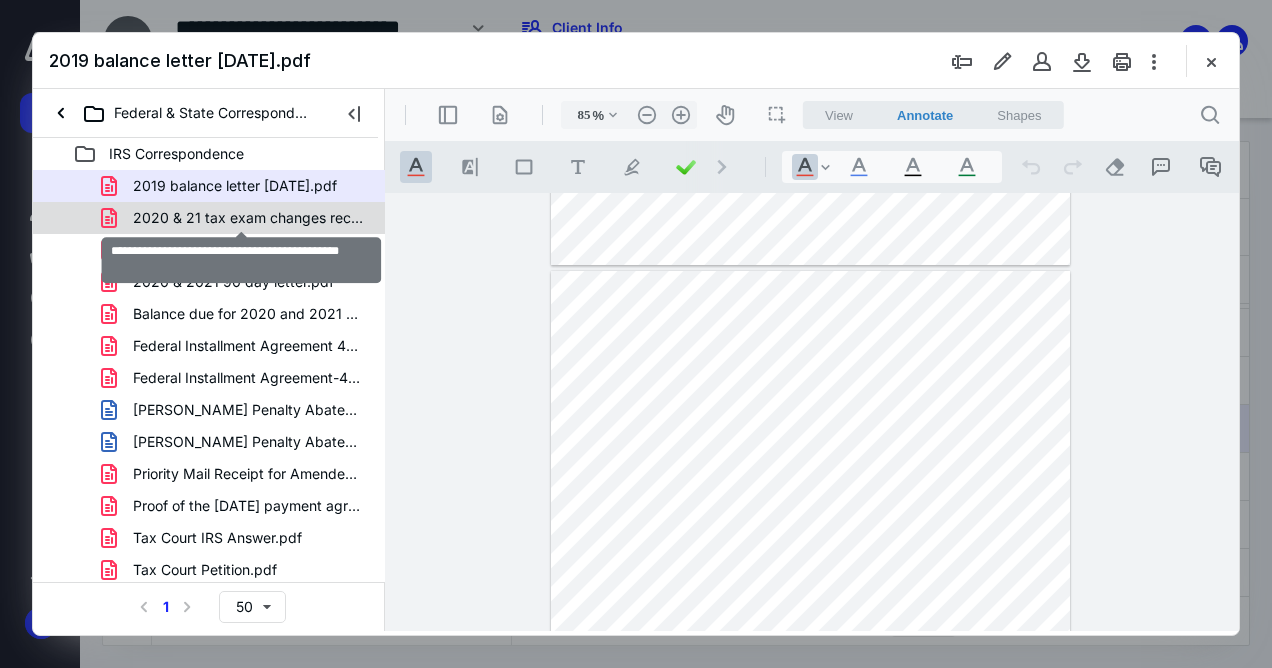 click on "2020 & 21 tax exam changes recv'd Oct 2024.pdf" at bounding box center (249, 218) 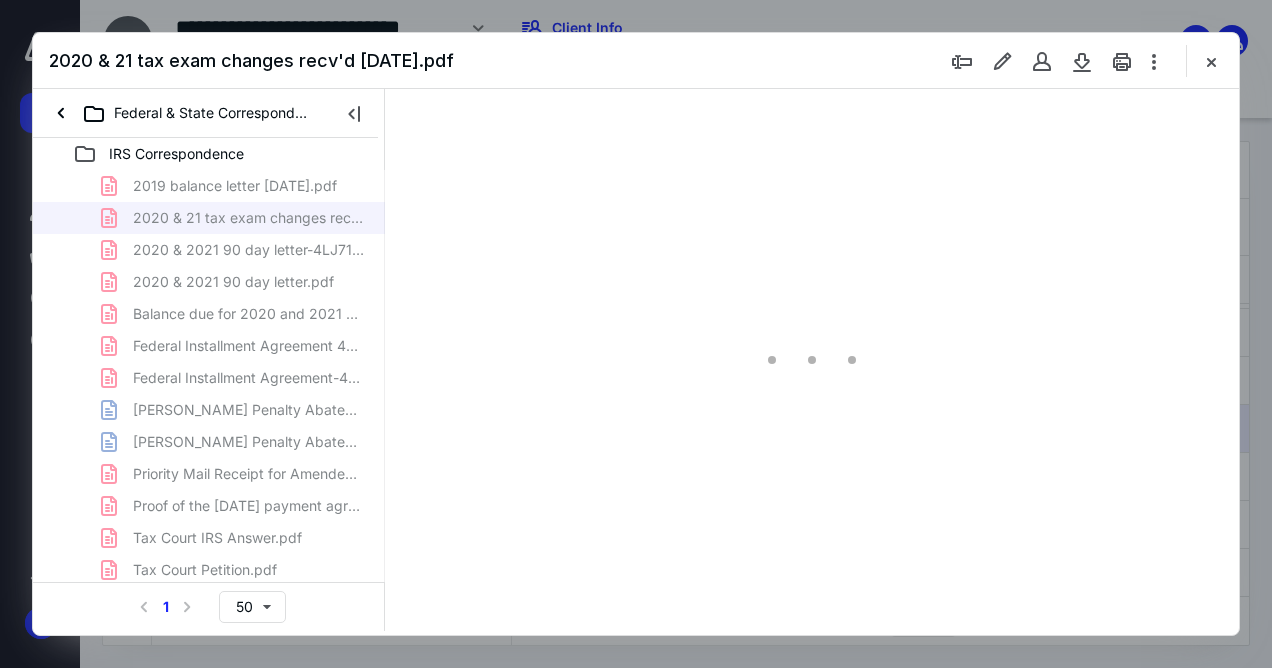 type on "55" 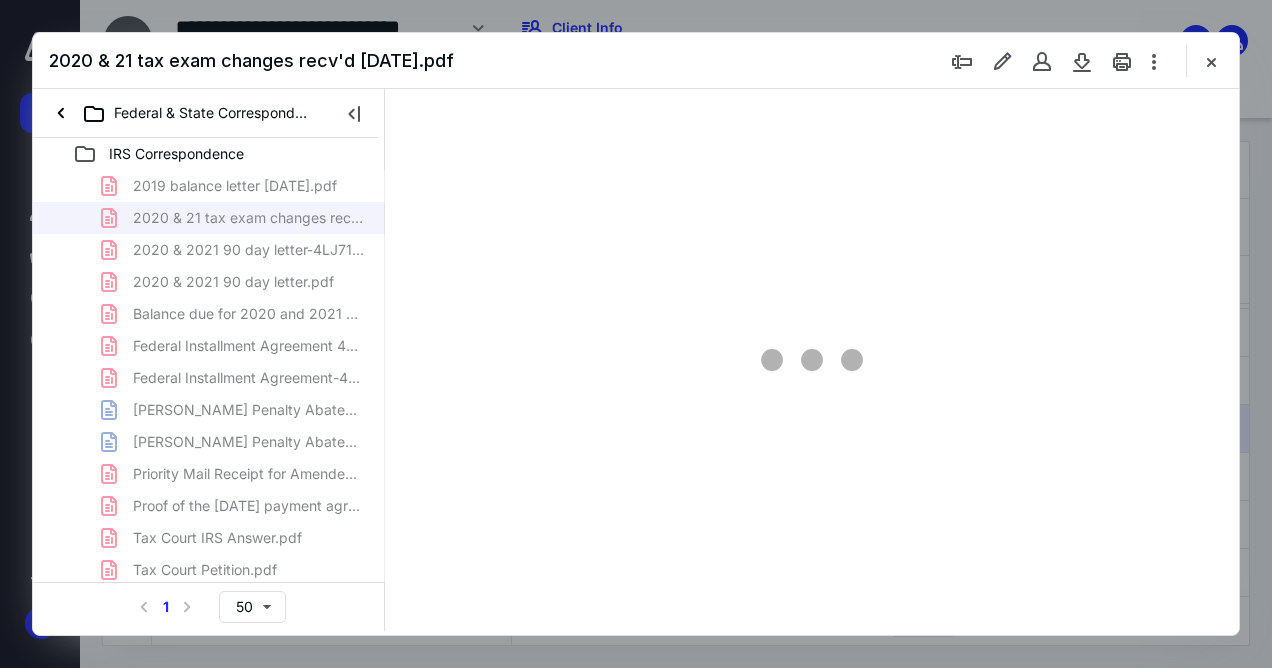 scroll, scrollTop: 106, scrollLeft: 0, axis: vertical 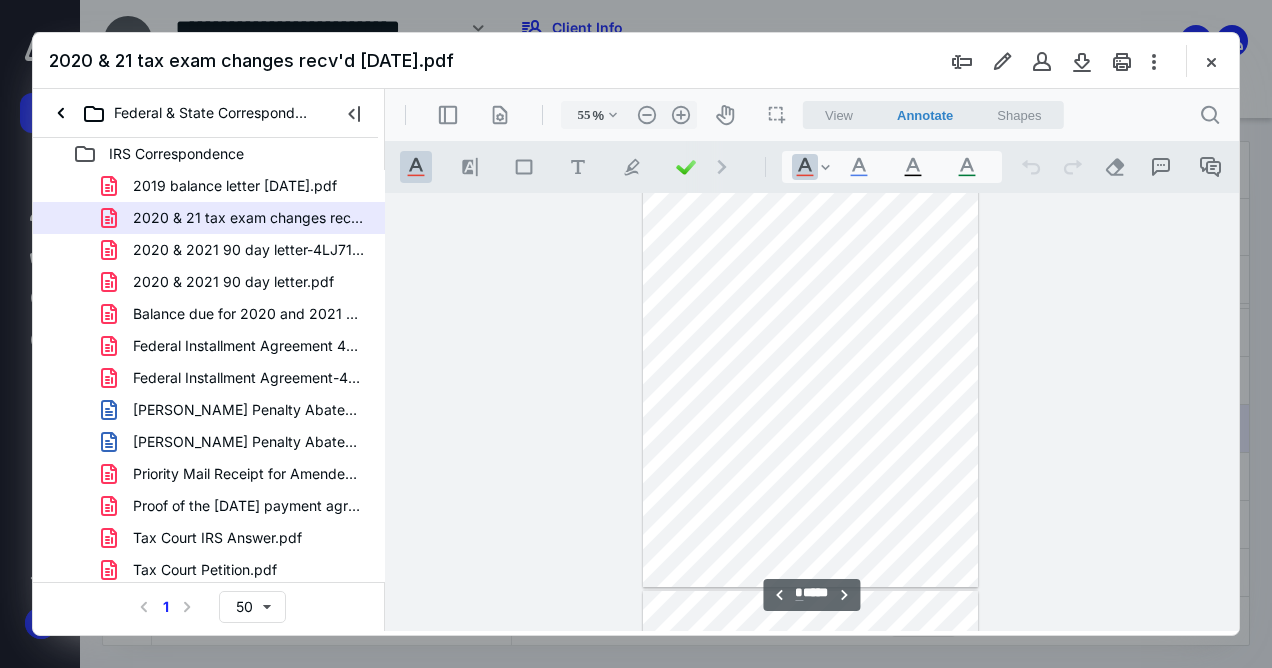 type on "*" 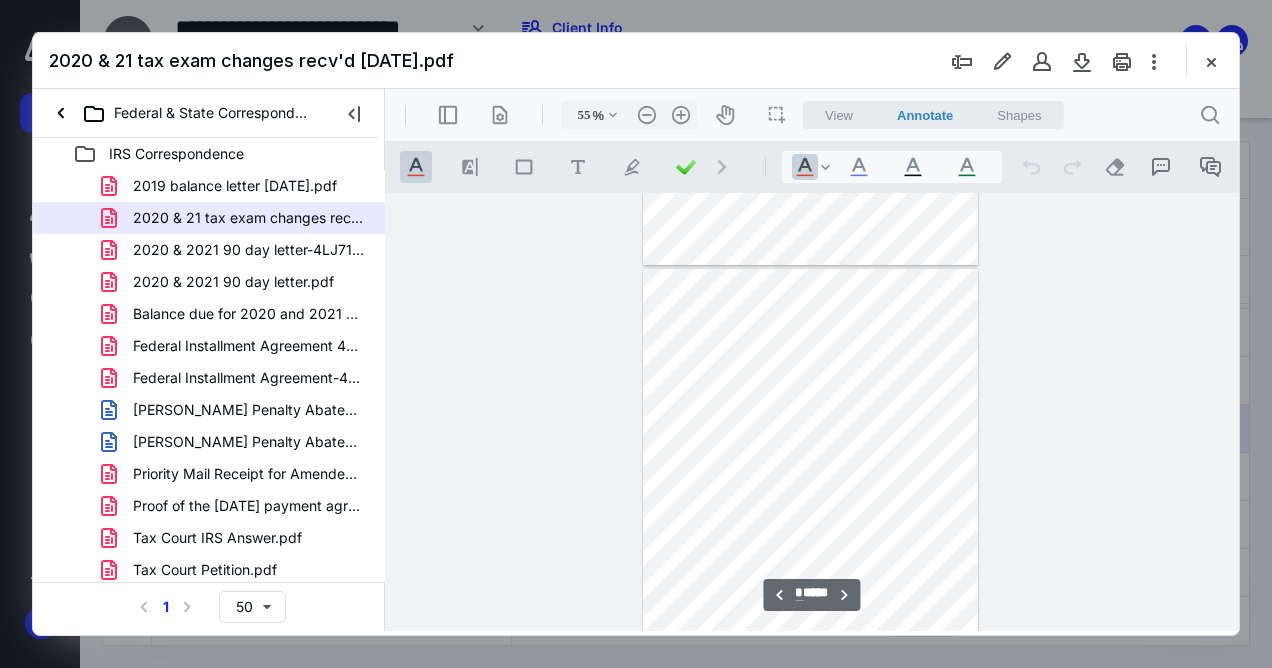 scroll, scrollTop: 801, scrollLeft: 0, axis: vertical 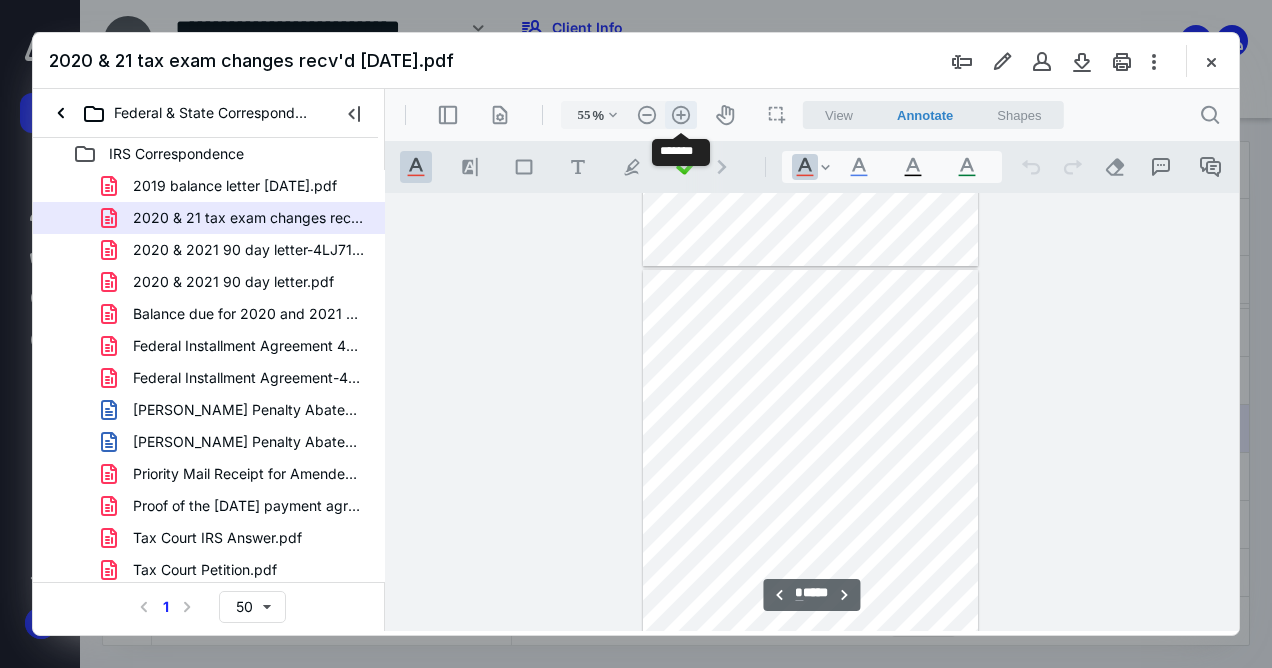 click on ".cls-1{fill:#abb0c4;} icon - header - zoom - in - line" at bounding box center (681, 115) 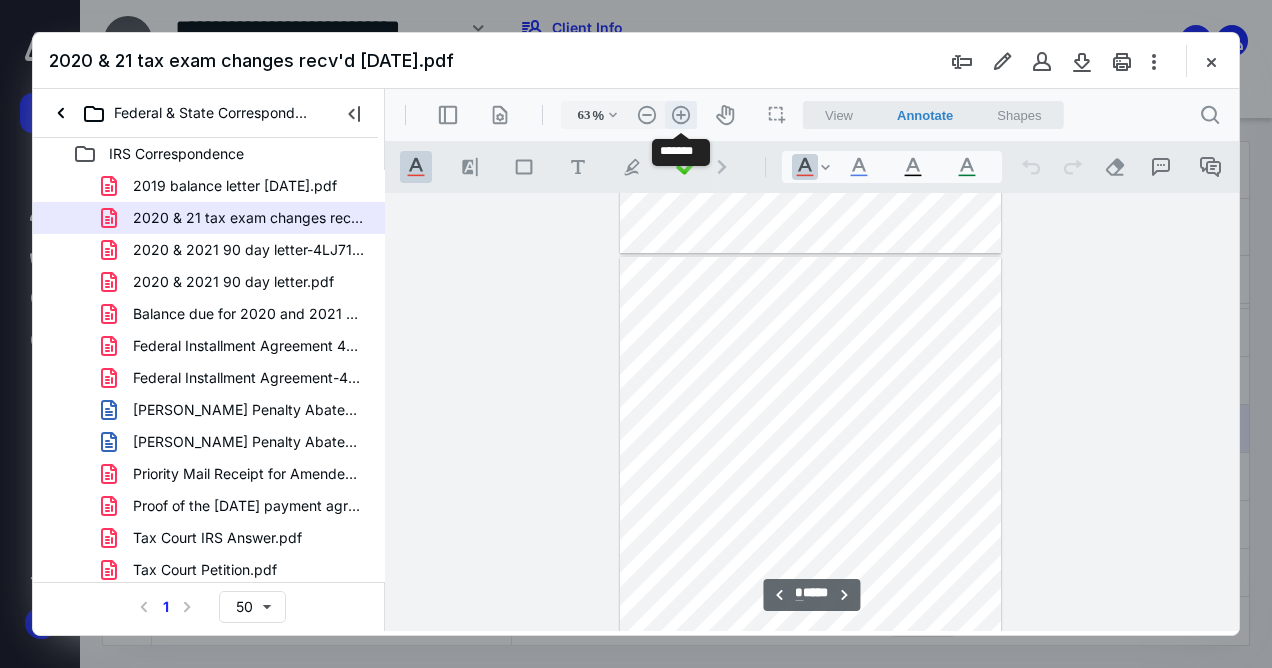 click on ".cls-1{fill:#abb0c4;} icon - header - zoom - in - line" at bounding box center (681, 115) 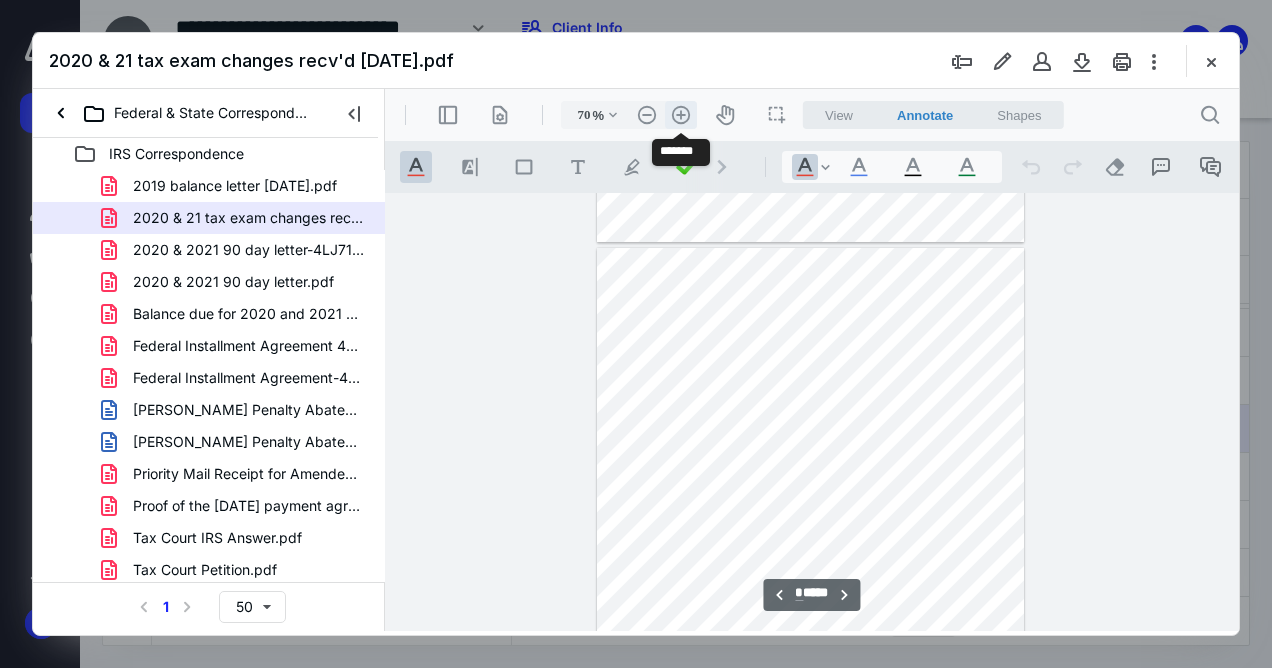 click on ".cls-1{fill:#abb0c4;} icon - header - zoom - in - line" at bounding box center (681, 115) 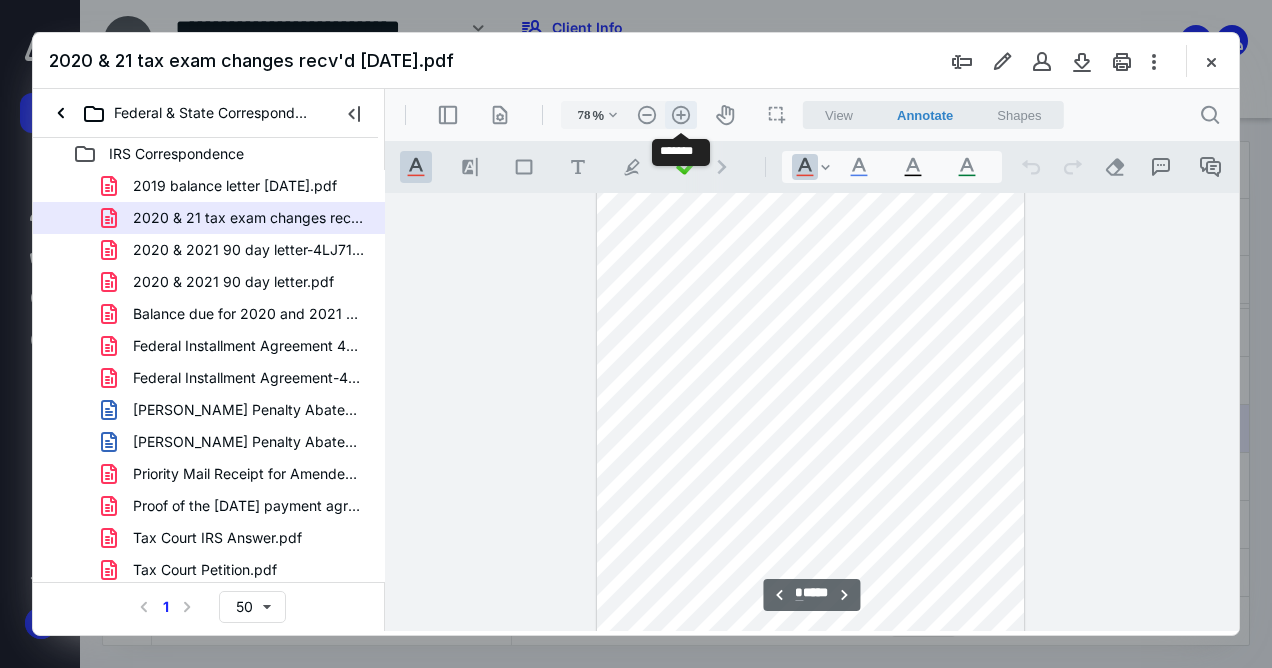 click on ".cls-1{fill:#abb0c4;} icon - header - zoom - in - line" at bounding box center [681, 115] 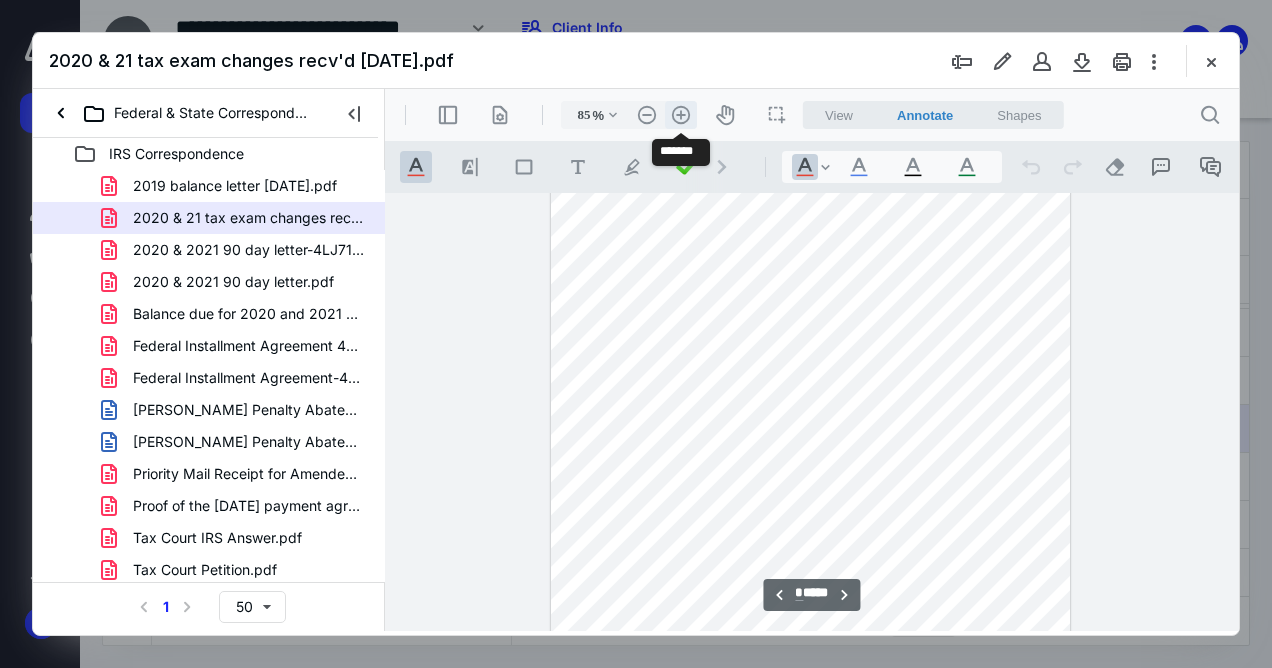 click on ".cls-1{fill:#abb0c4;} icon - header - zoom - in - line" at bounding box center [681, 115] 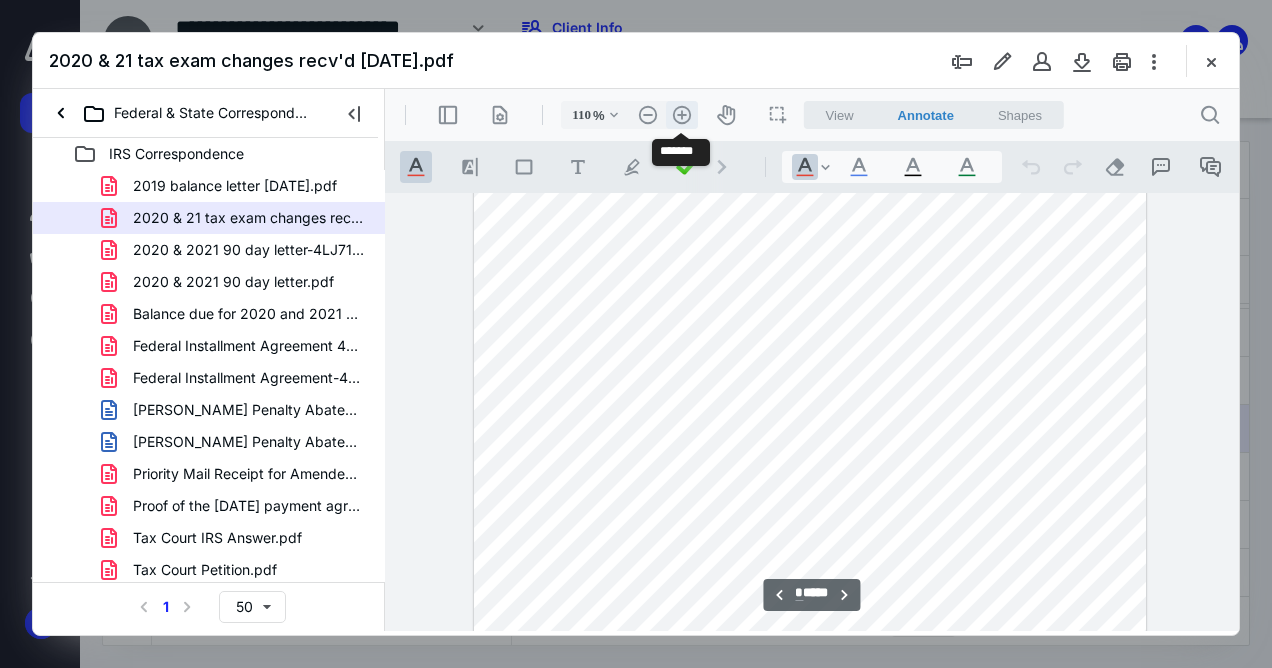 click on ".cls-1{fill:#abb0c4;} icon - header - zoom - in - line" at bounding box center (682, 115) 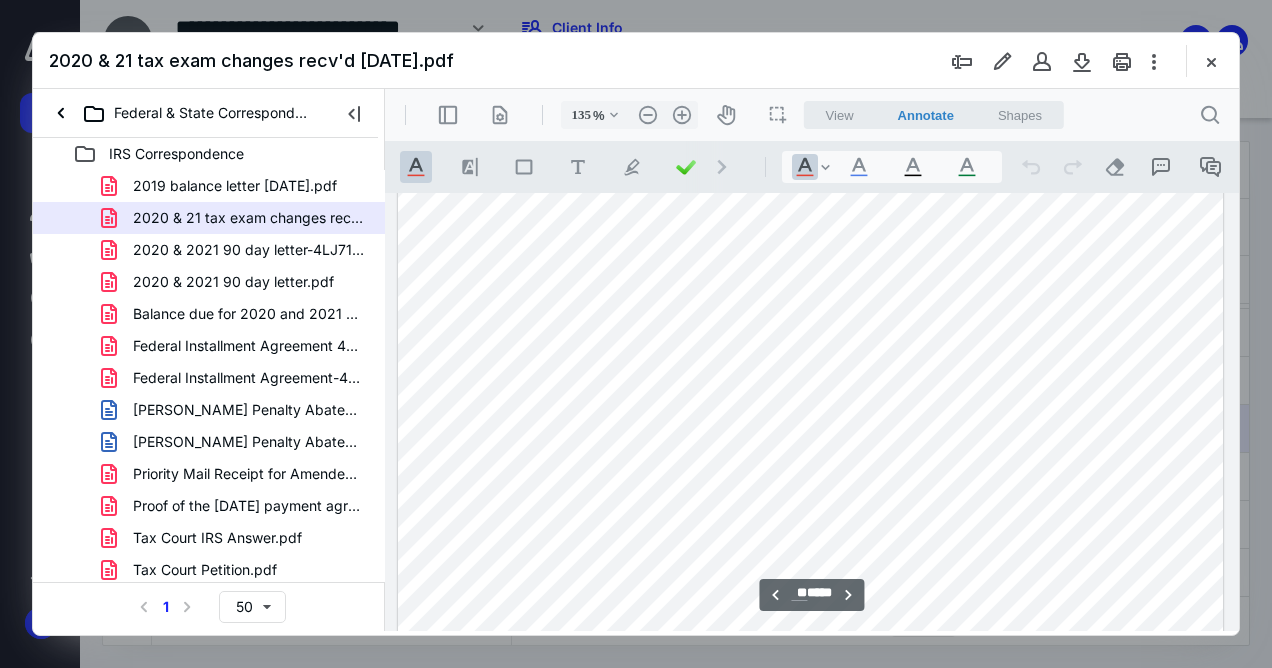 scroll, scrollTop: 10834, scrollLeft: 0, axis: vertical 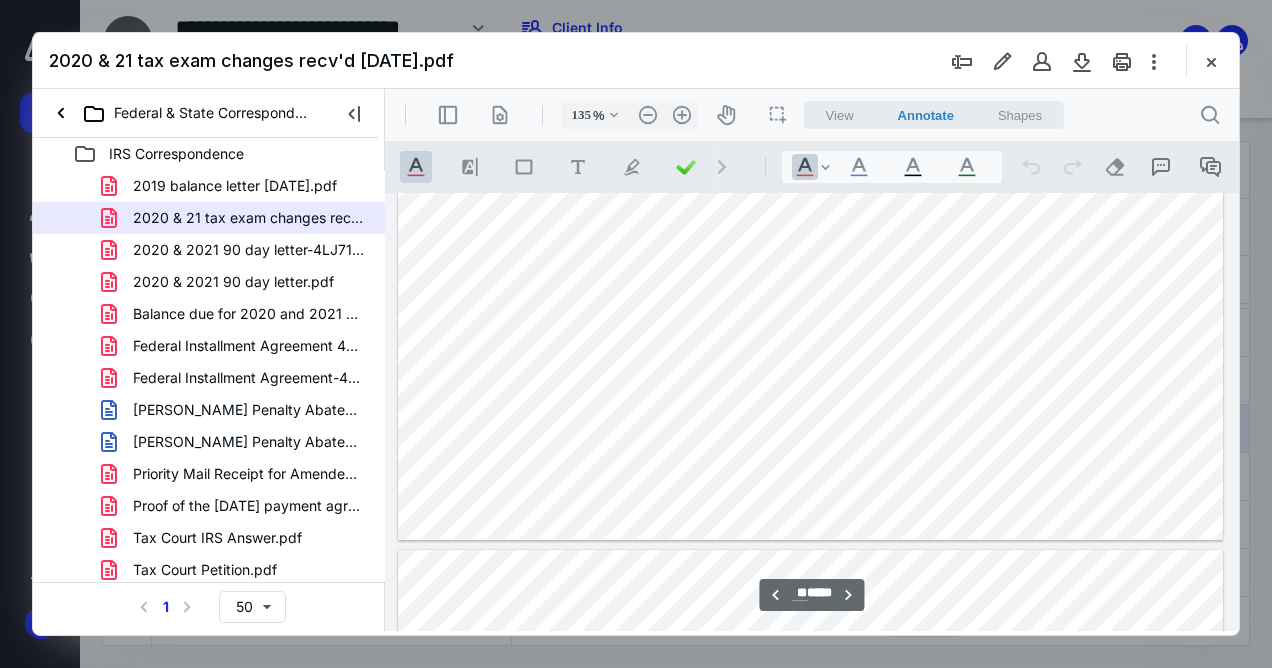 type on "**" 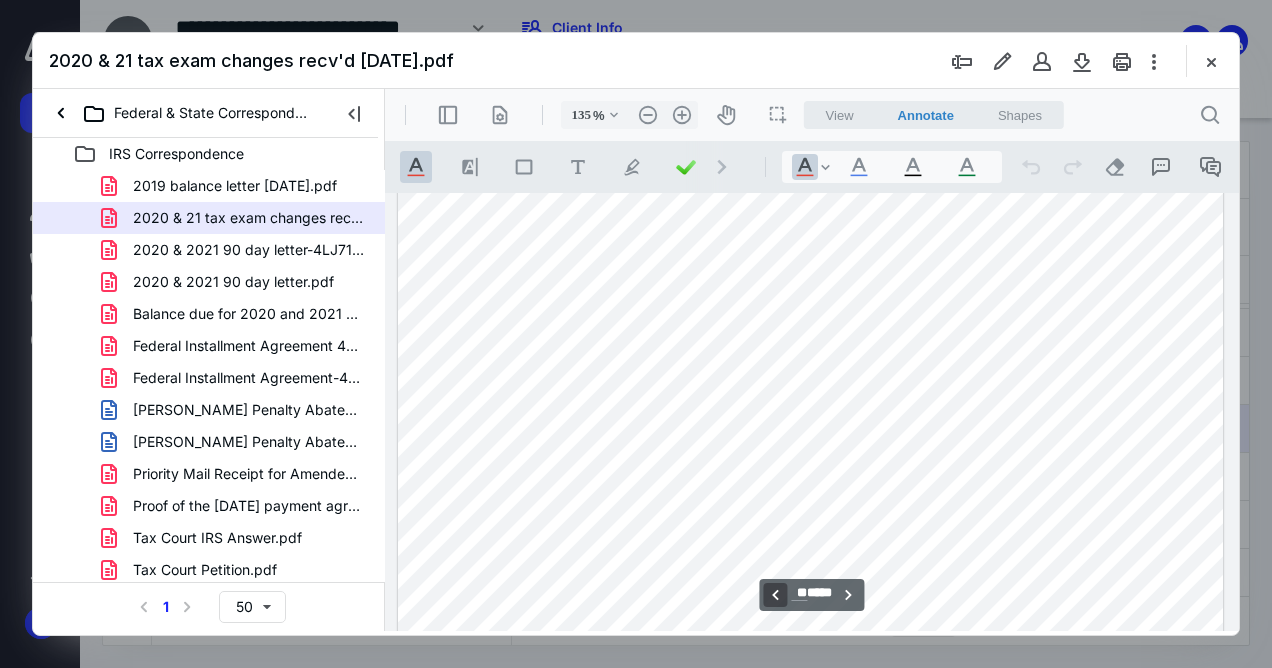 scroll, scrollTop: 21730, scrollLeft: 0, axis: vertical 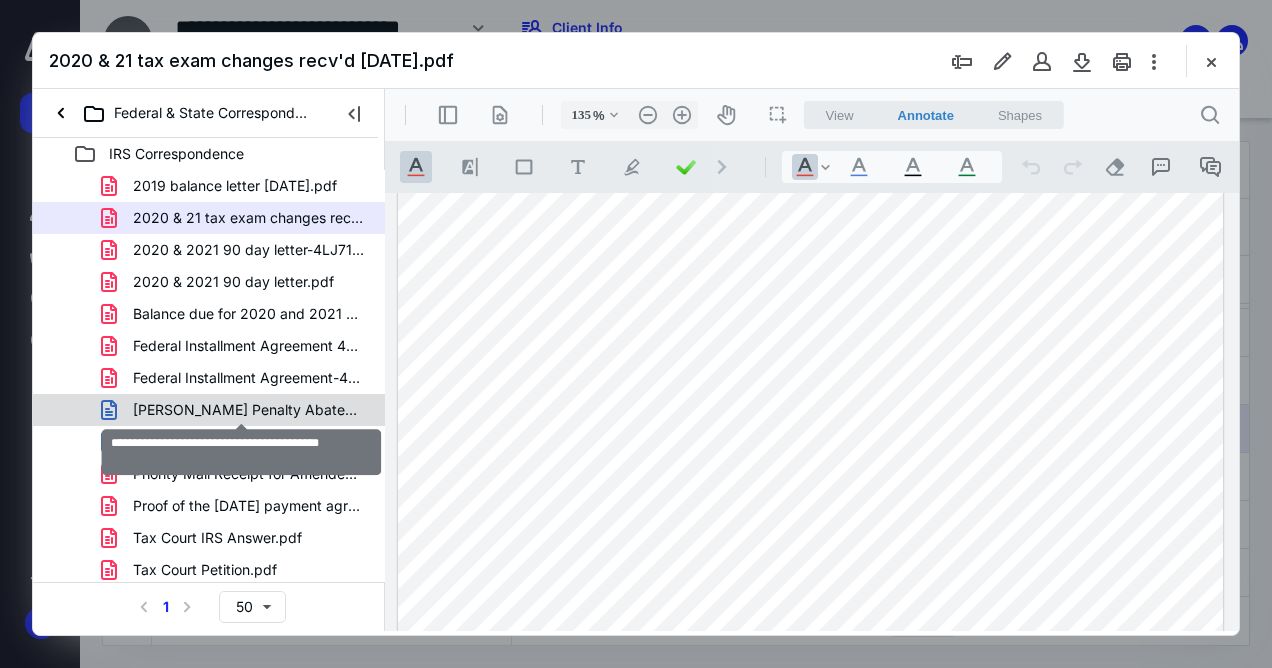 click on "McGee Penalty Abatement Request-Final.docx" at bounding box center [249, 410] 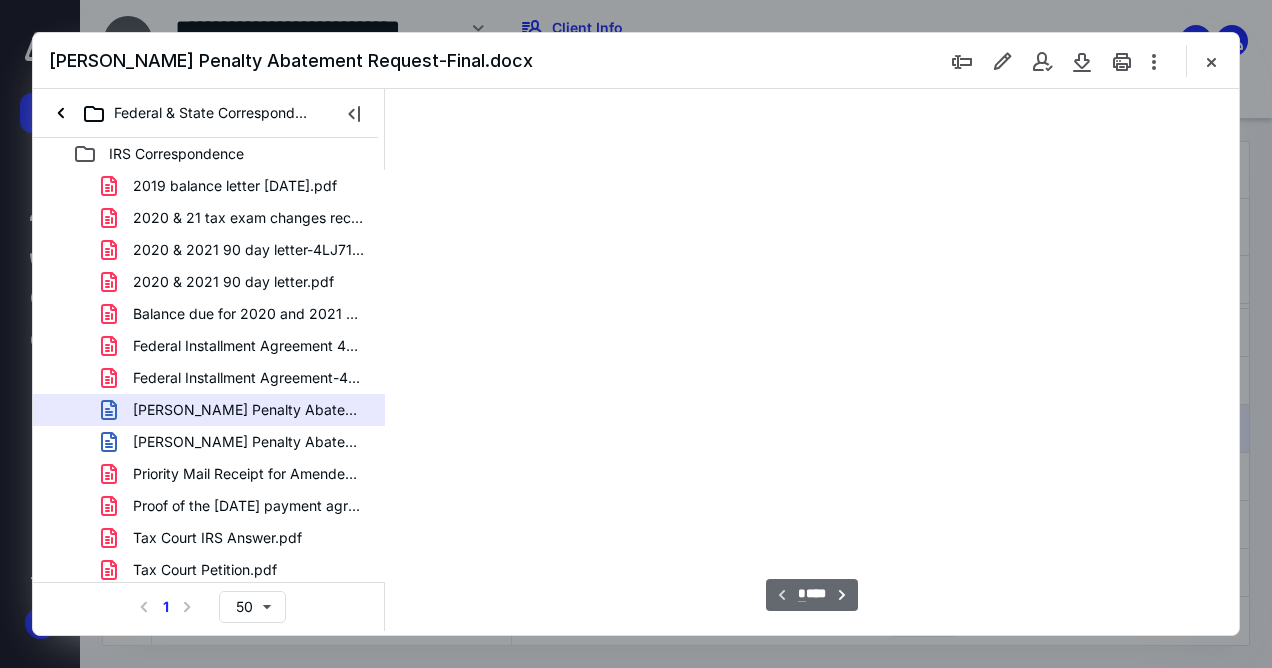 scroll, scrollTop: 106, scrollLeft: 0, axis: vertical 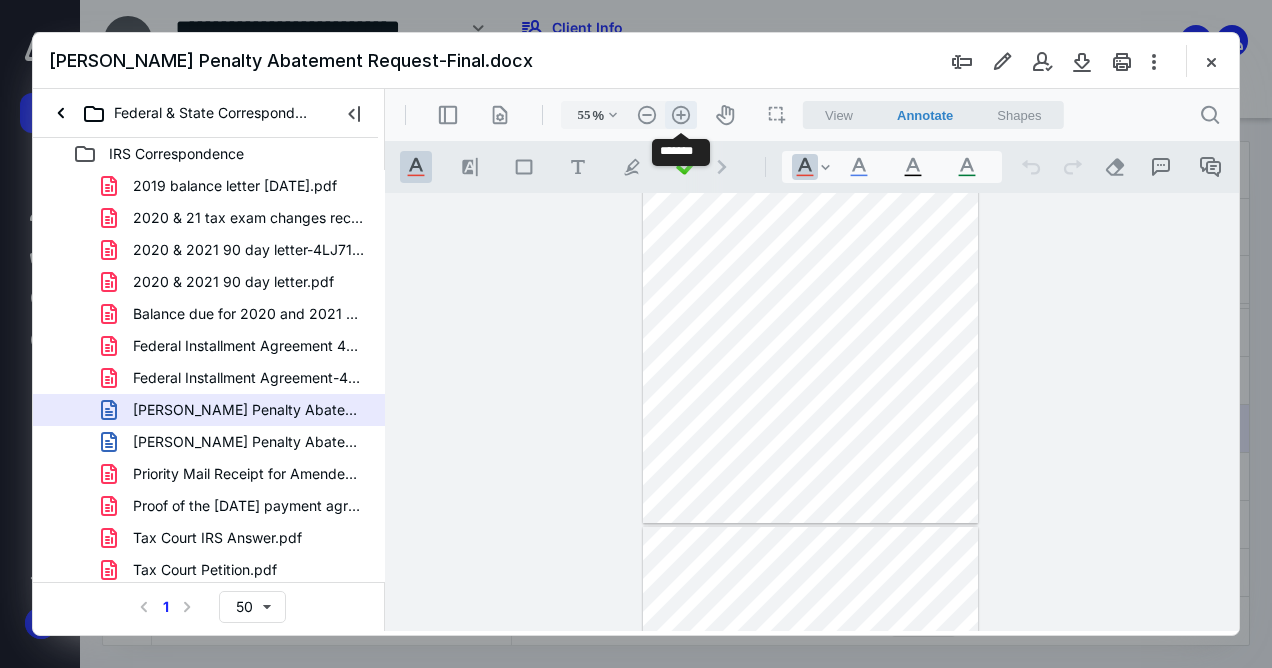click on ".cls-1{fill:#abb0c4;} icon - header - zoom - in - line" at bounding box center [681, 115] 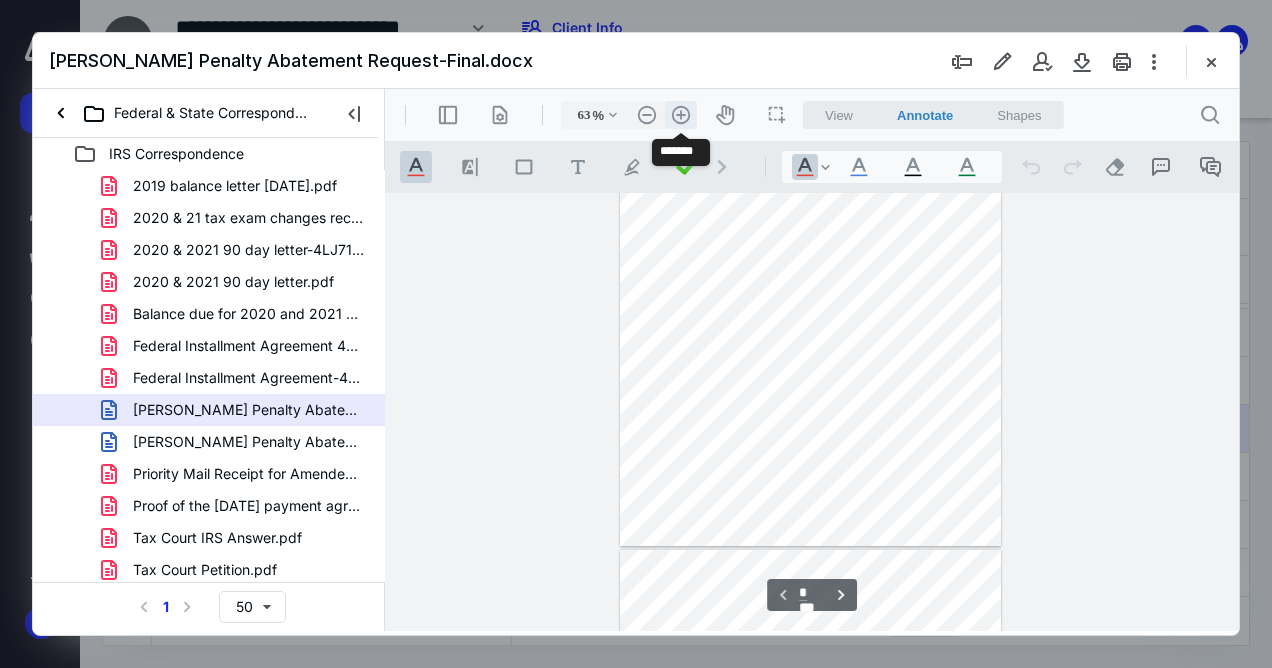 click on ".cls-1{fill:#abb0c4;} icon - header - zoom - in - line" at bounding box center (681, 115) 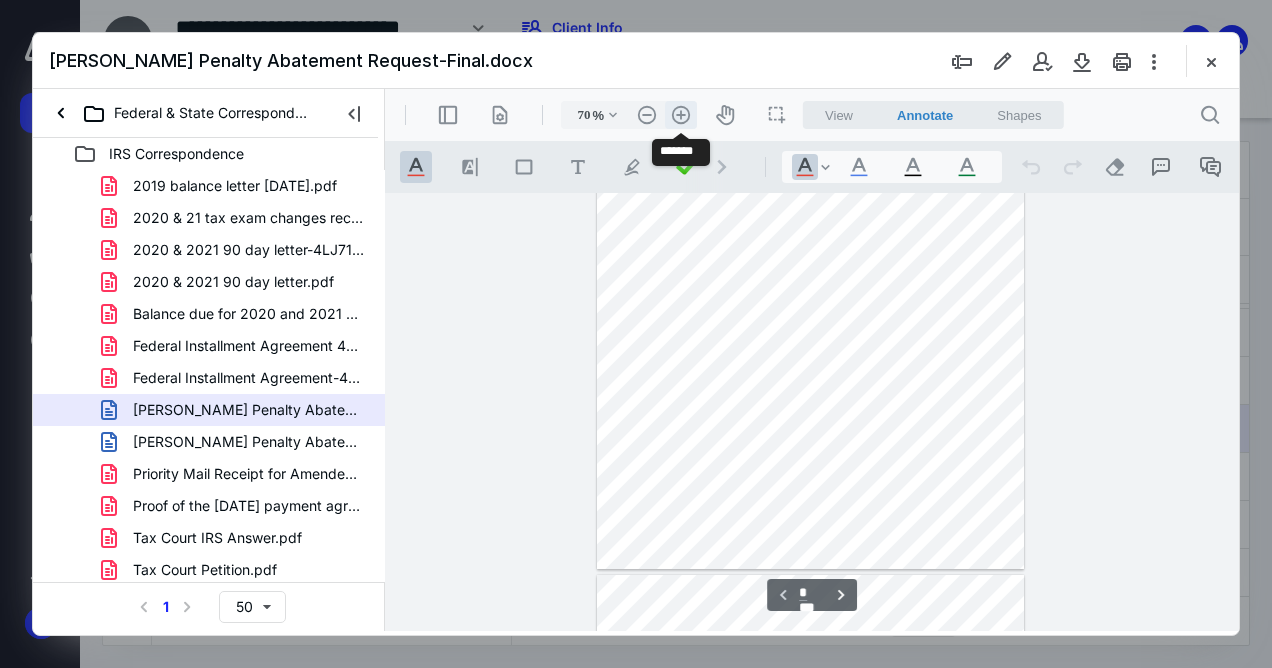 click on ".cls-1{fill:#abb0c4;} icon - header - zoom - in - line" at bounding box center [681, 115] 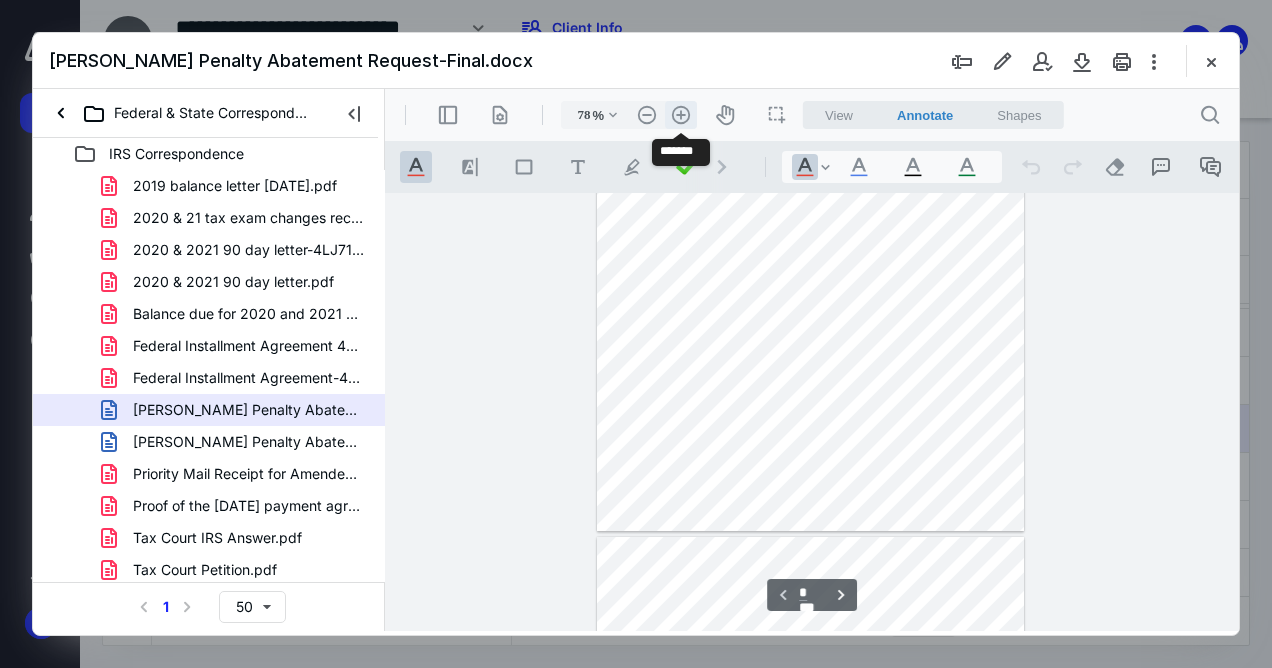 click on ".cls-1{fill:#abb0c4;} icon - header - zoom - in - line" at bounding box center (681, 115) 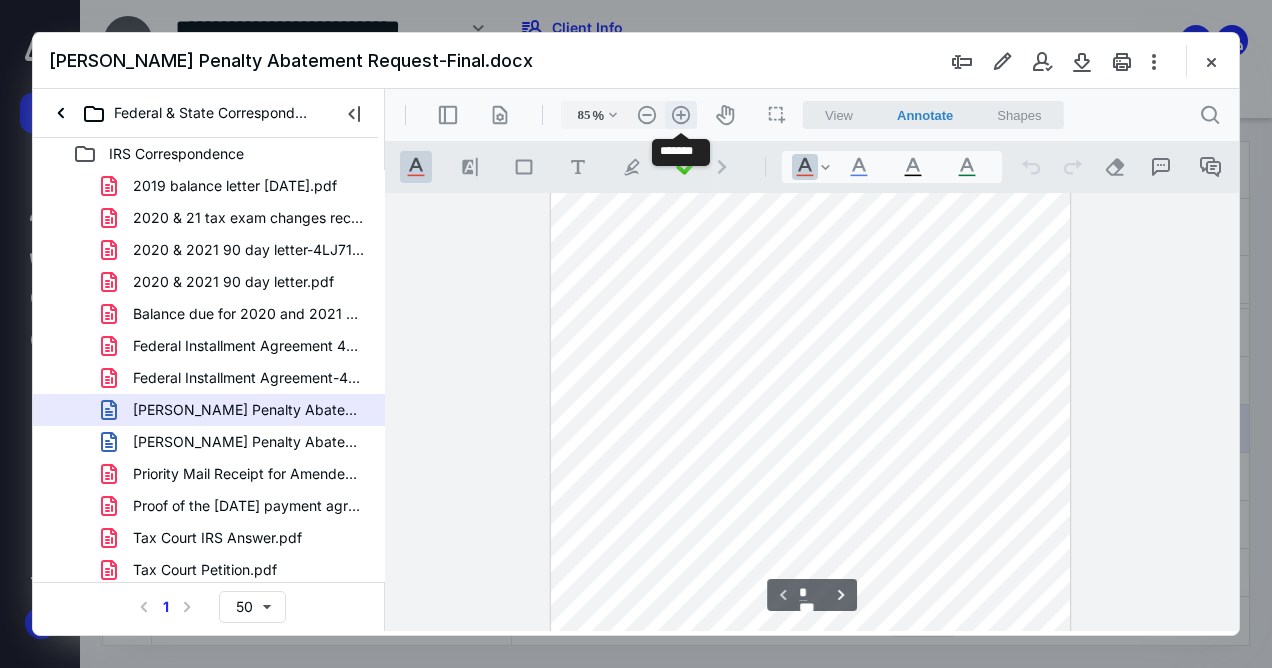 scroll, scrollTop: 255, scrollLeft: 0, axis: vertical 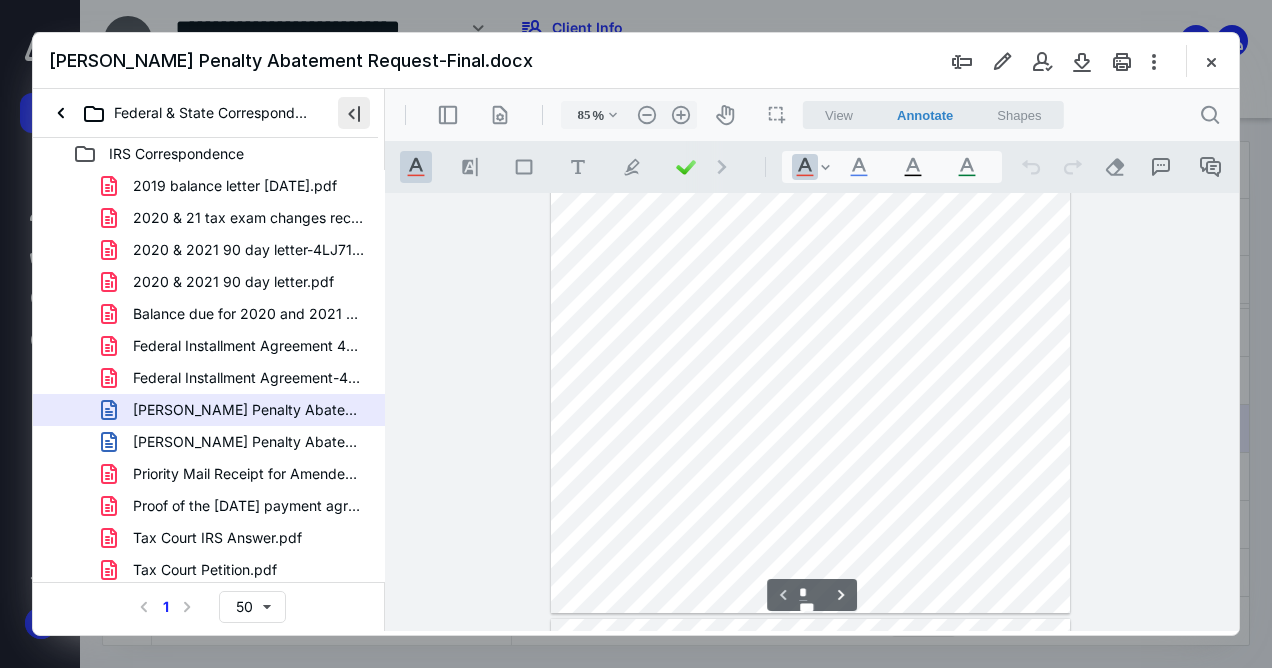 click at bounding box center [354, 113] 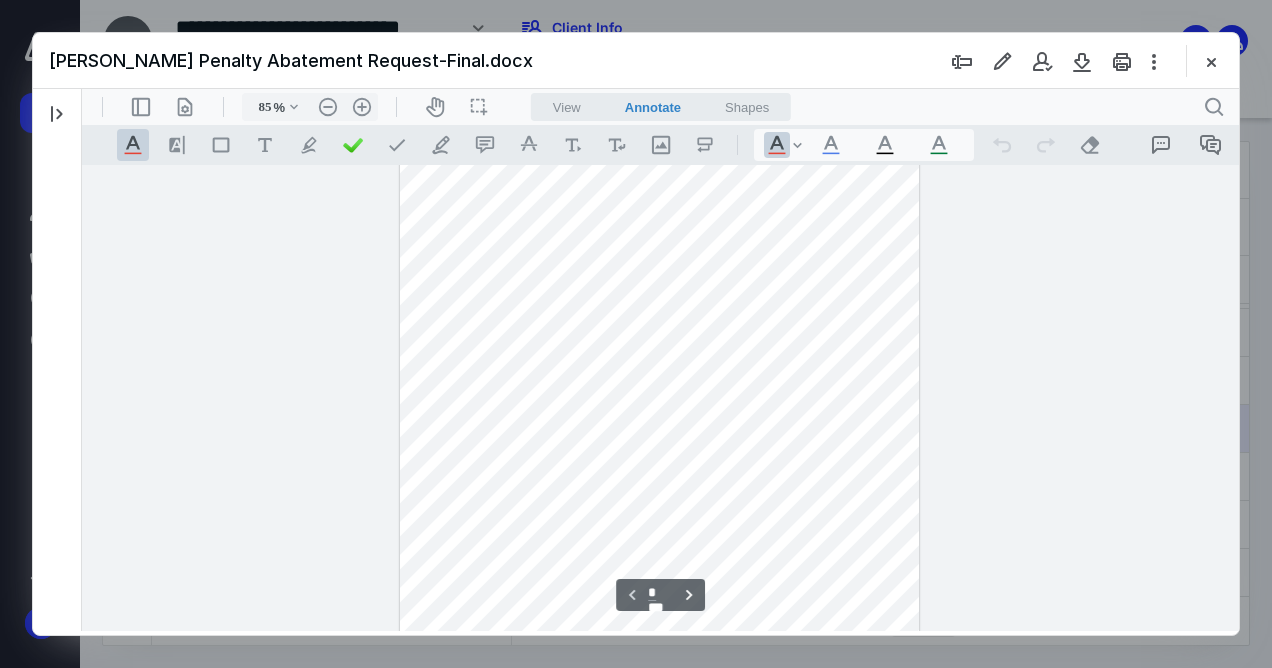 scroll, scrollTop: 194, scrollLeft: 0, axis: vertical 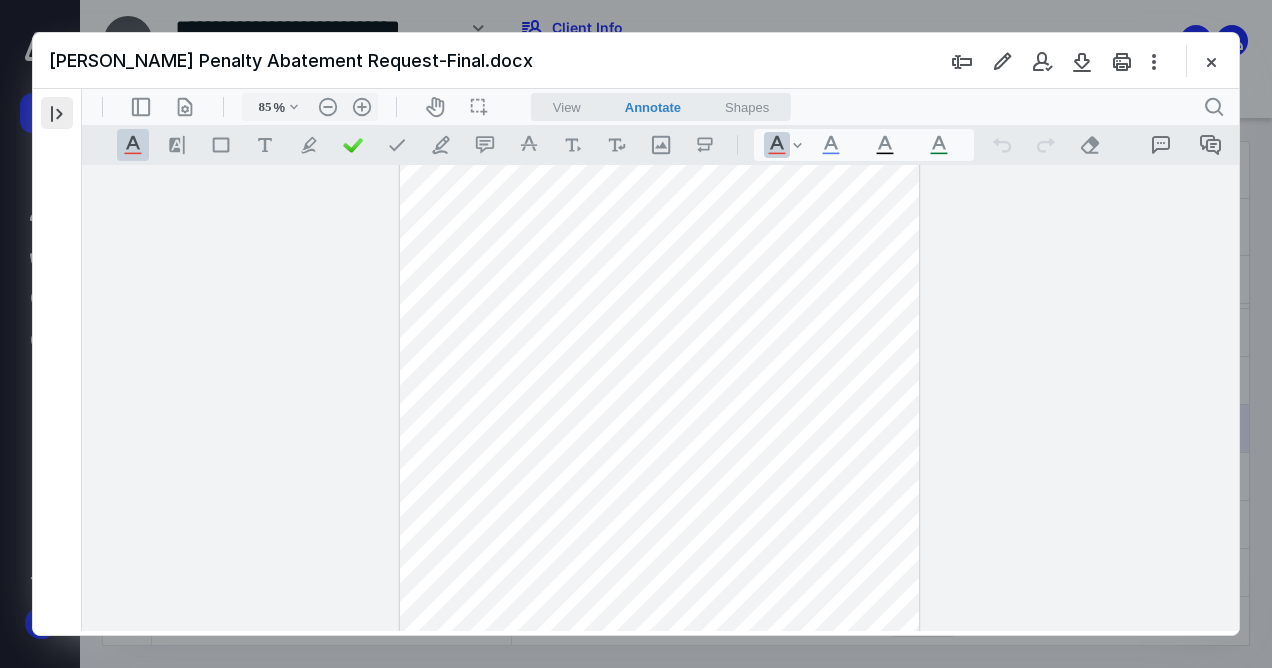 click at bounding box center (57, 113) 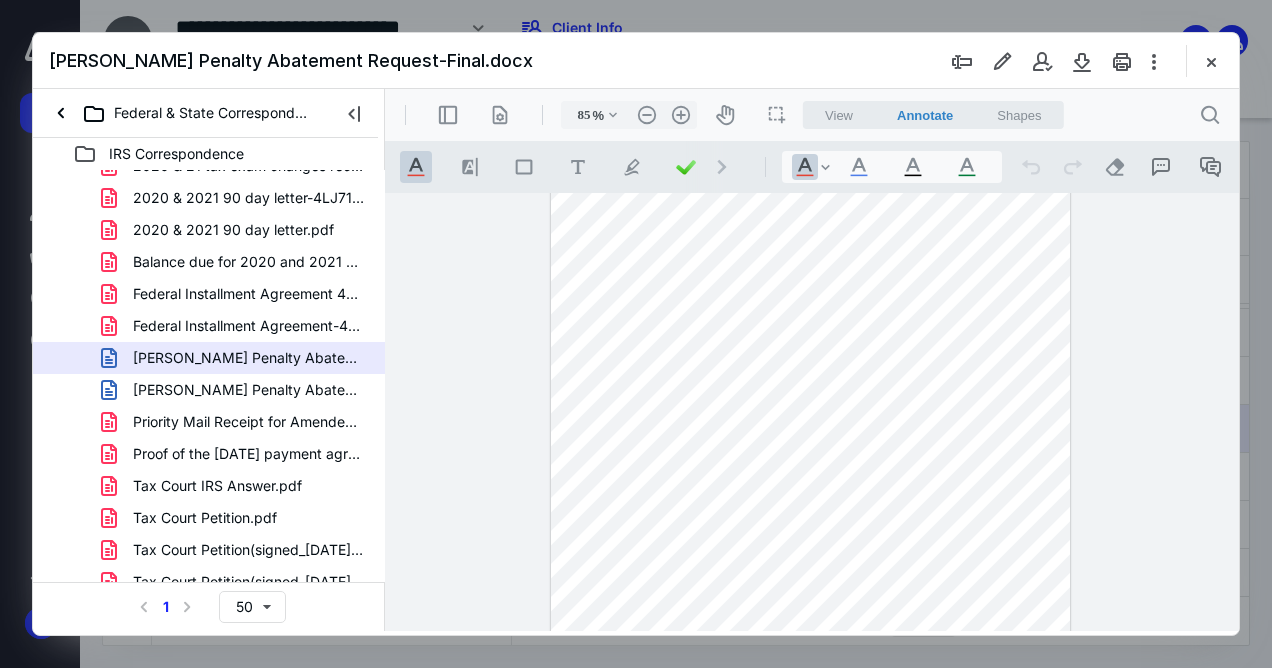 scroll, scrollTop: 66, scrollLeft: 0, axis: vertical 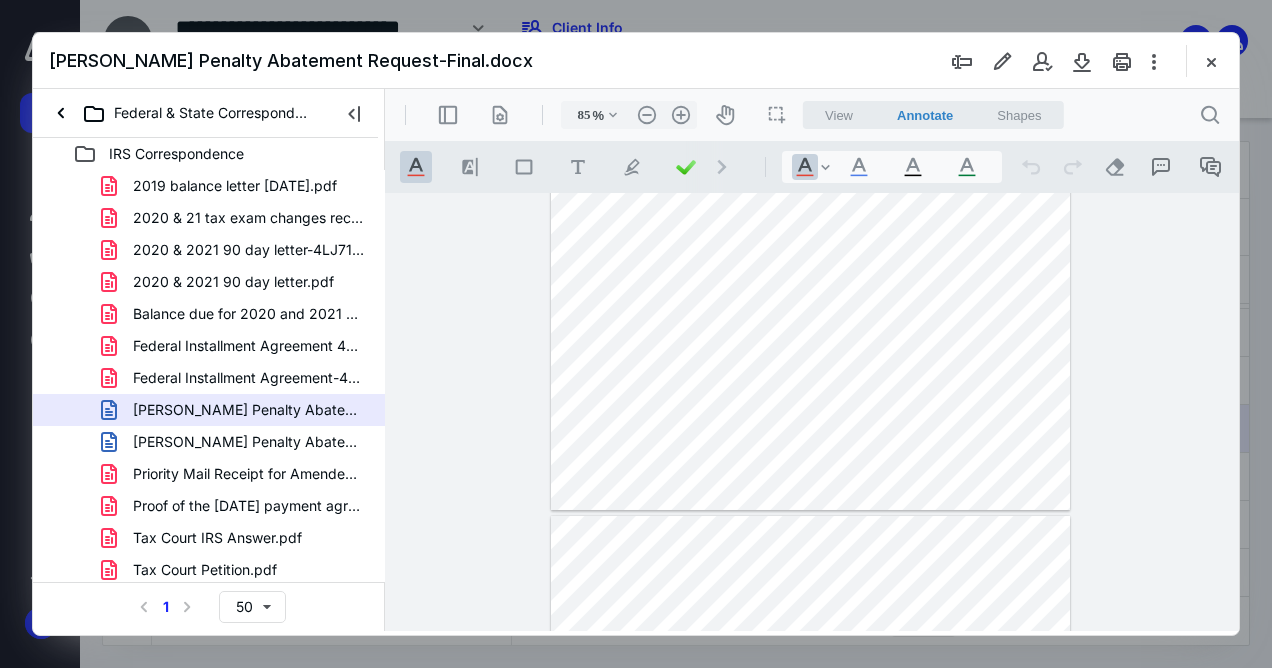 drag, startPoint x: 374, startPoint y: 294, endPoint x: 0, endPoint y: 124, distance: 410.82358 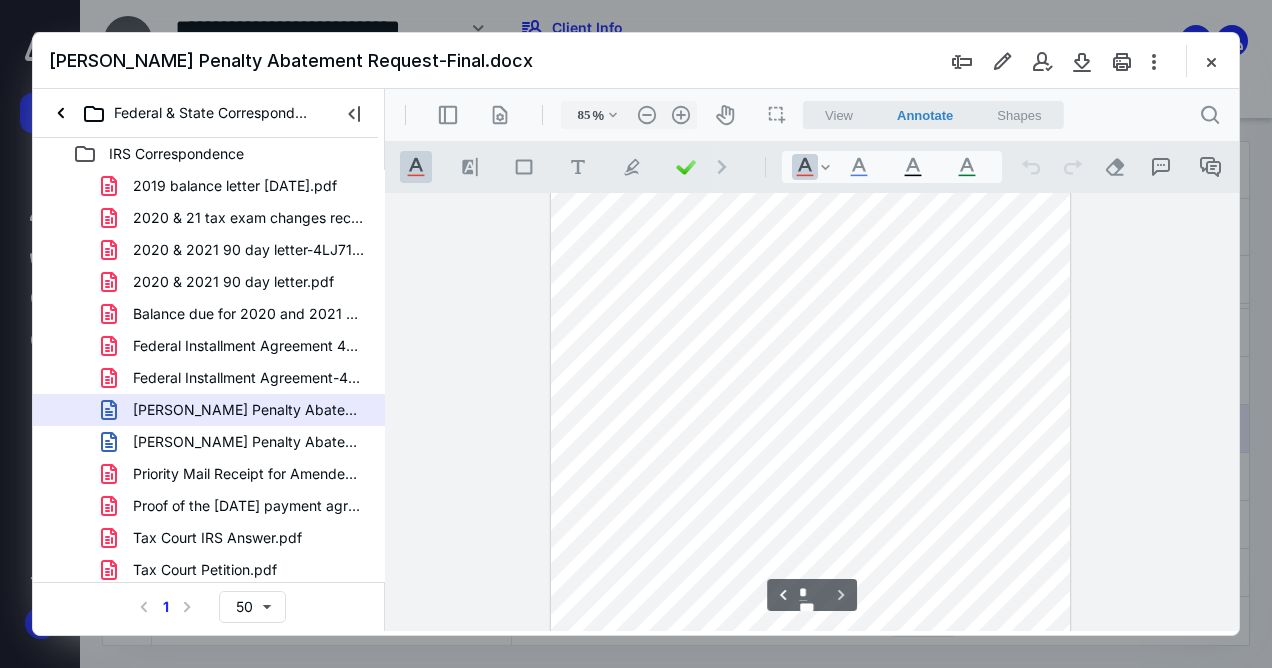 scroll, scrollTop: 2069, scrollLeft: 0, axis: vertical 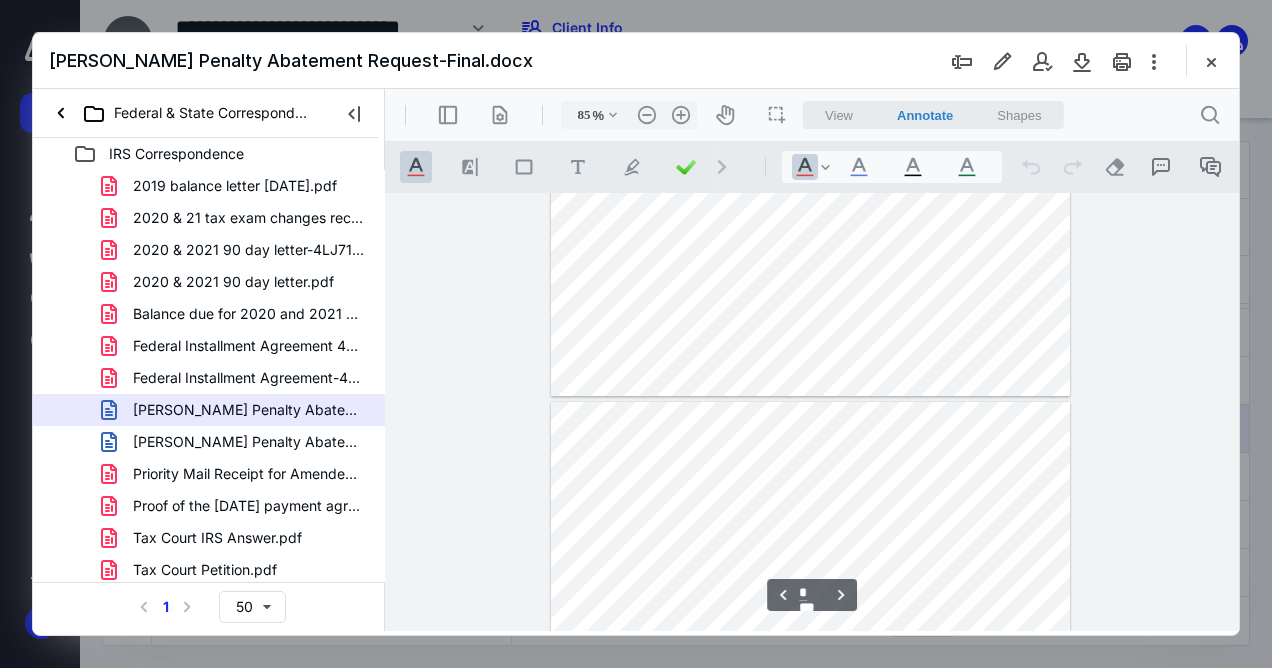 type on "*" 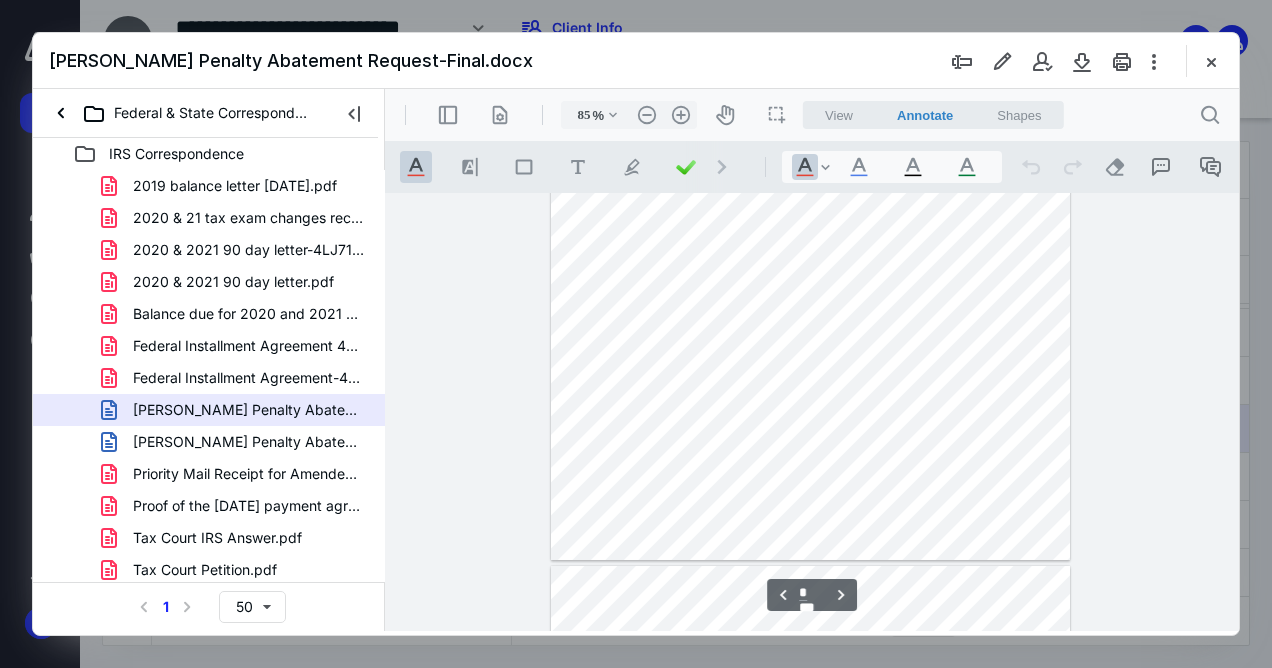 scroll, scrollTop: 985, scrollLeft: 0, axis: vertical 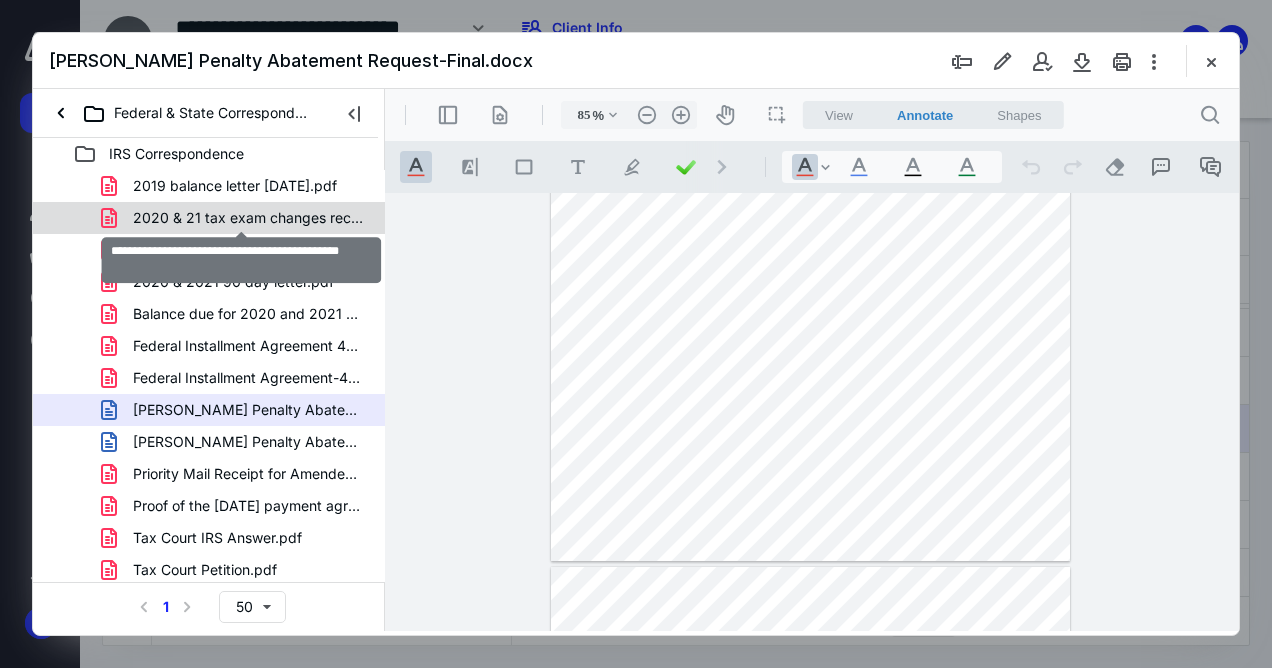 click on "2020 & 21 tax exam changes recv'd Oct 2024.pdf" at bounding box center [249, 218] 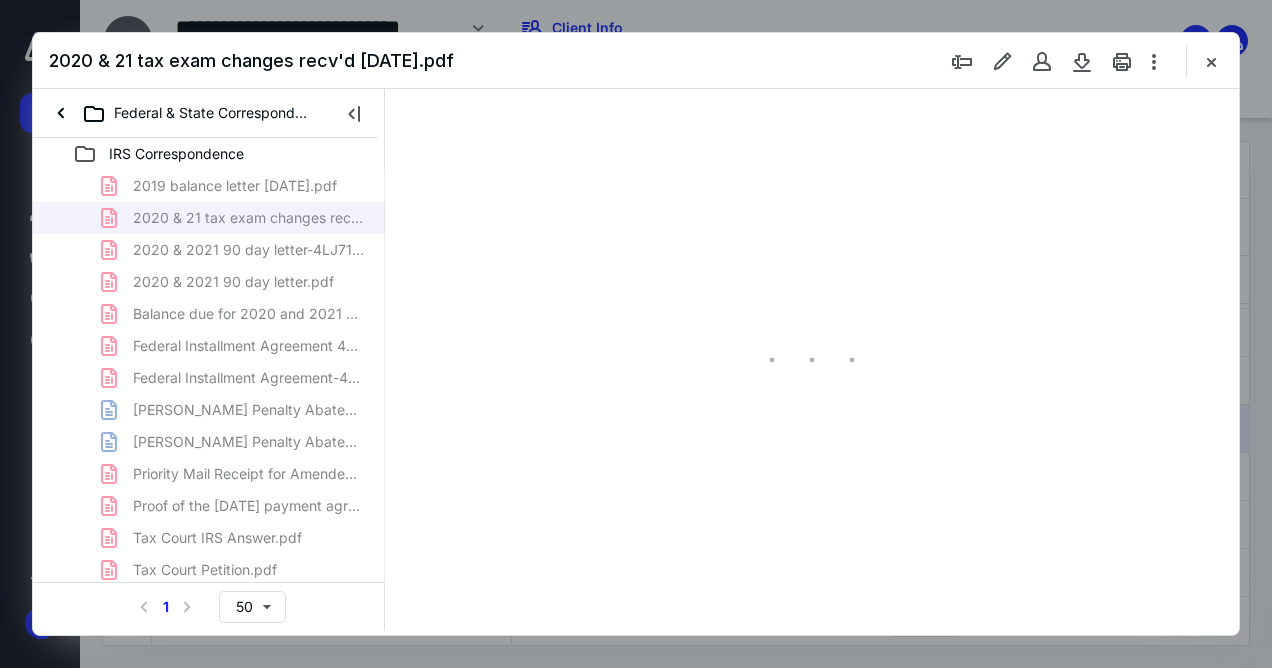 type on "55" 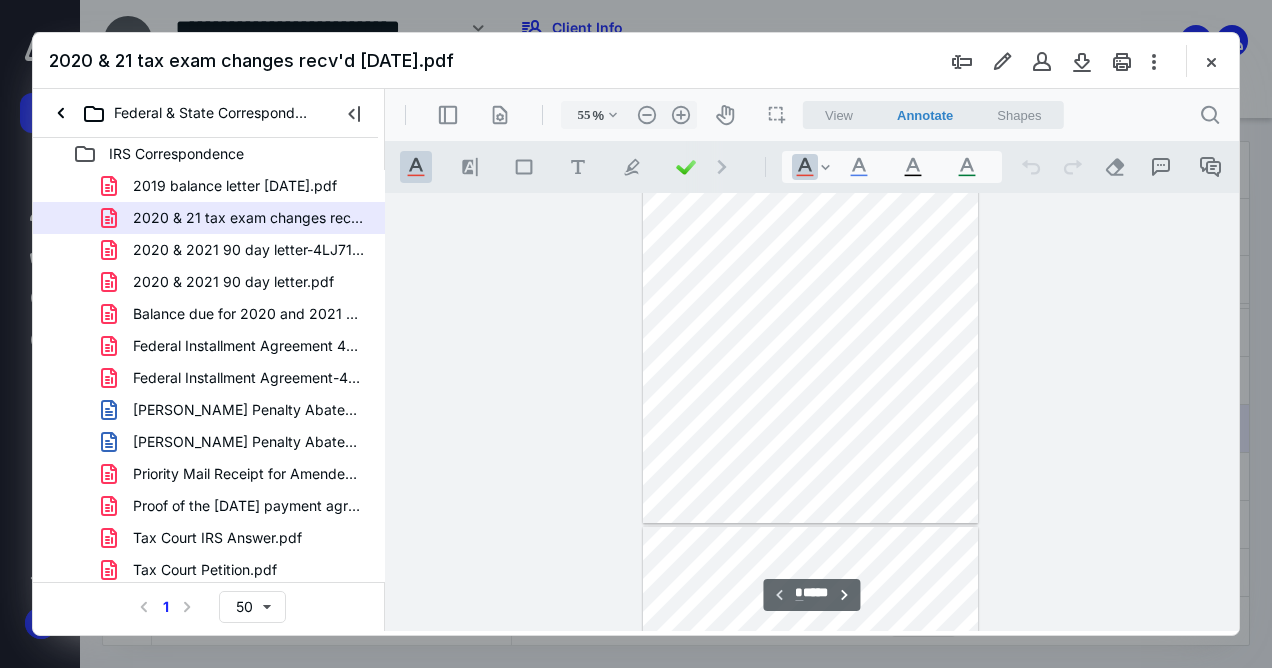 scroll, scrollTop: 0, scrollLeft: 0, axis: both 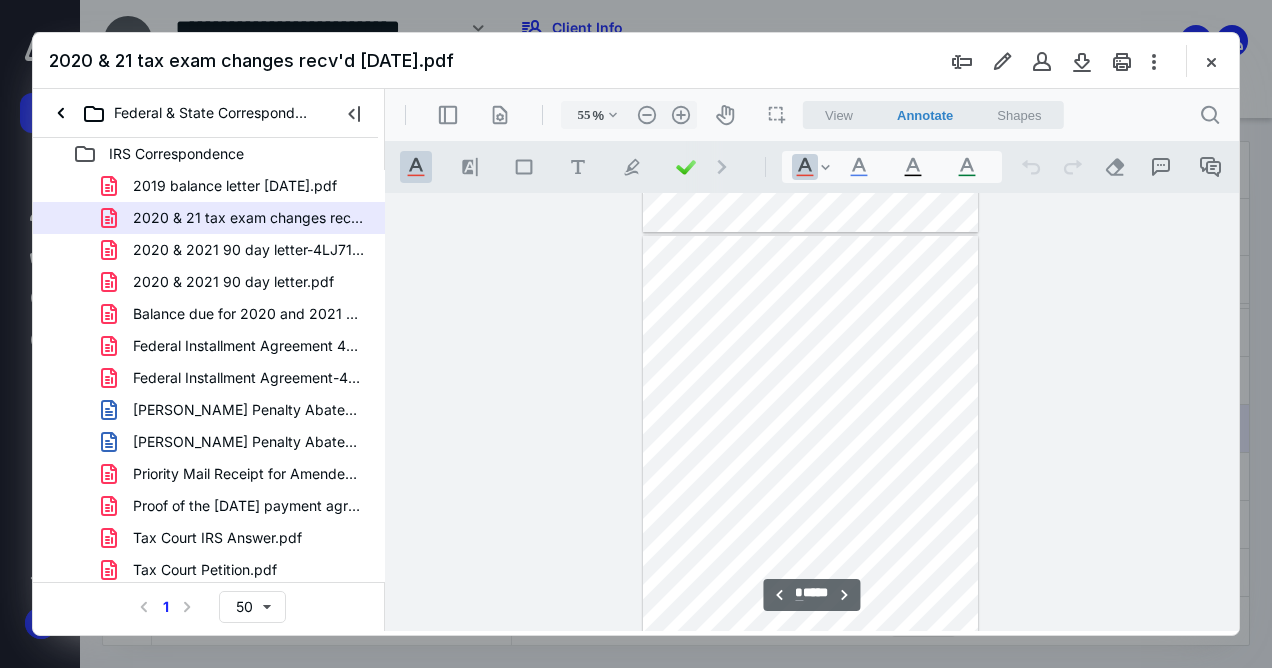 type on "*" 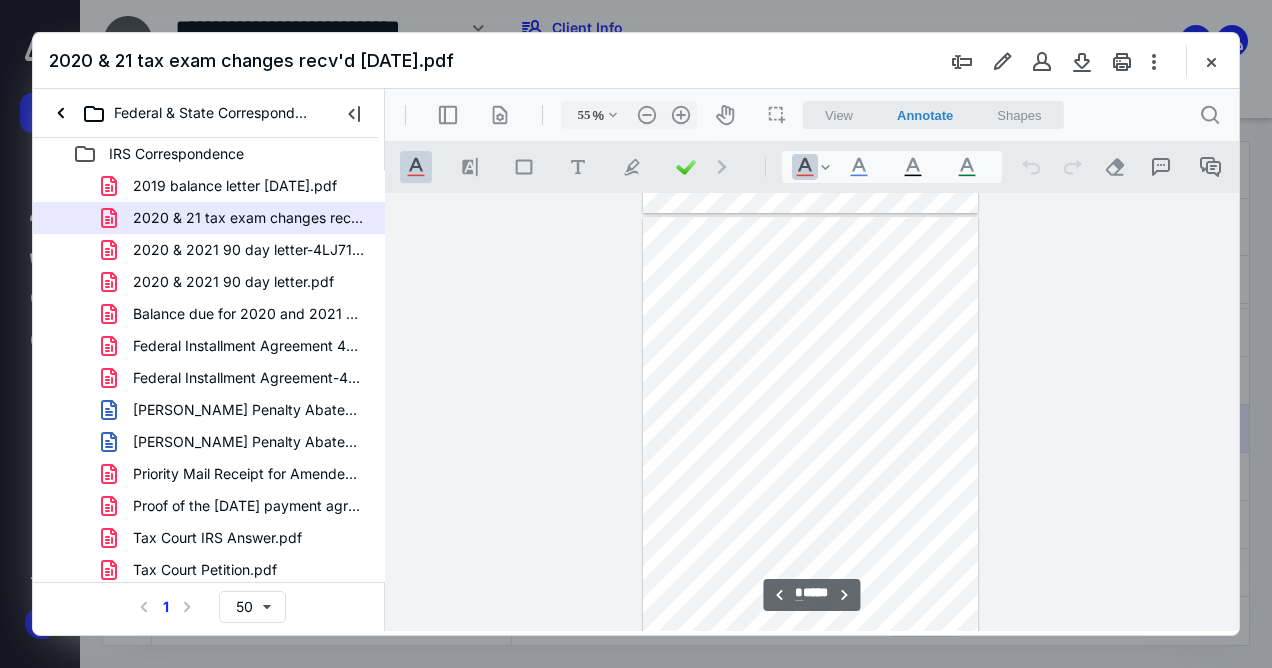 scroll, scrollTop: 855, scrollLeft: 0, axis: vertical 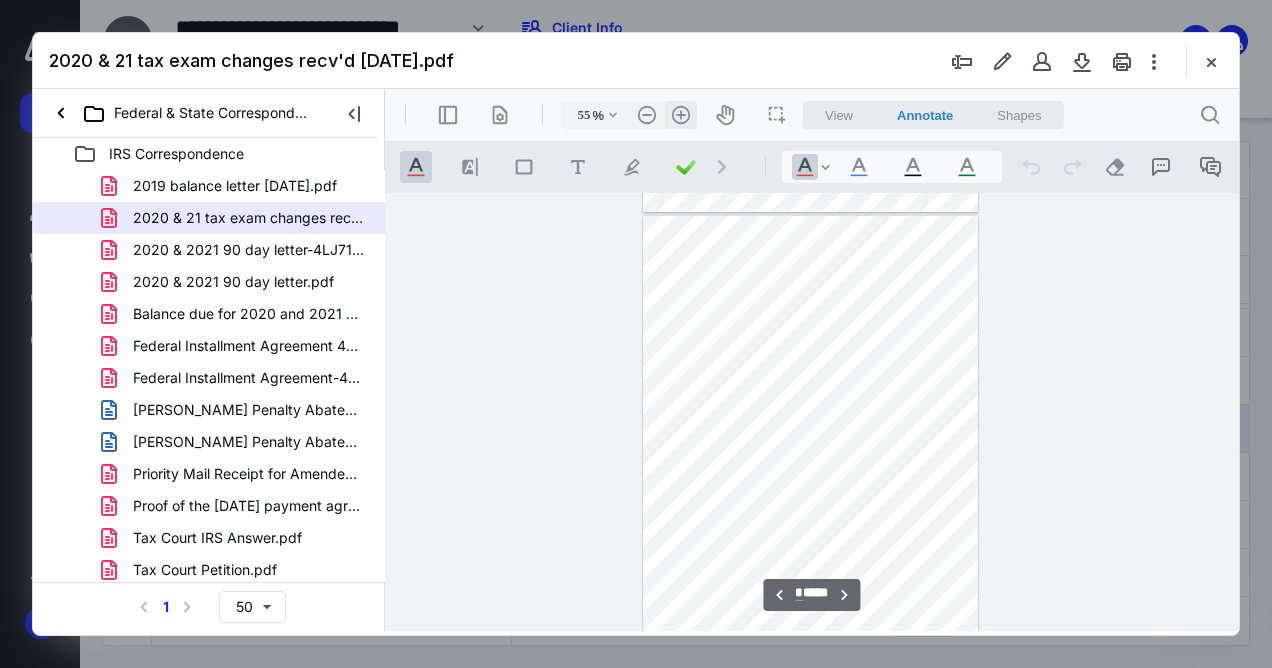 click on ".cls-1{fill:#abb0c4;} icon - header - zoom - in - line" at bounding box center [681, 115] 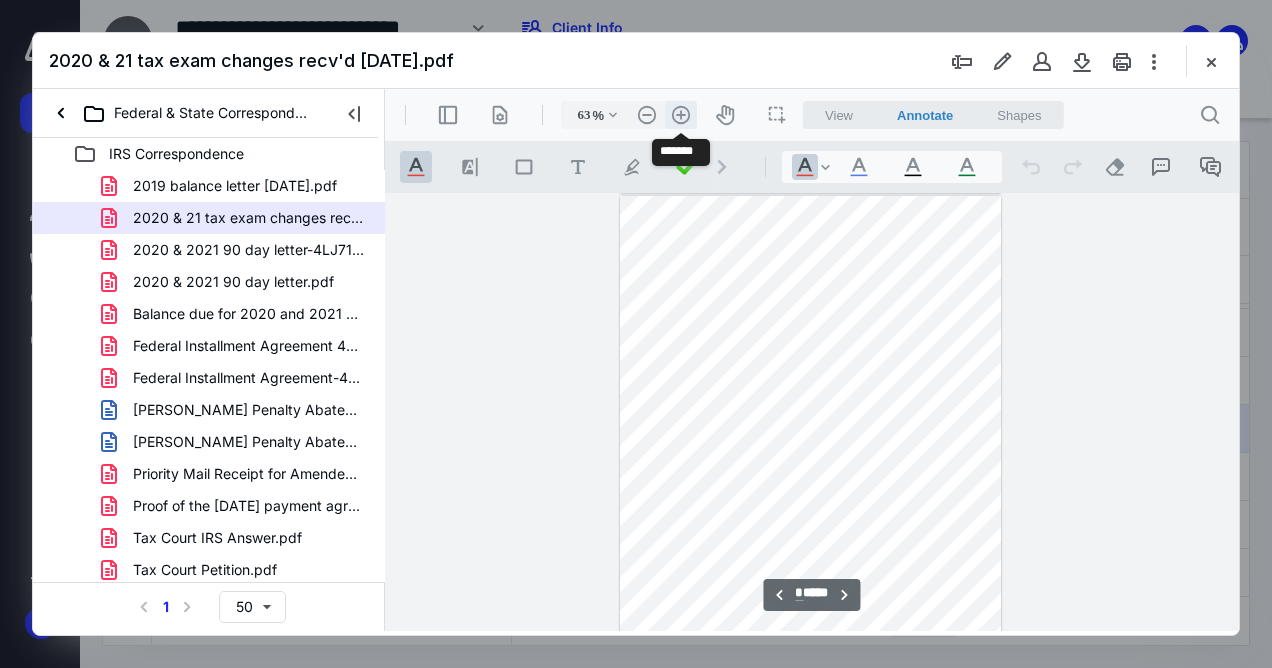 click on ".cls-1{fill:#abb0c4;} icon - header - zoom - in - line" at bounding box center [681, 115] 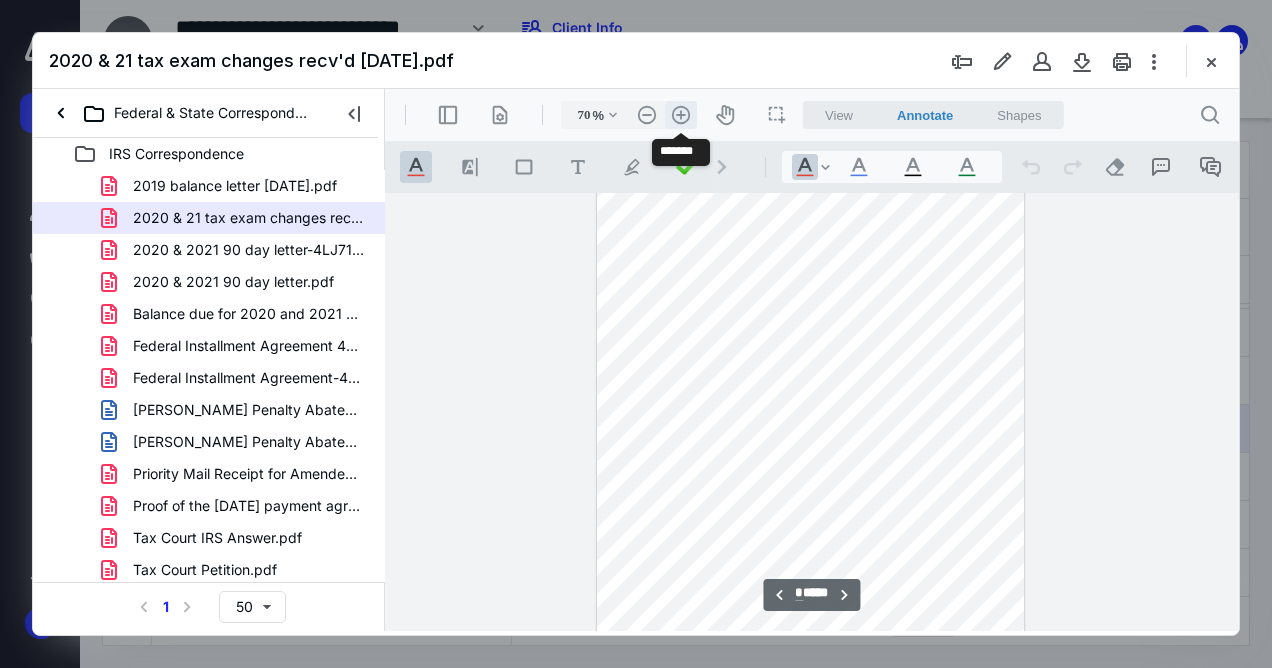 click on ".cls-1{fill:#abb0c4;} icon - header - zoom - in - line" at bounding box center (681, 115) 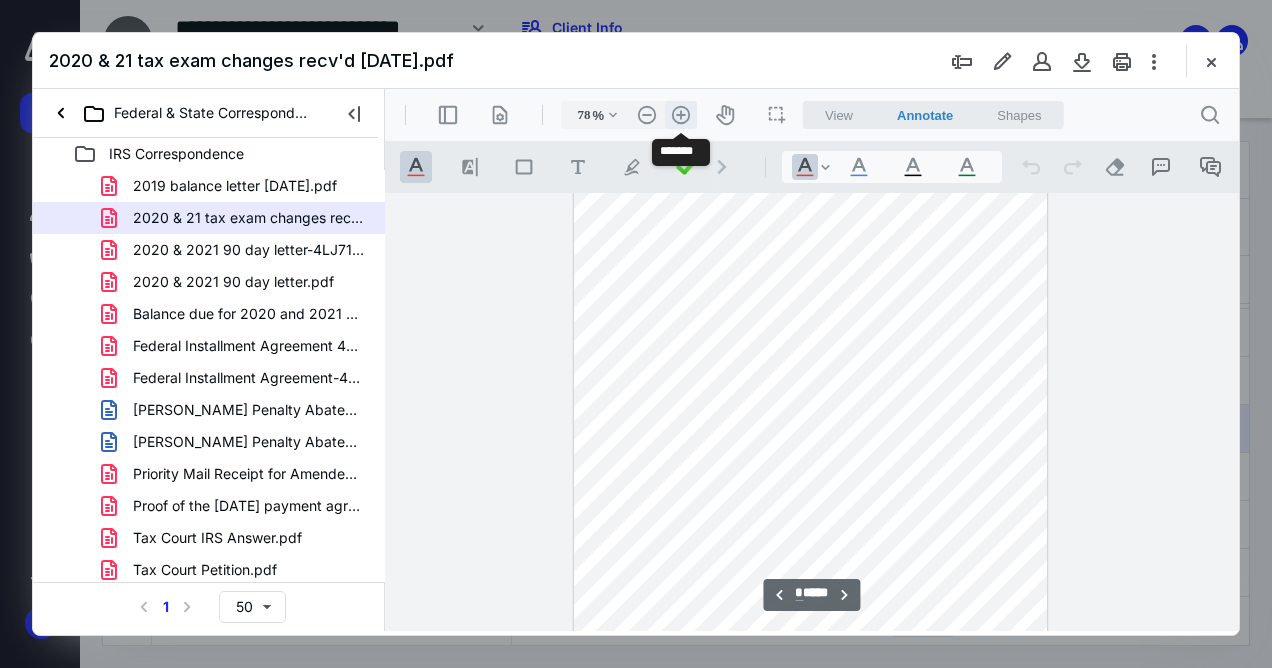 click on ".cls-1{fill:#abb0c4;} icon - header - zoom - in - line" at bounding box center [681, 115] 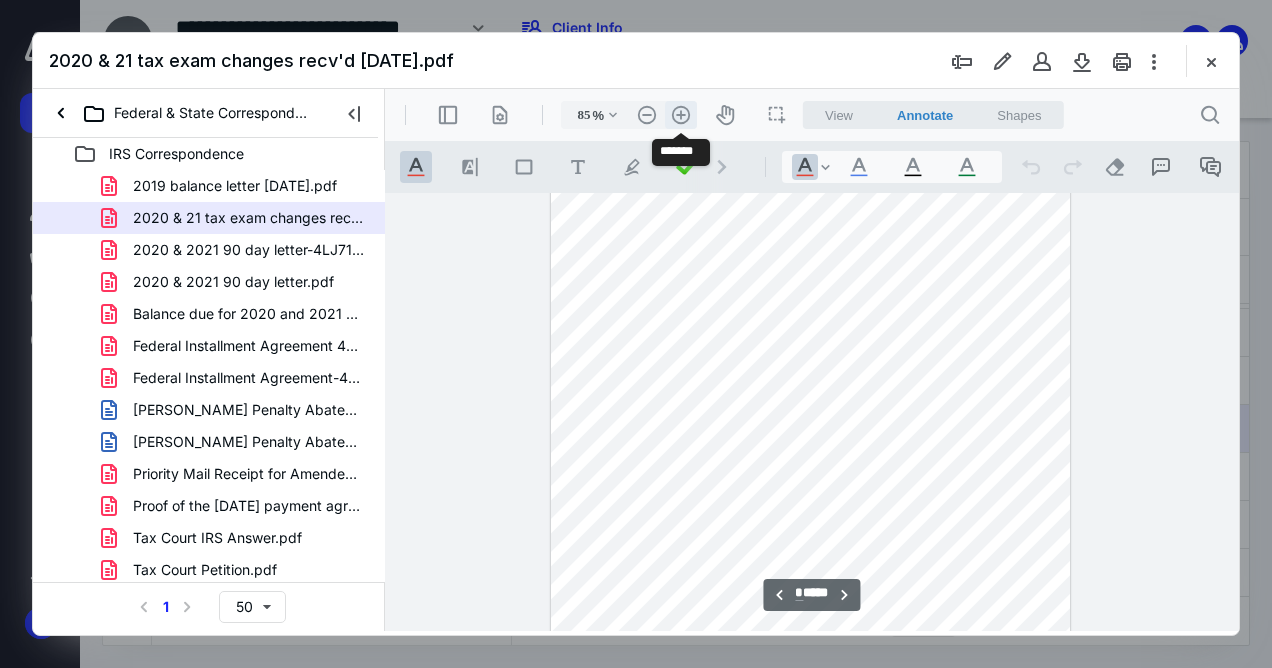 click on ".cls-1{fill:#abb0c4;} icon - header - zoom - in - line" at bounding box center (681, 115) 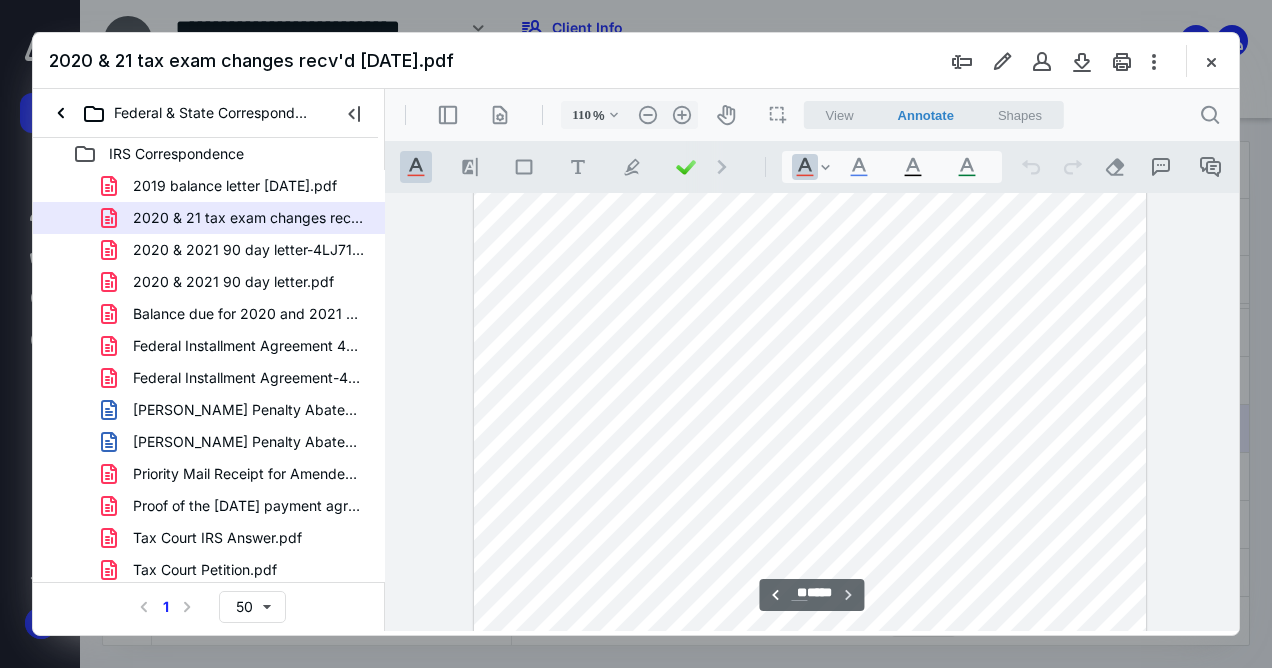scroll, scrollTop: 30291, scrollLeft: 0, axis: vertical 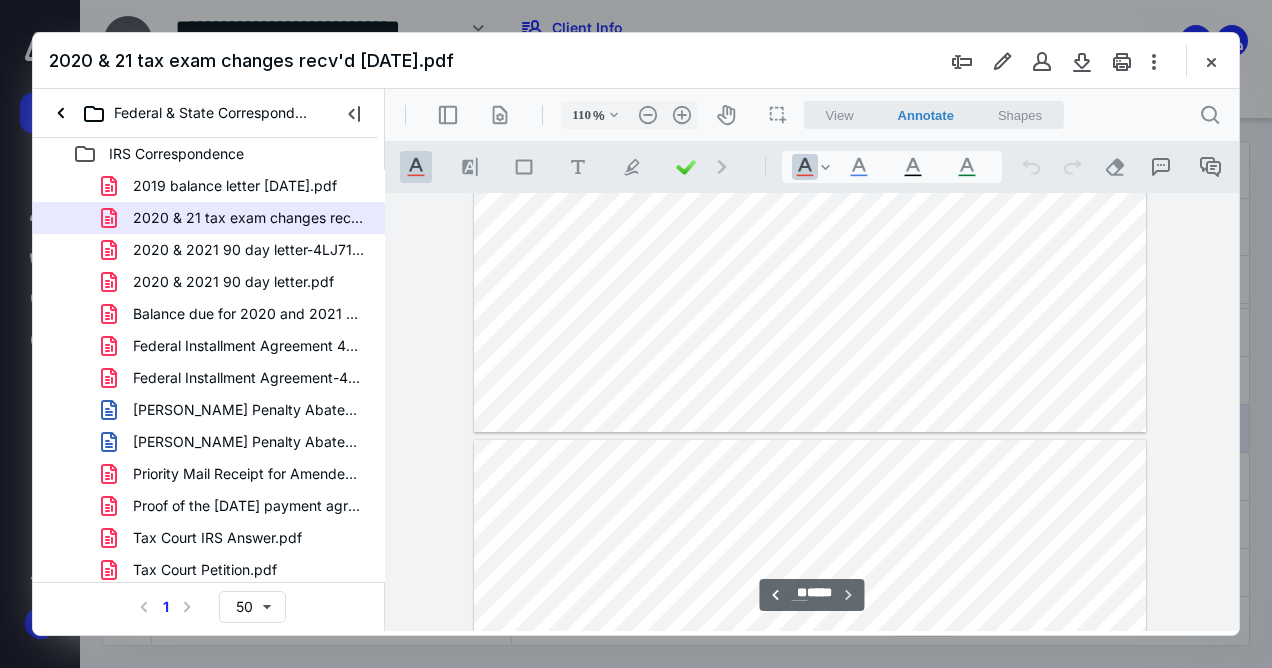 type on "**" 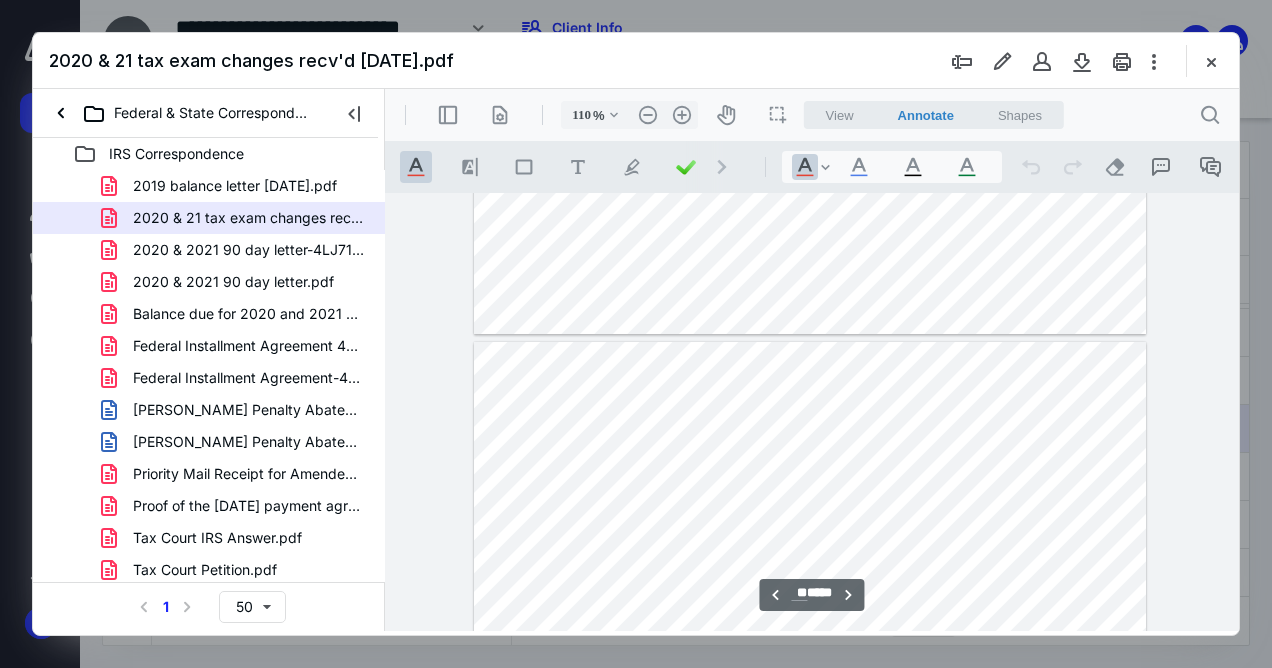 scroll, scrollTop: 27948, scrollLeft: 0, axis: vertical 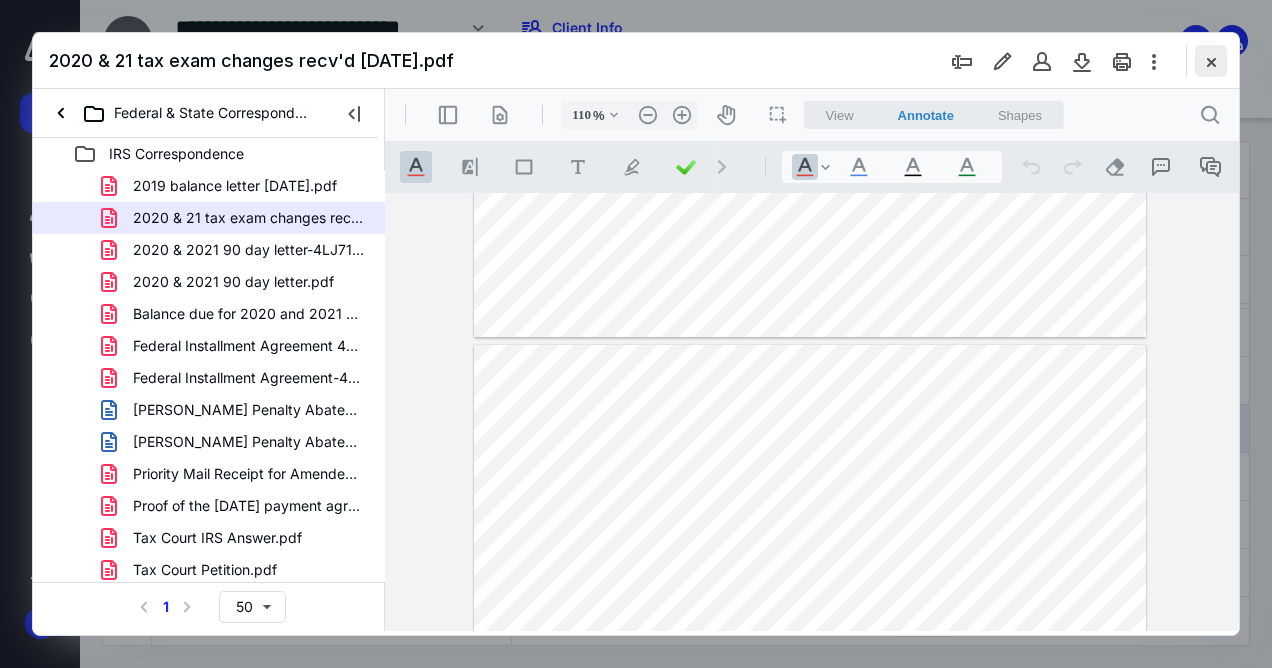 click at bounding box center [1211, 61] 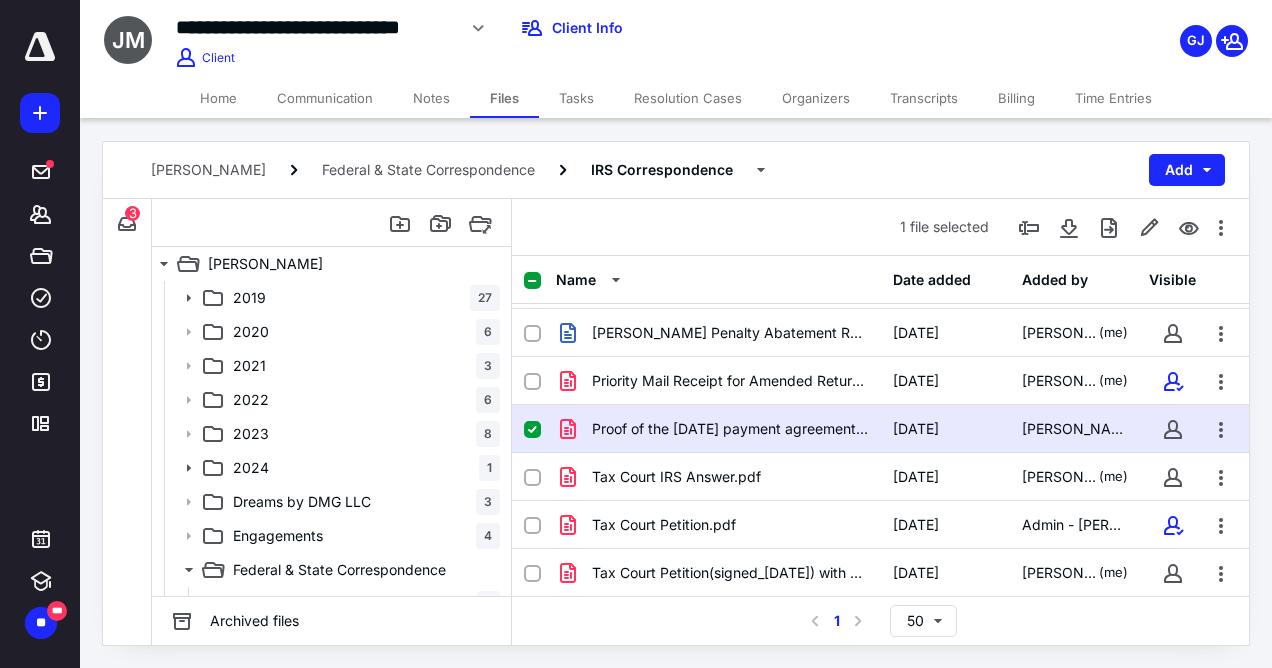 click on "Notes" at bounding box center [431, 98] 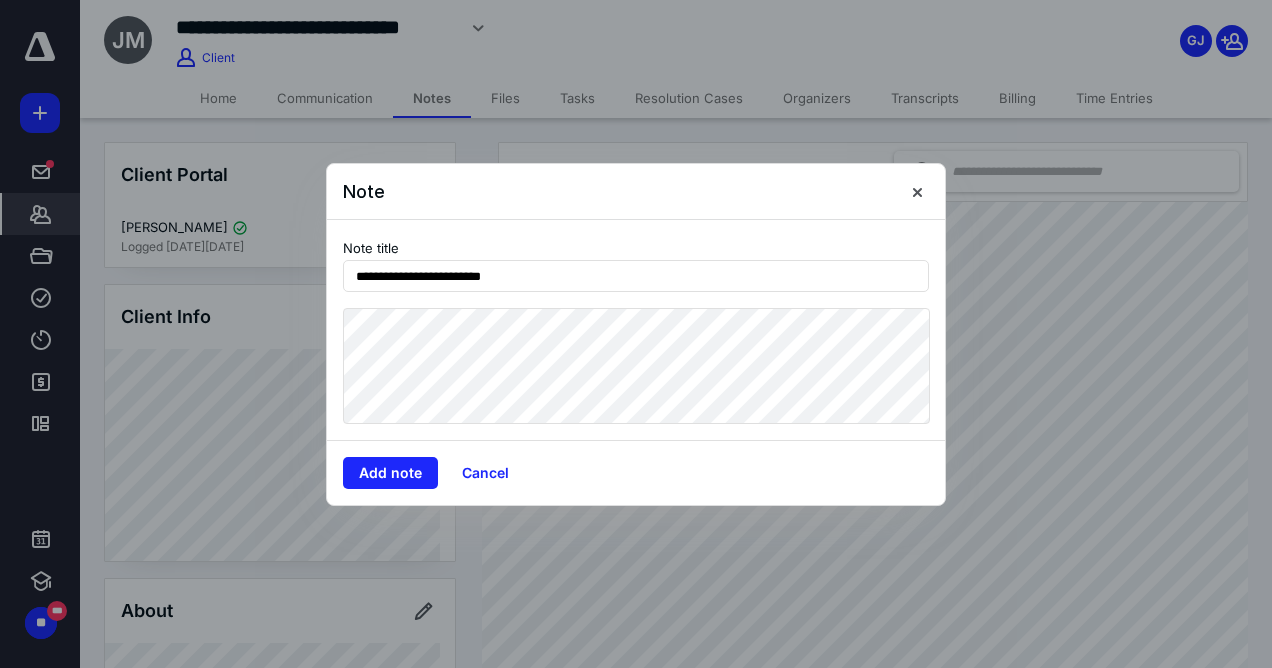 type on "**********" 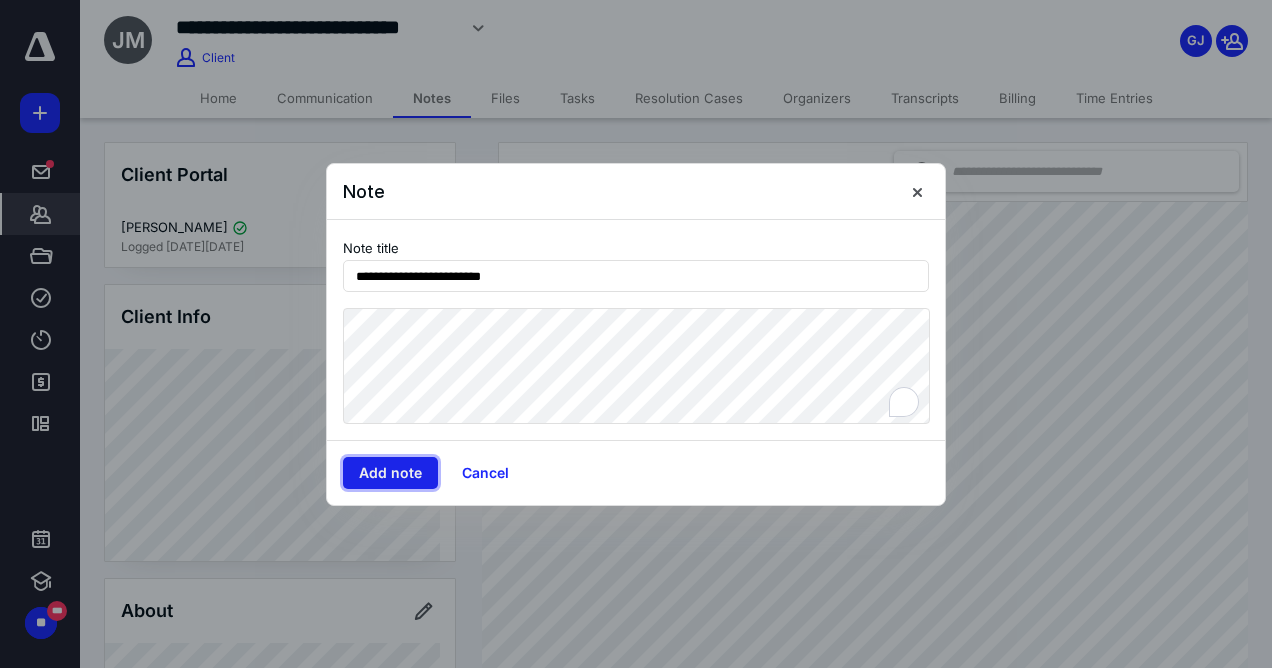 click on "Add note" at bounding box center [390, 473] 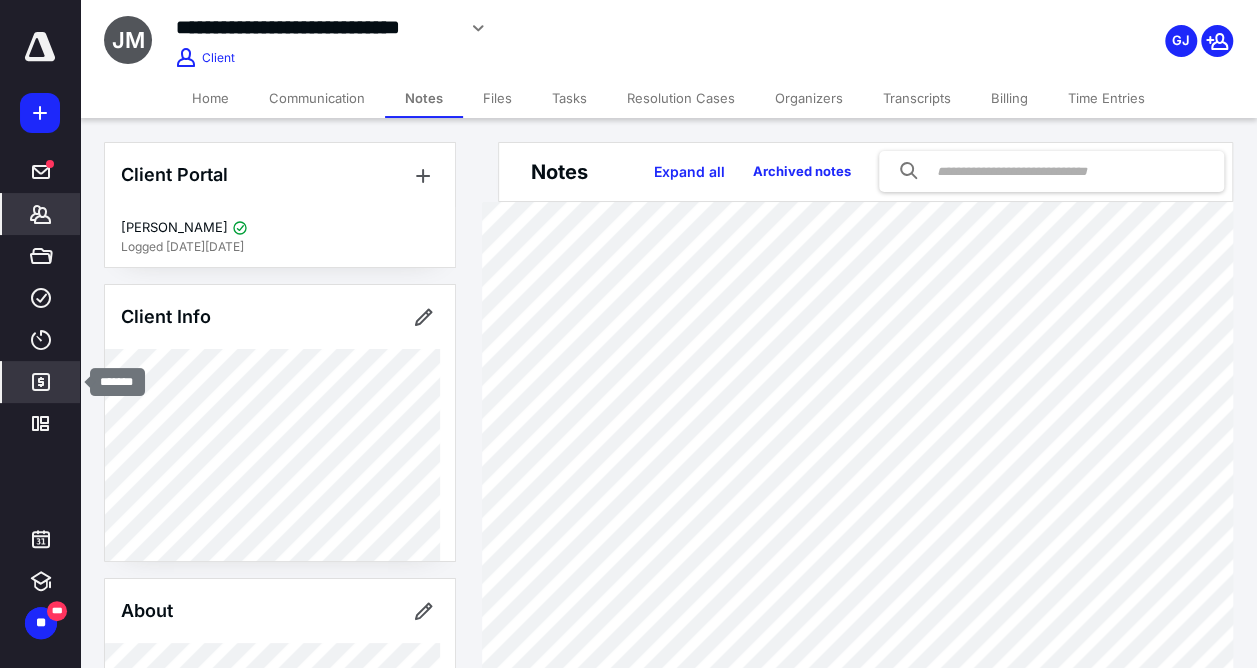 click on "*******" at bounding box center (41, 382) 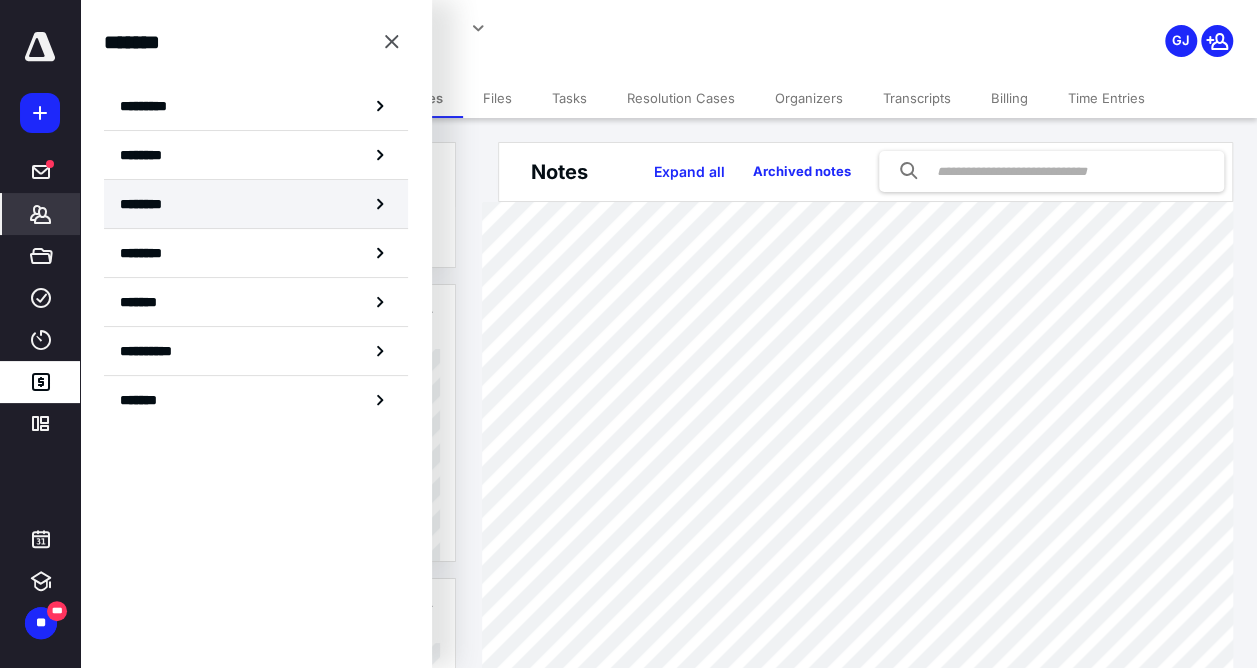 click on "********" at bounding box center [153, 204] 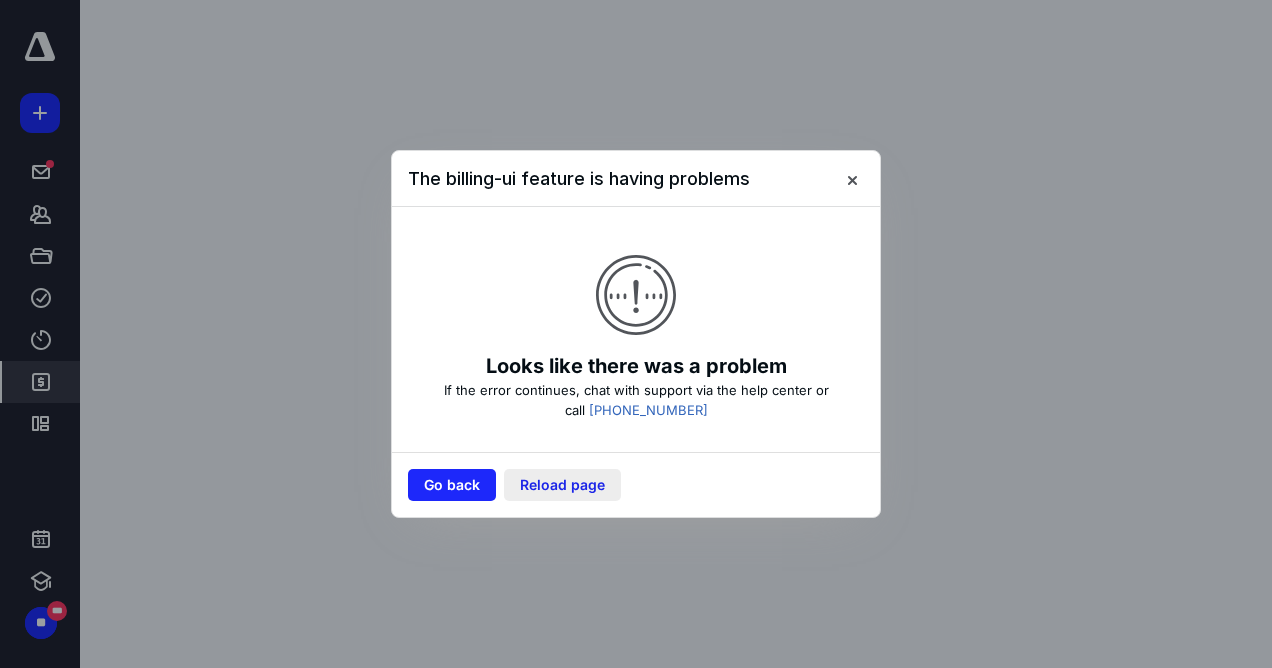click on "Reload page" at bounding box center [562, 485] 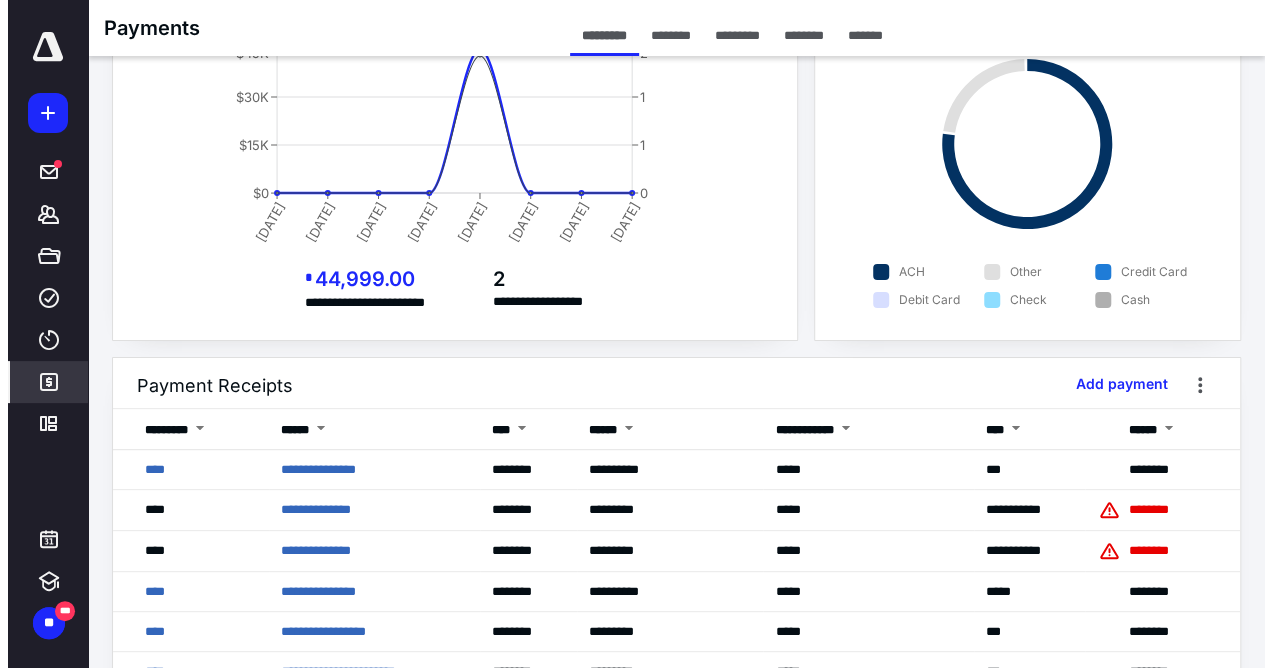 scroll, scrollTop: 0, scrollLeft: 0, axis: both 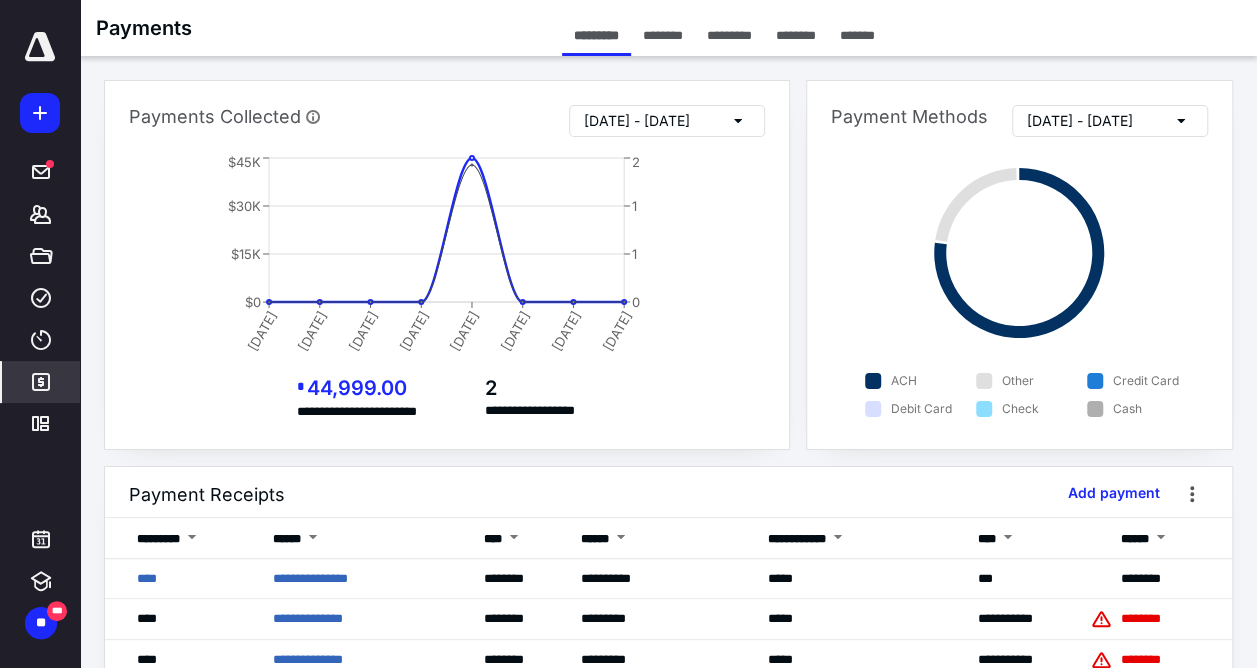 click on "********" at bounding box center [796, 35] 